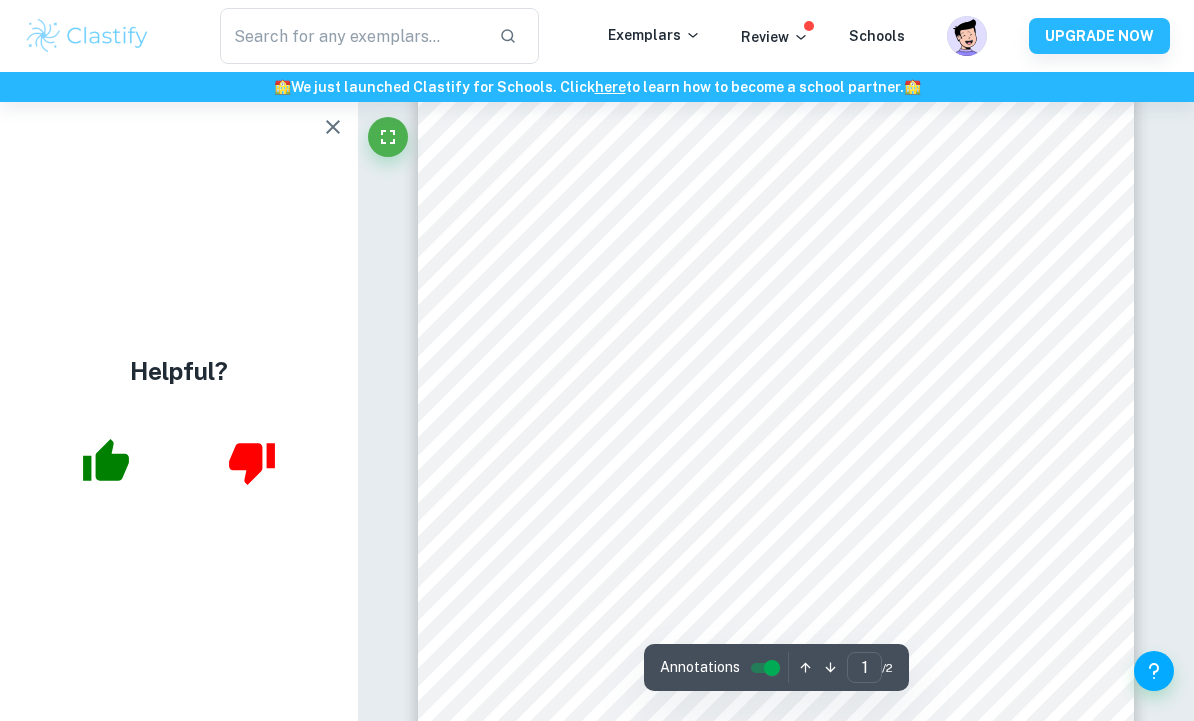 scroll, scrollTop: 114, scrollLeft: 0, axis: vertical 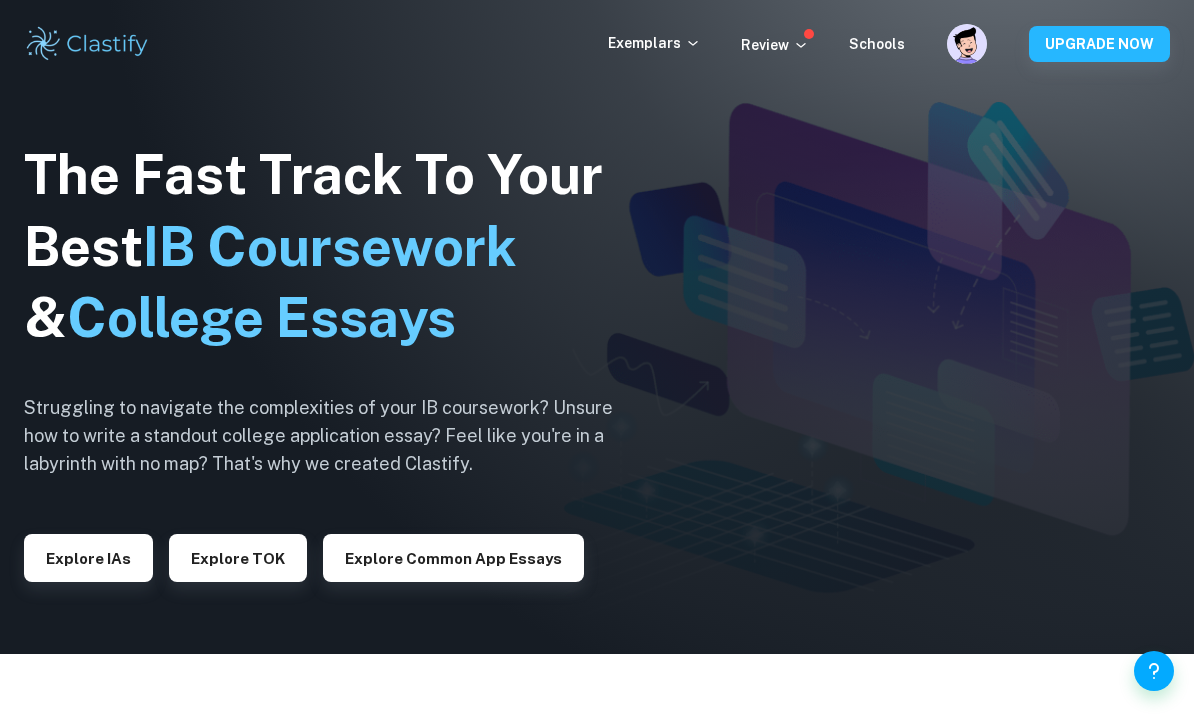 click at bounding box center (809, 34) 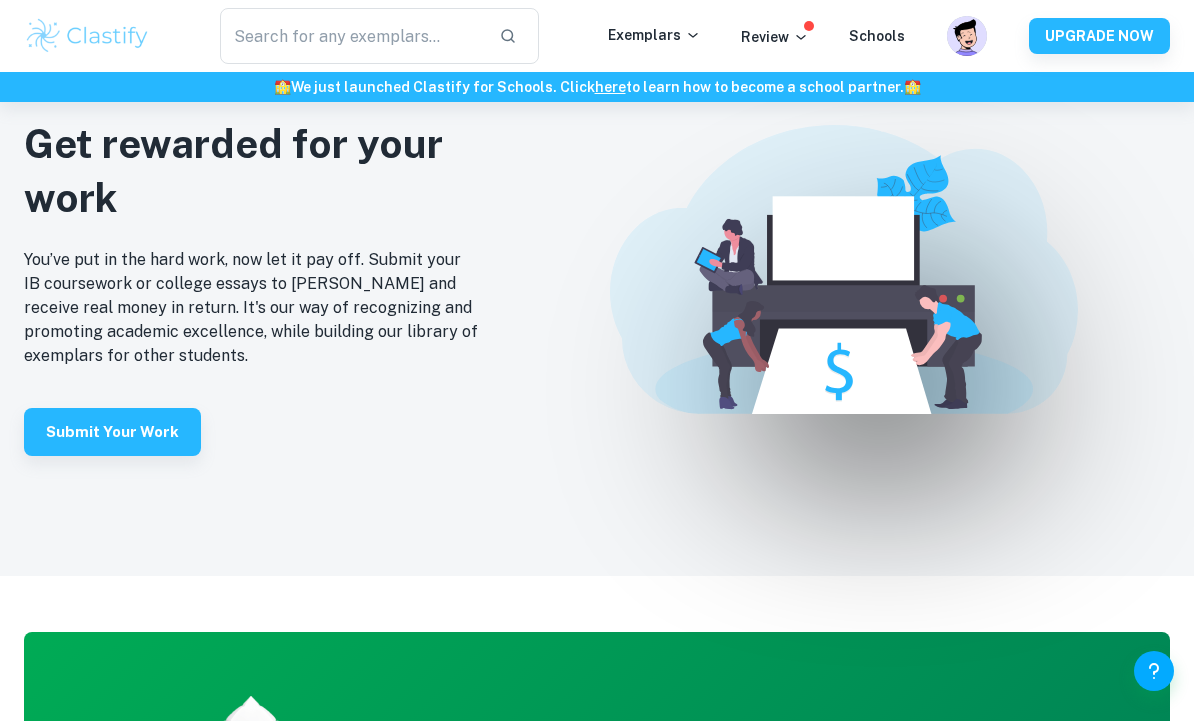 scroll, scrollTop: 4240, scrollLeft: 0, axis: vertical 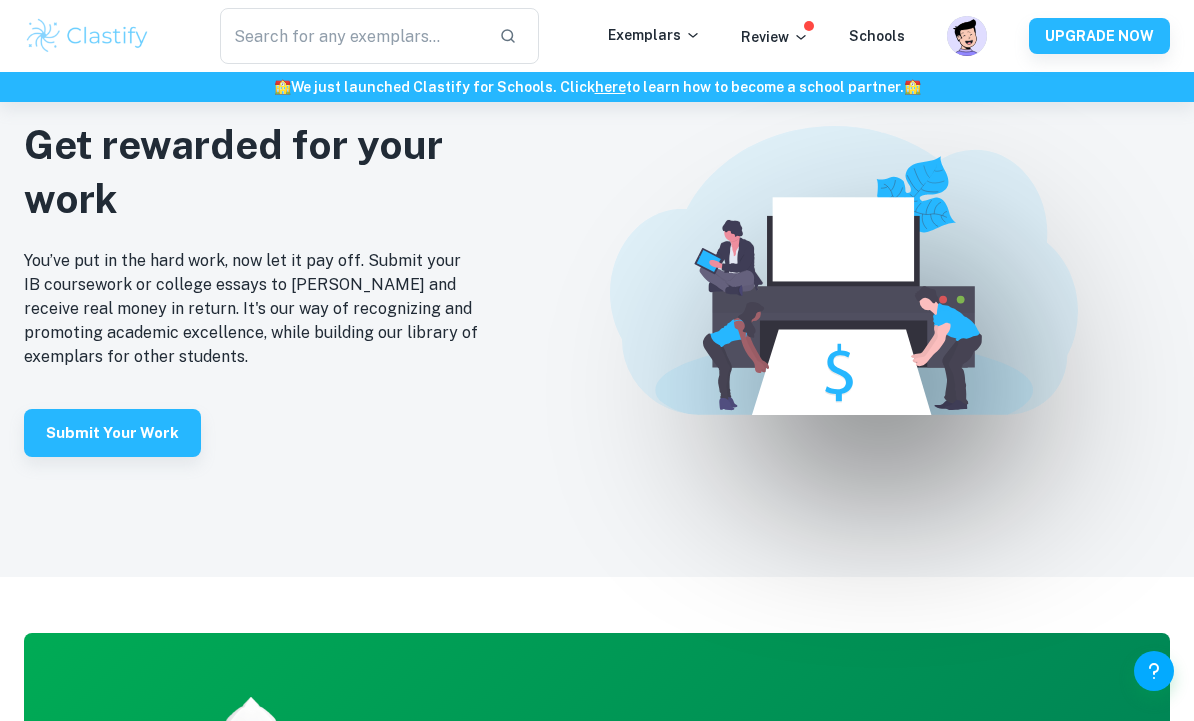 click on "Submit your work" at bounding box center (112, 433) 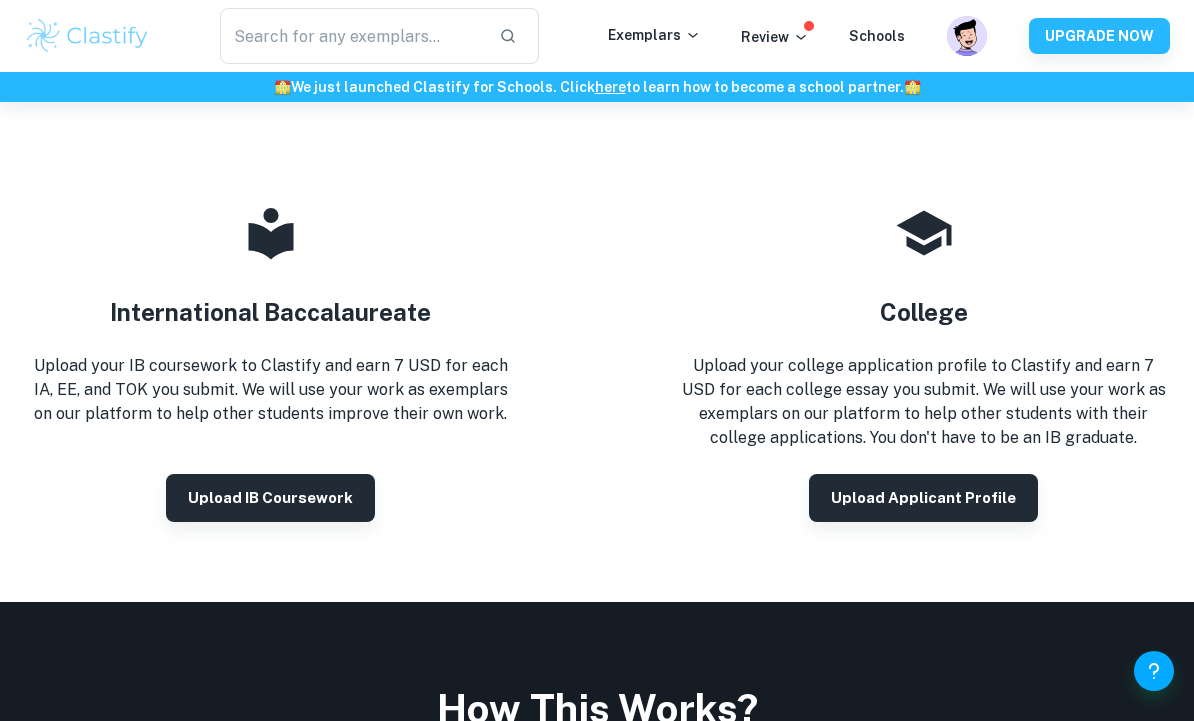 scroll, scrollTop: 231, scrollLeft: 0, axis: vertical 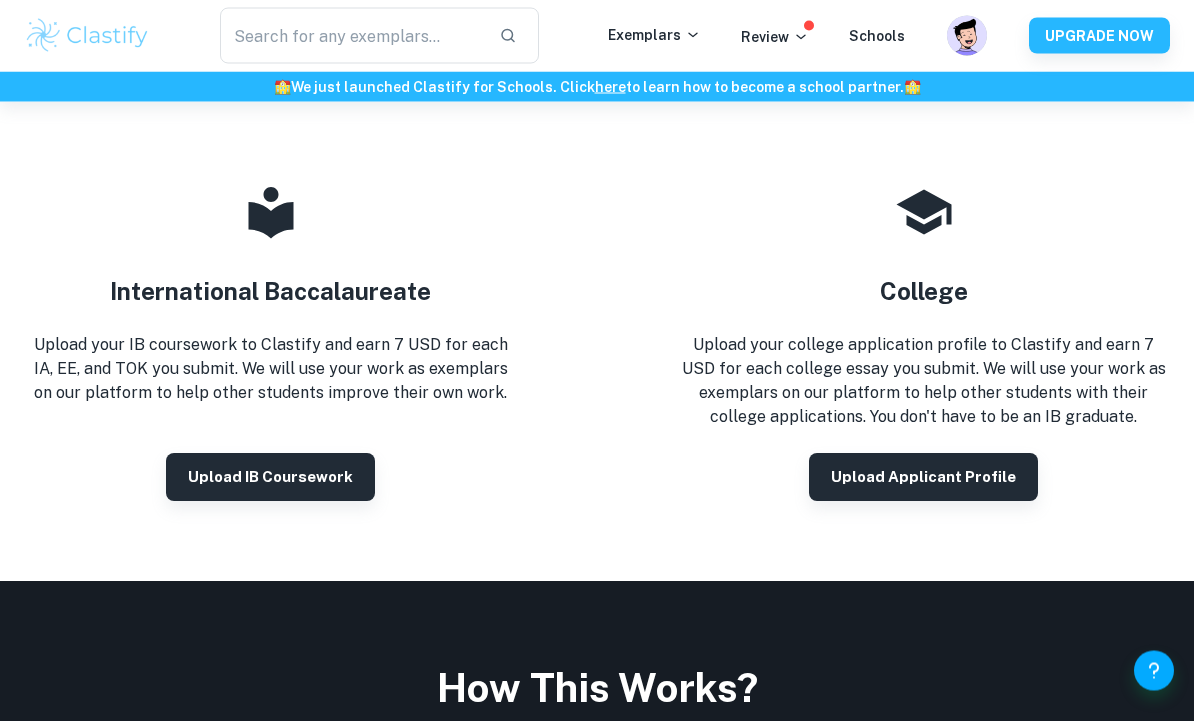click on "Upload IB coursework" at bounding box center [270, 478] 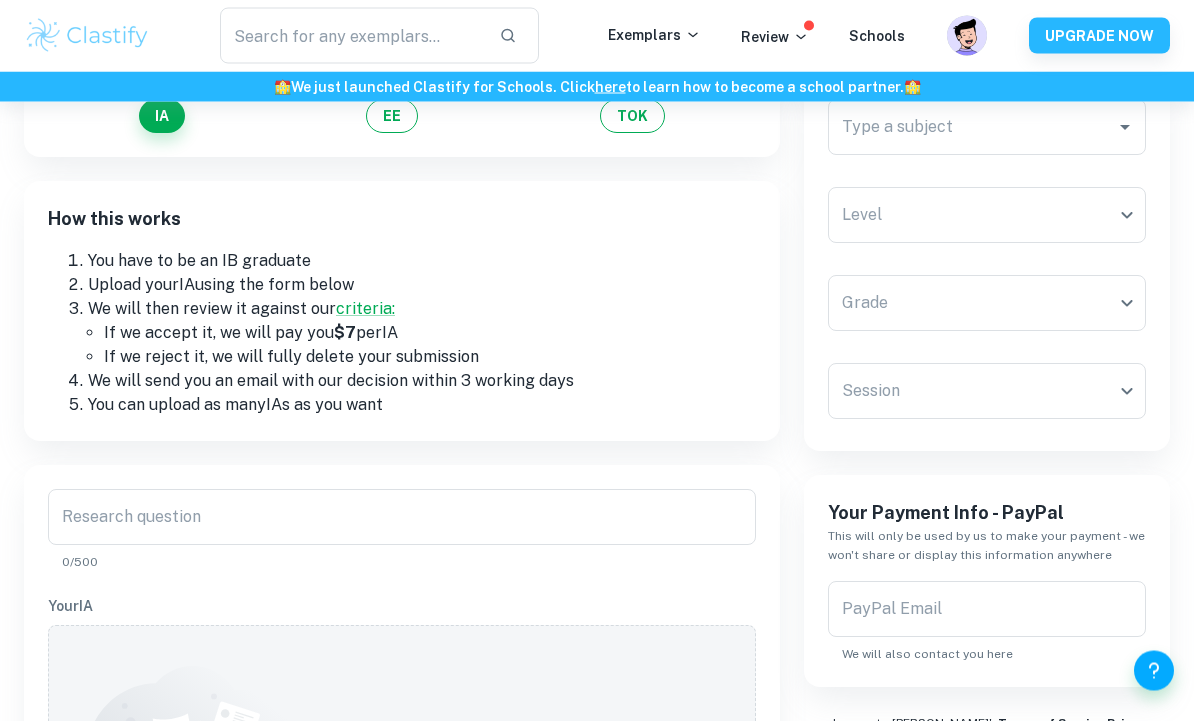 scroll, scrollTop: 175, scrollLeft: 0, axis: vertical 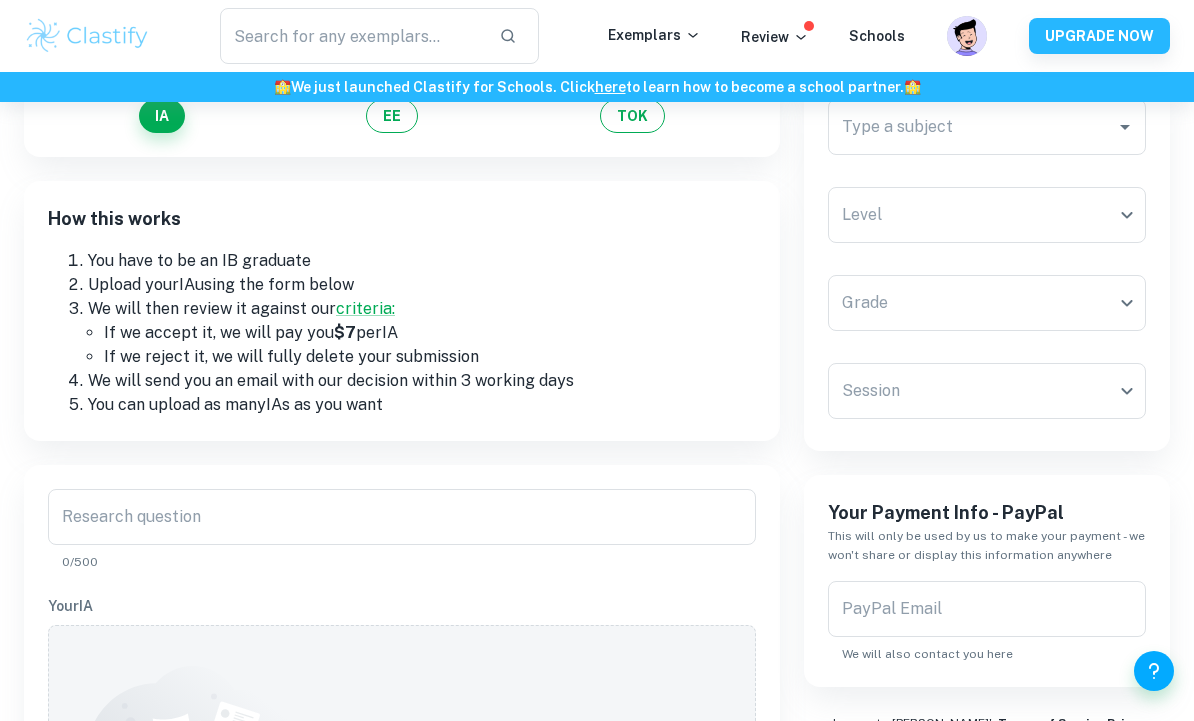 click on "TOK" at bounding box center (632, 116) 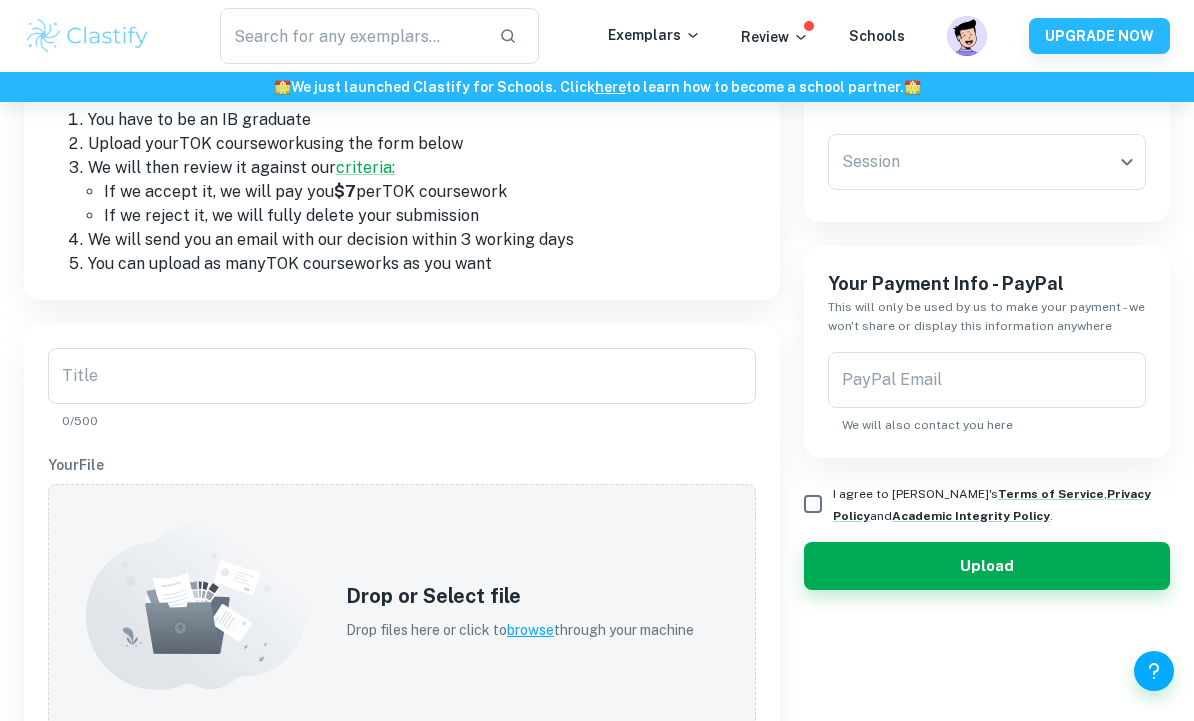 click on "Title" at bounding box center (402, 376) 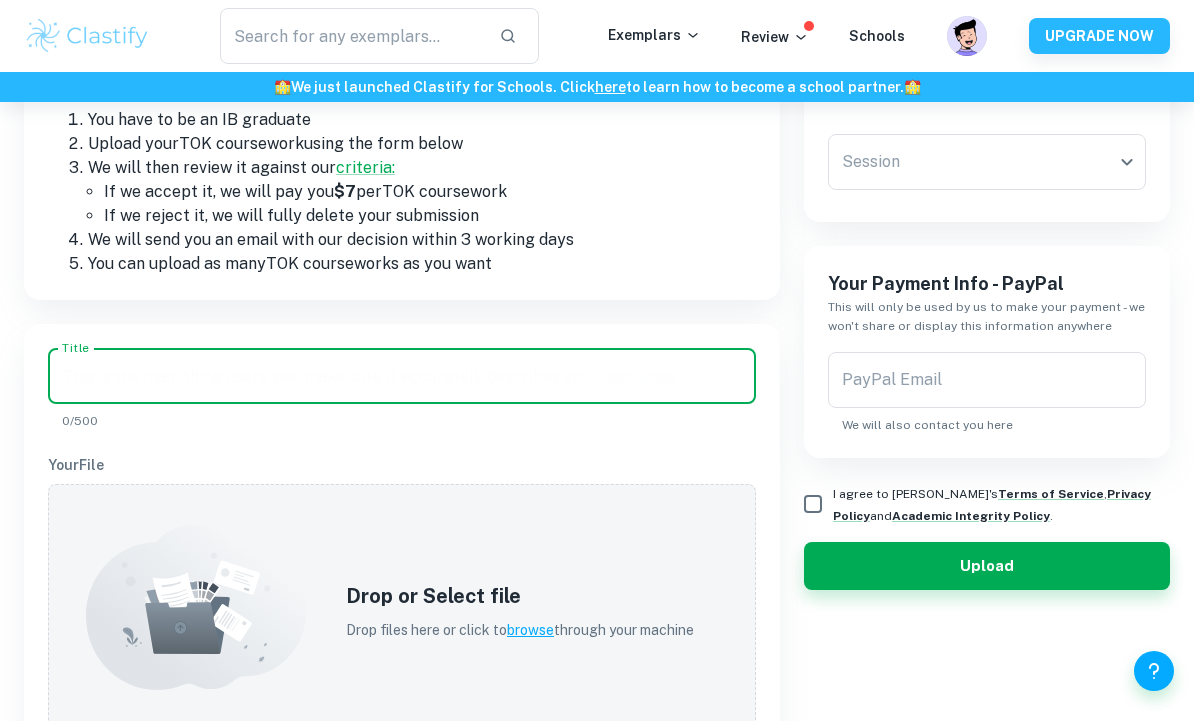 scroll, scrollTop: 315, scrollLeft: 0, axis: vertical 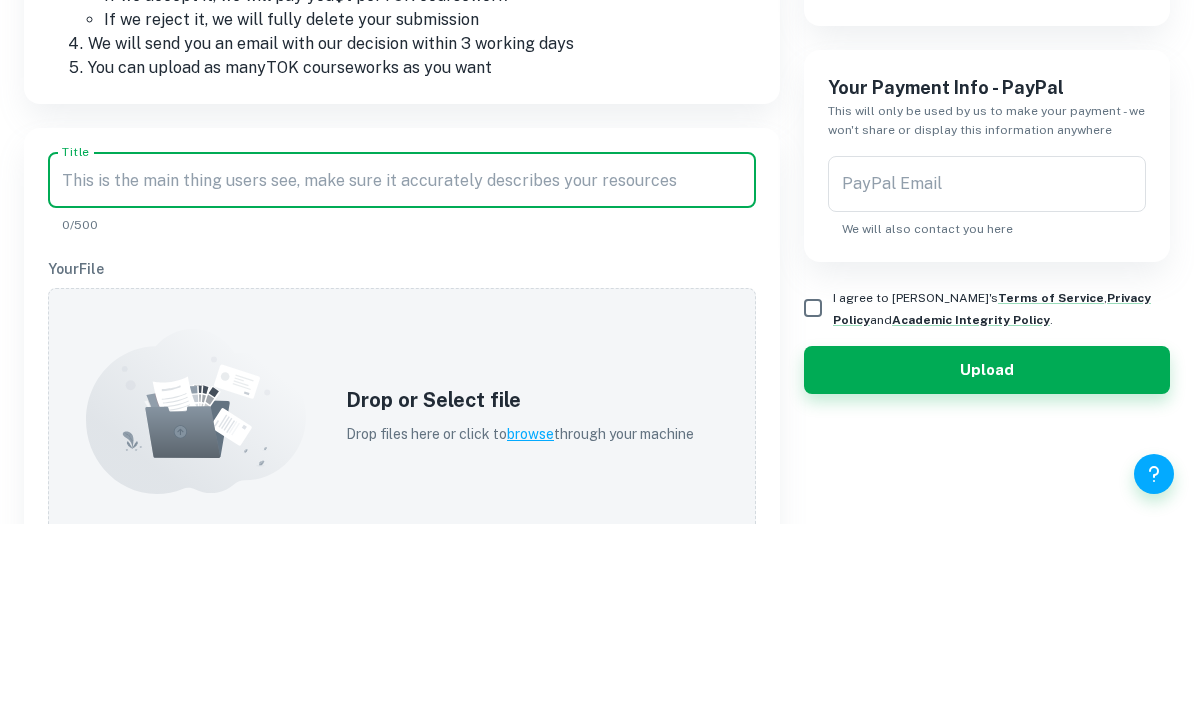 click on "Title" at bounding box center (402, 377) 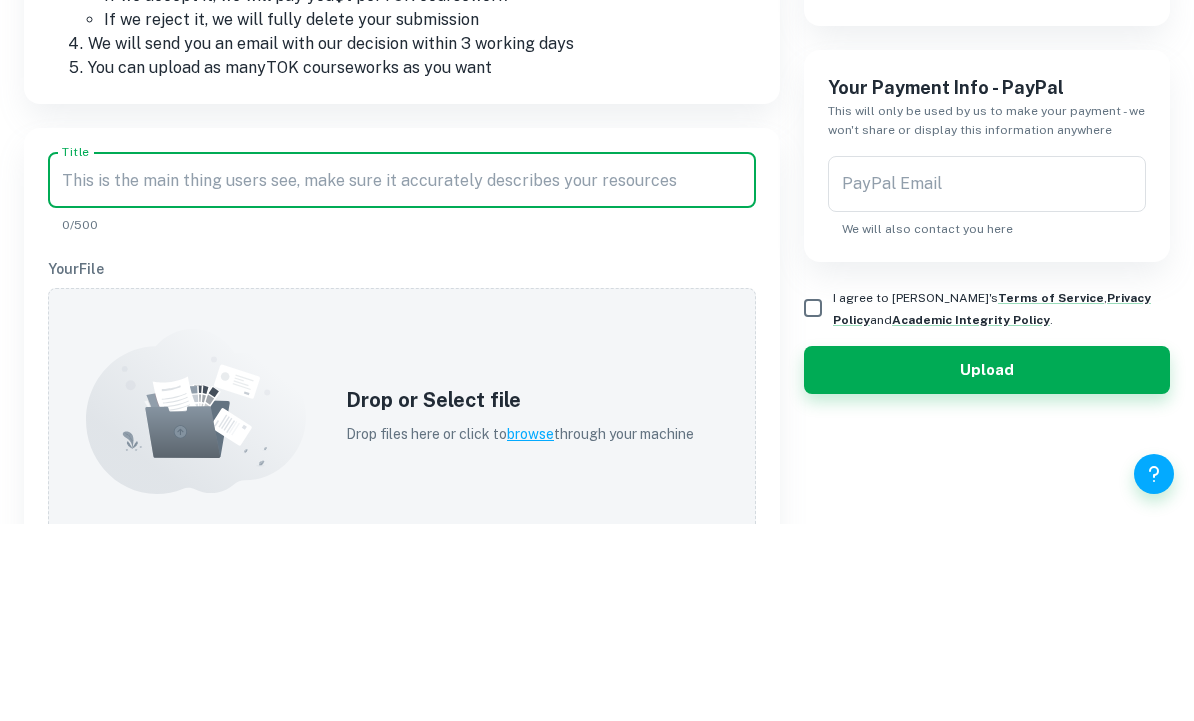 paste on "How important are material tools in the production or acquisition of knowledge?" 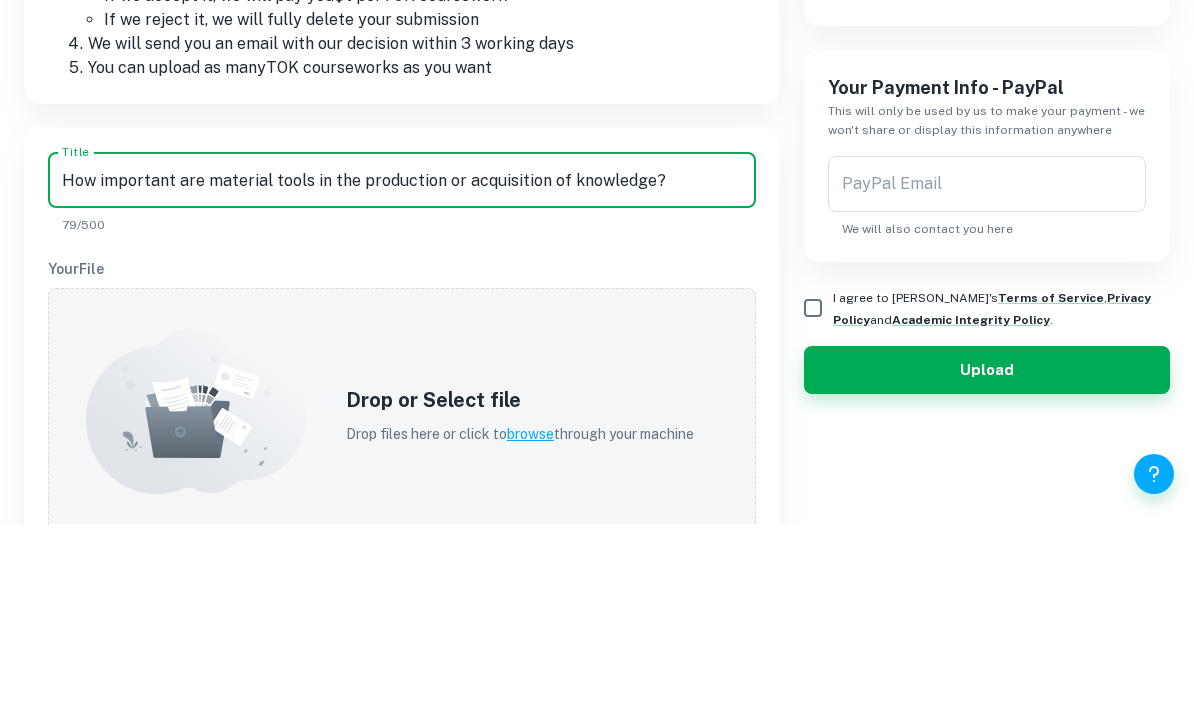 type on "How important are material tools in the production or acquisition of knowledge?" 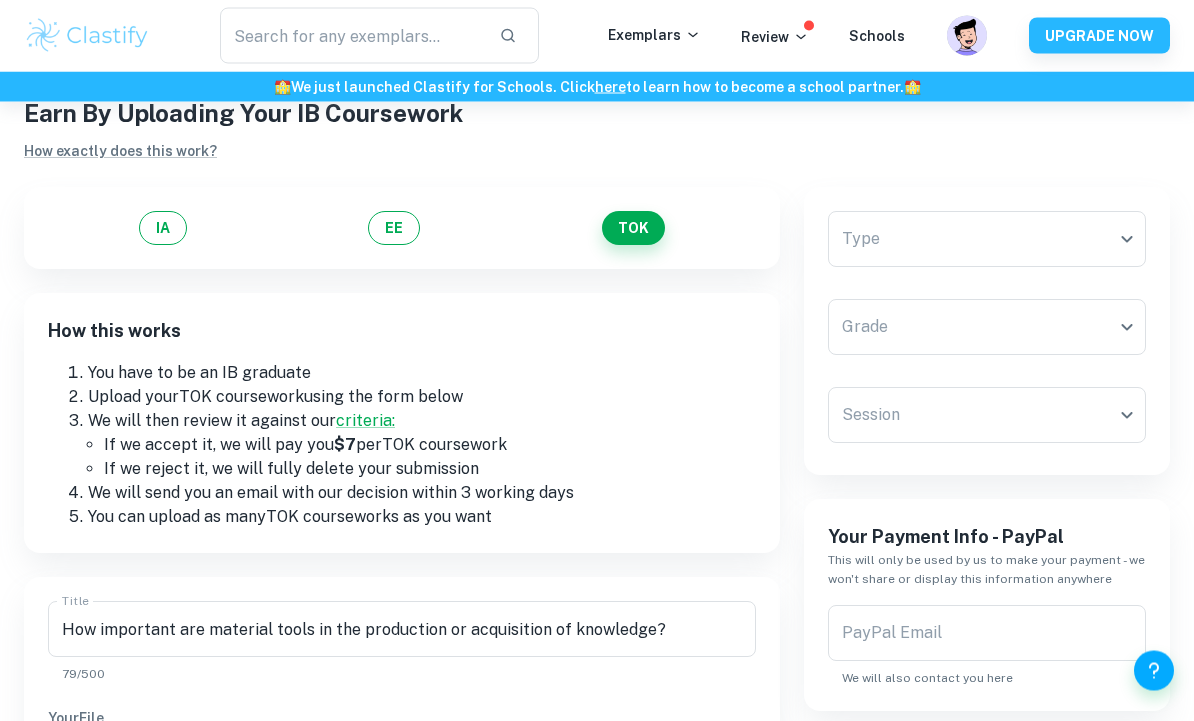 click on "We value your privacy We use cookies to enhance your browsing experience, serve personalised ads or content, and analyse our traffic. By clicking "Accept All", you consent to our use of cookies.   Cookie Policy Customise   Reject All   Accept All   Customise Consent Preferences   We use cookies to help you navigate efficiently and perform certain functions. You will find detailed information about all cookies under each consent category below. The cookies that are categorised as "Necessary" are stored on your browser as they are essential for enabling the basic functionalities of the site. ...  Show more For more information on how Google's third-party cookies operate and handle your data, see:   Google Privacy Policy Necessary Always Active Necessary cookies are required to enable the basic features of this site, such as providing secure log-in or adjusting your consent preferences. These cookies do not store any personally identifiable data. Functional Analytics Performance Advertisement Uncategorised" at bounding box center (597, 400) 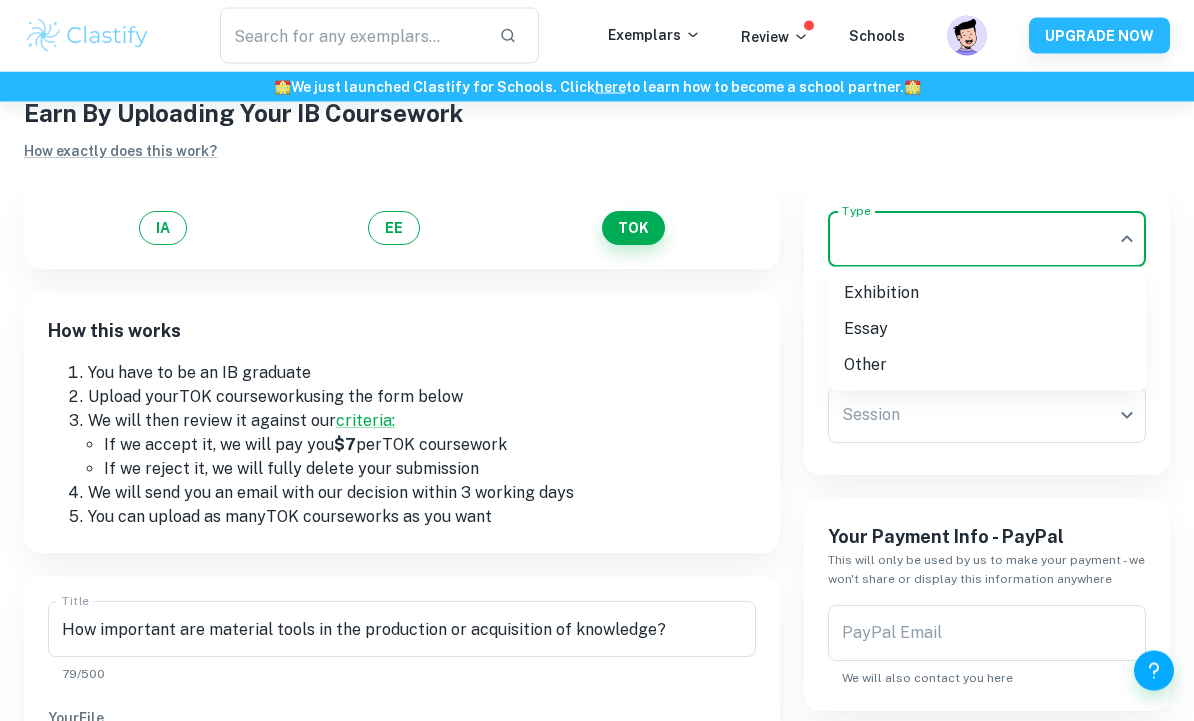 scroll, scrollTop: 63, scrollLeft: 0, axis: vertical 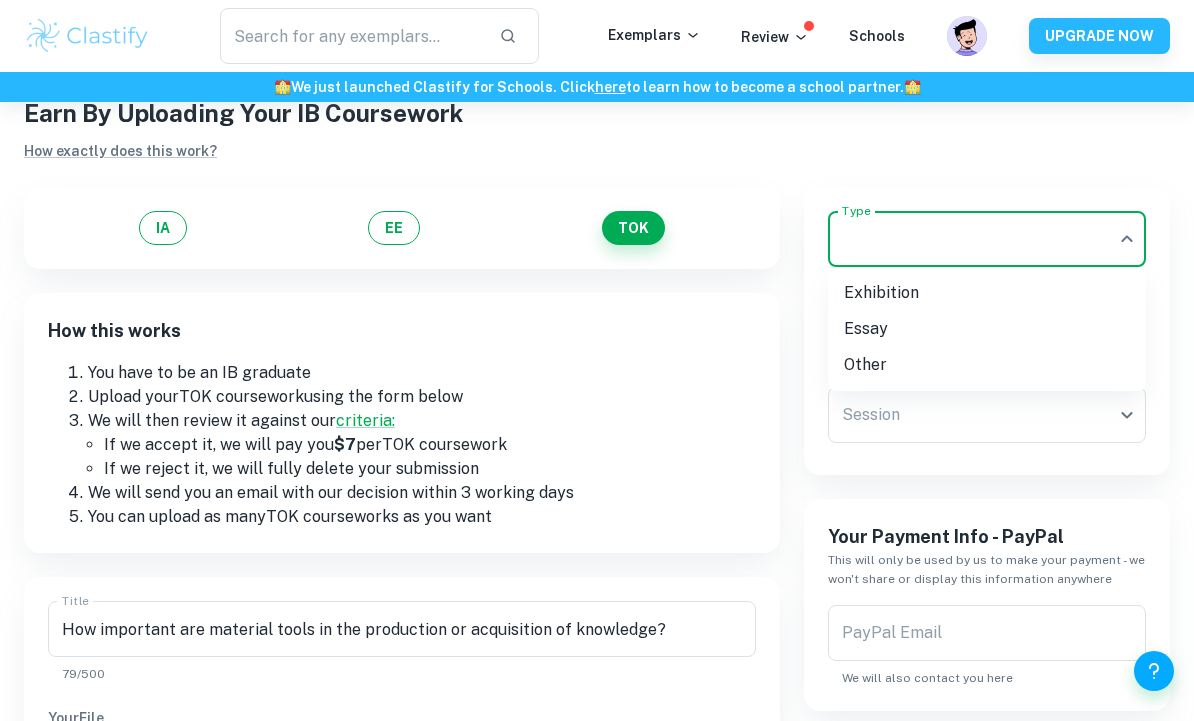 click on "Exhibition" at bounding box center (987, 293) 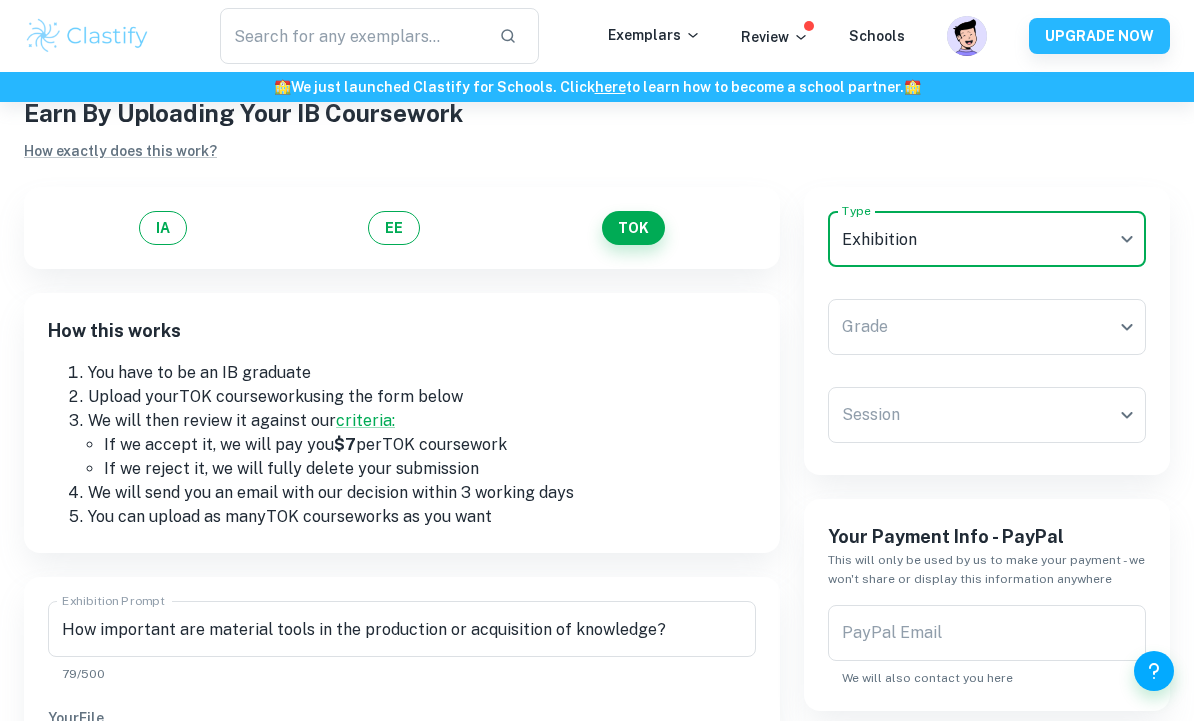 click on "We value your privacy We use cookies to enhance your browsing experience, serve personalised ads or content, and analyse our traffic. By clicking "Accept All", you consent to our use of cookies.   Cookie Policy Customise   Reject All   Accept All   Customise Consent Preferences   We use cookies to help you navigate efficiently and perform certain functions. You will find detailed information about all cookies under each consent category below. The cookies that are categorised as "Necessary" are stored on your browser as they are essential for enabling the basic functionalities of the site. ...  Show more For more information on how Google's third-party cookies operate and handle your data, see:   Google Privacy Policy Necessary Always Active Necessary cookies are required to enable the basic features of this site, such as providing secure log-in or adjusting your consent preferences. These cookies do not store any personally identifiable data. Functional Analytics Performance Advertisement Uncategorised" at bounding box center [597, 399] 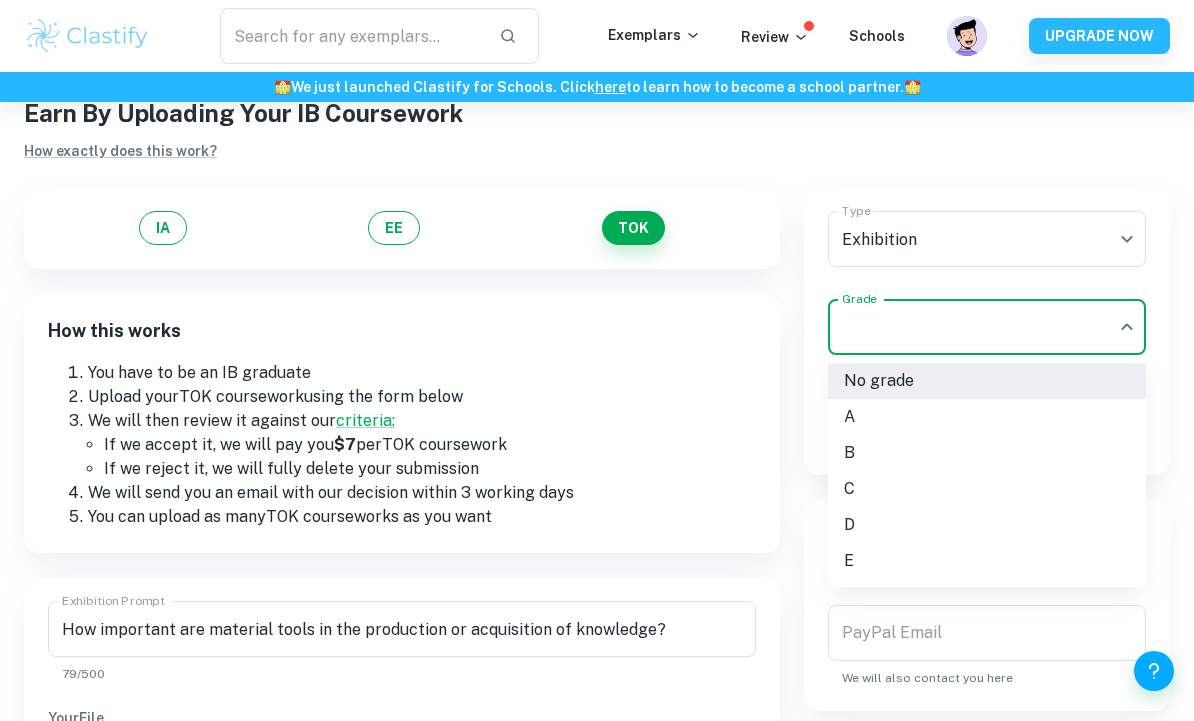 click on "B" at bounding box center [987, 453] 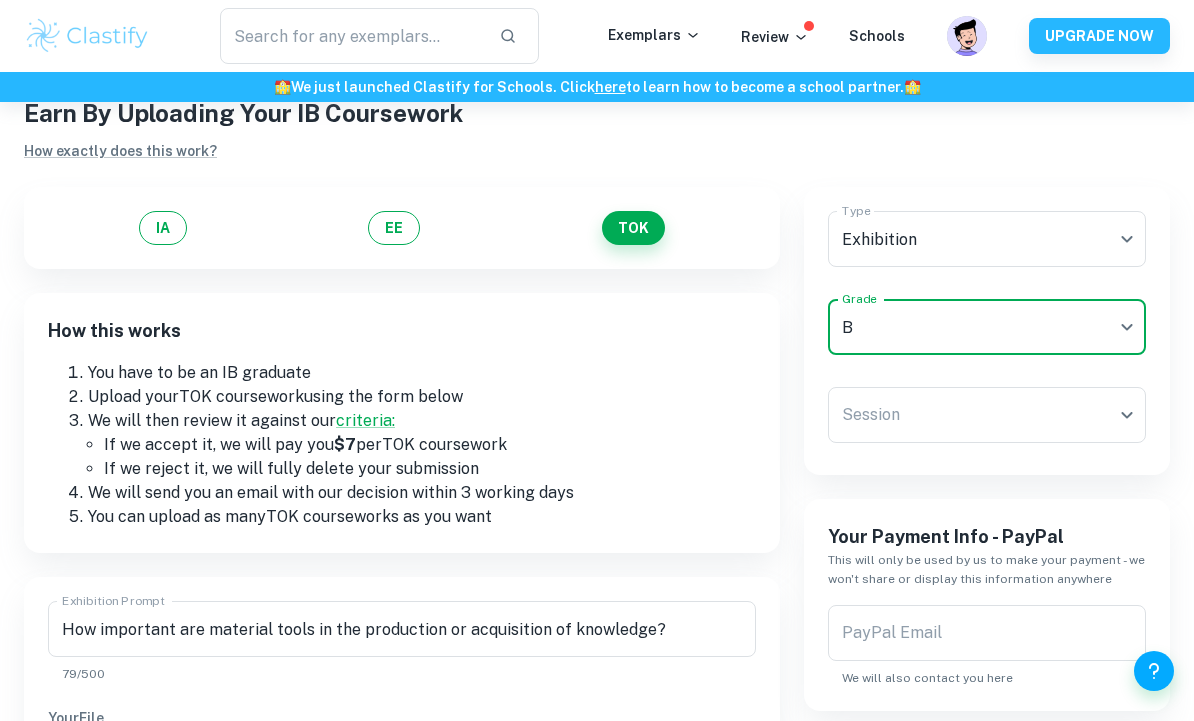 click on "We value your privacy We use cookies to enhance your browsing experience, serve personalised ads or content, and analyse our traffic. By clicking "Accept All", you consent to our use of cookies.   Cookie Policy Customise   Reject All   Accept All   Customise Consent Preferences   We use cookies to help you navigate efficiently and perform certain functions. You will find detailed information about all cookies under each consent category below. The cookies that are categorised as "Necessary" are stored on your browser as they are essential for enabling the basic functionalities of the site. ...  Show more For more information on how Google's third-party cookies operate and handle your data, see:   Google Privacy Policy Necessary Always Active Necessary cookies are required to enable the basic features of this site, such as providing secure log-in or adjusting your consent preferences. These cookies do not store any personally identifiable data. Functional Analytics Performance Advertisement Uncategorised" at bounding box center (597, 399) 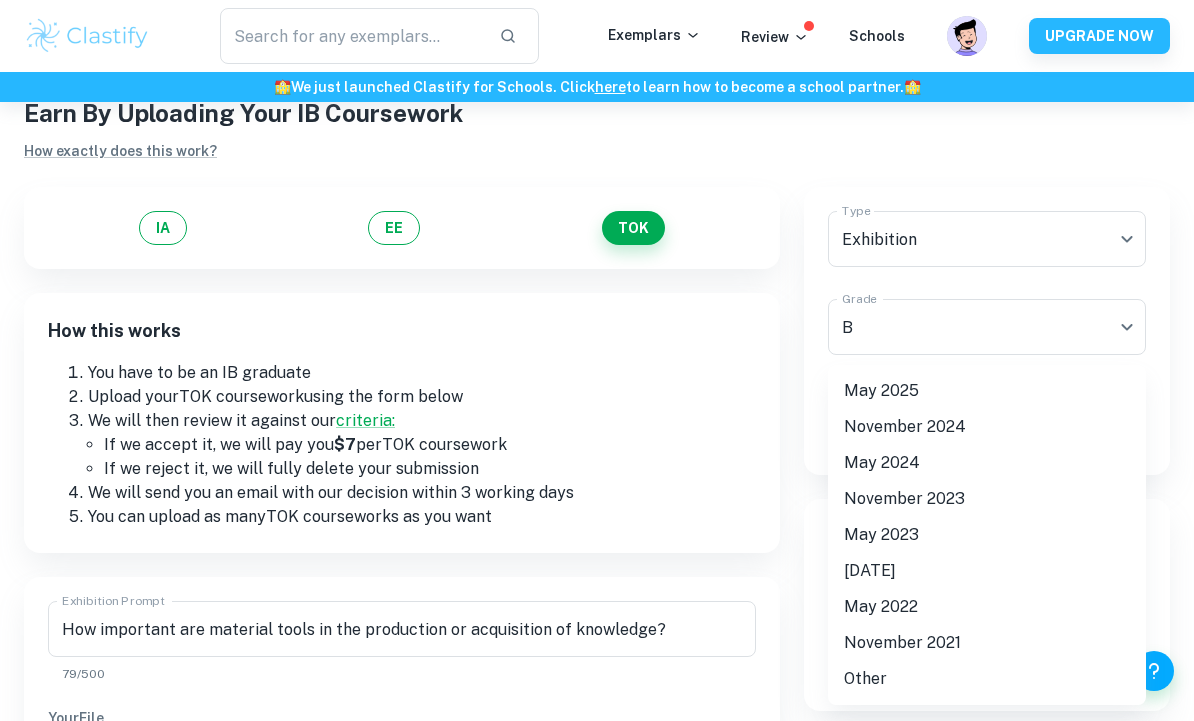 click on "May 2025" at bounding box center [987, 391] 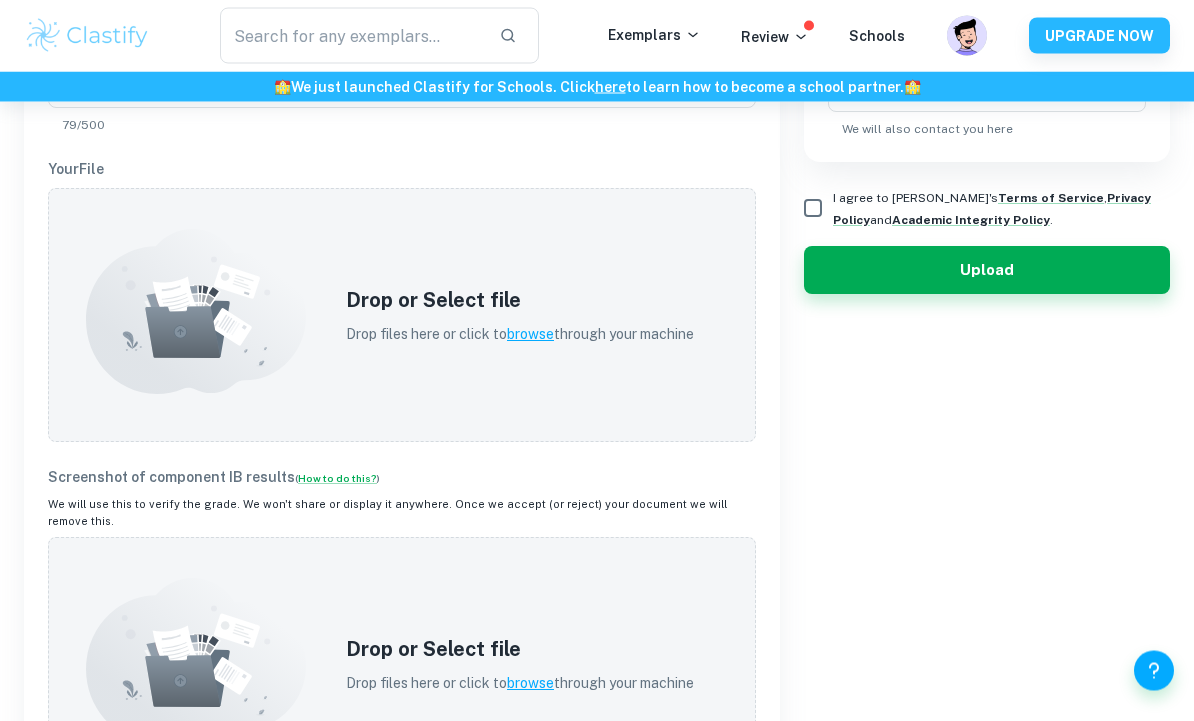 click on "browse" at bounding box center (530, 335) 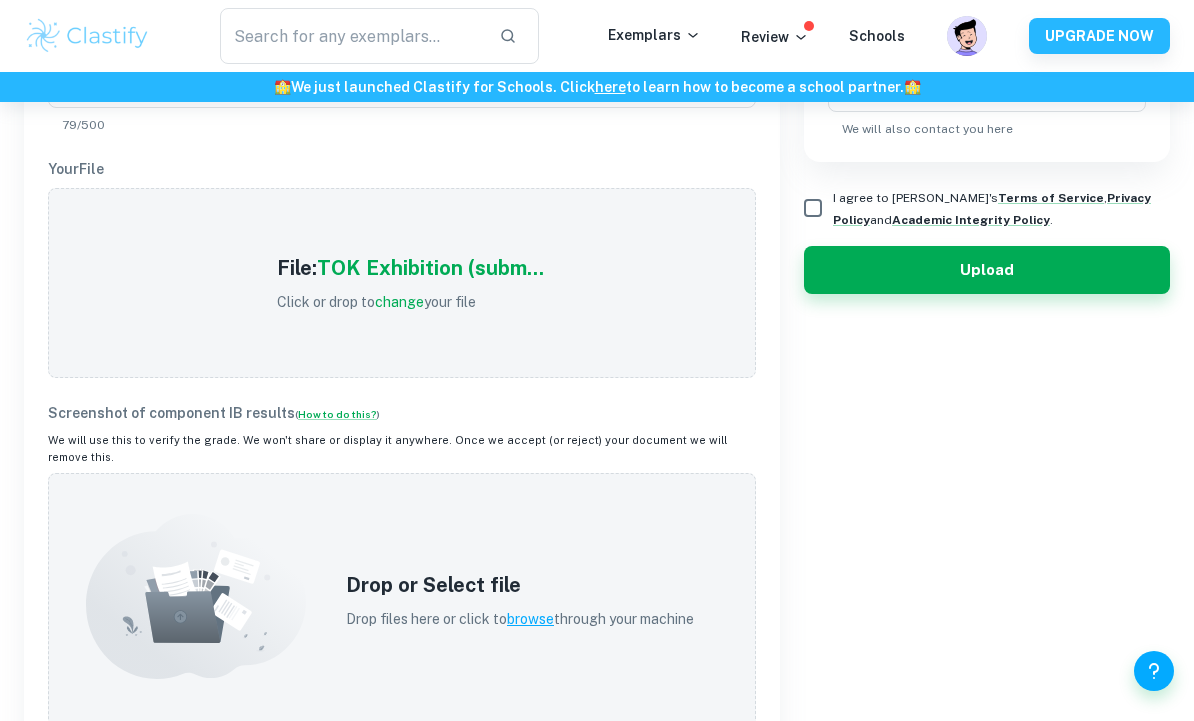 click on "TOK Exhibition (subm..." at bounding box center [430, 268] 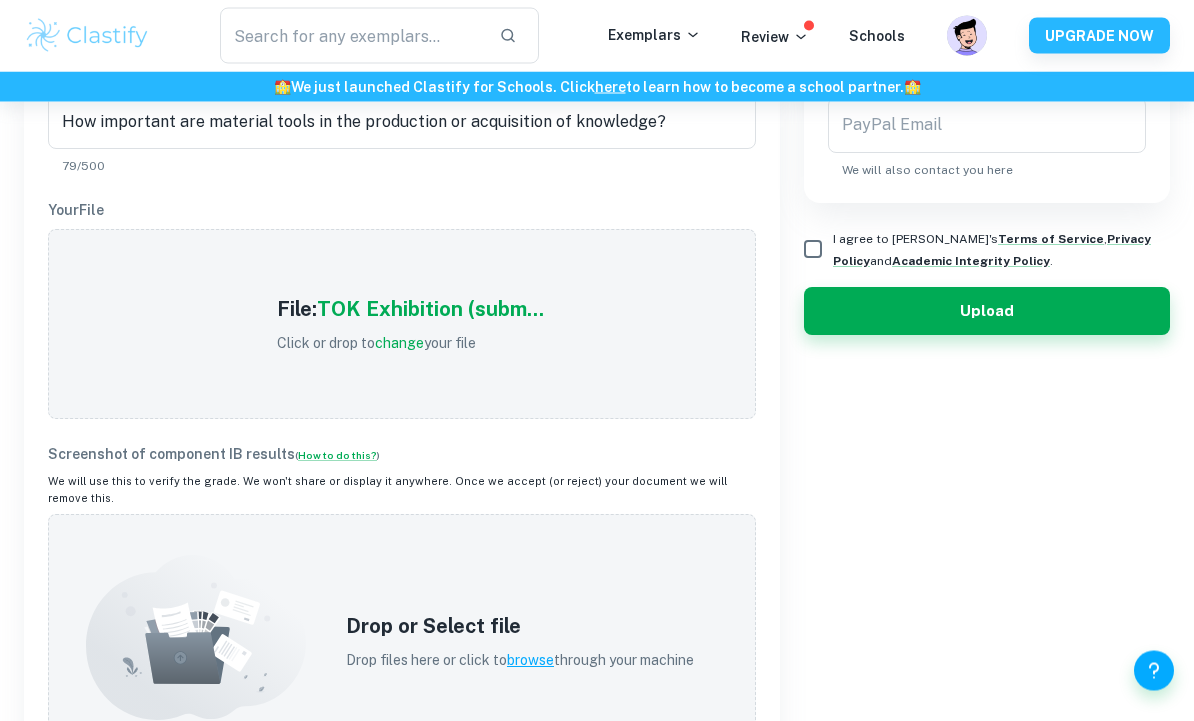 scroll, scrollTop: 571, scrollLeft: 0, axis: vertical 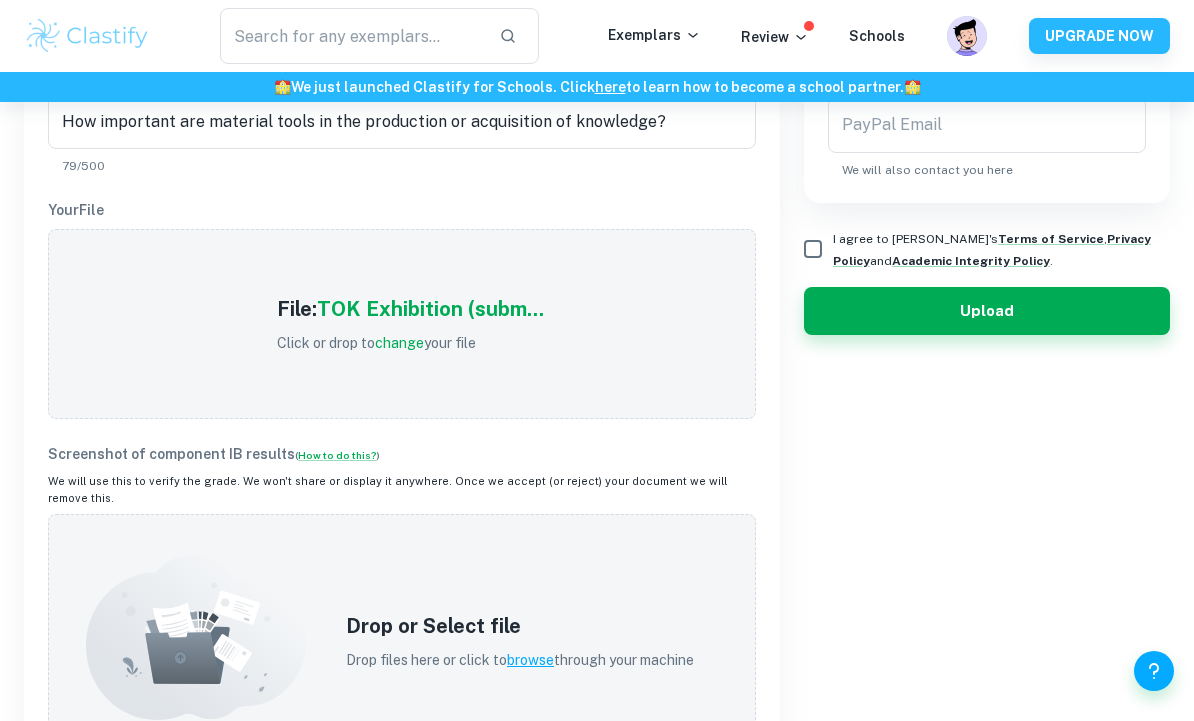 click on "browse" at bounding box center (530, 660) 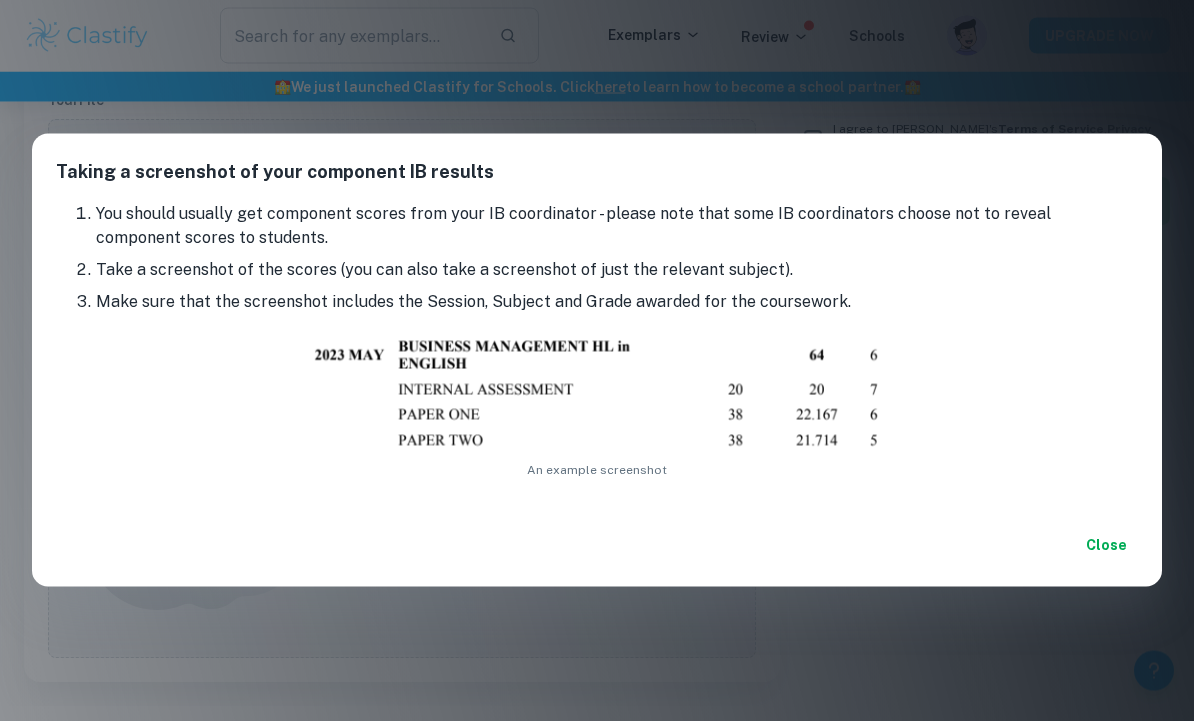 scroll, scrollTop: 681, scrollLeft: 0, axis: vertical 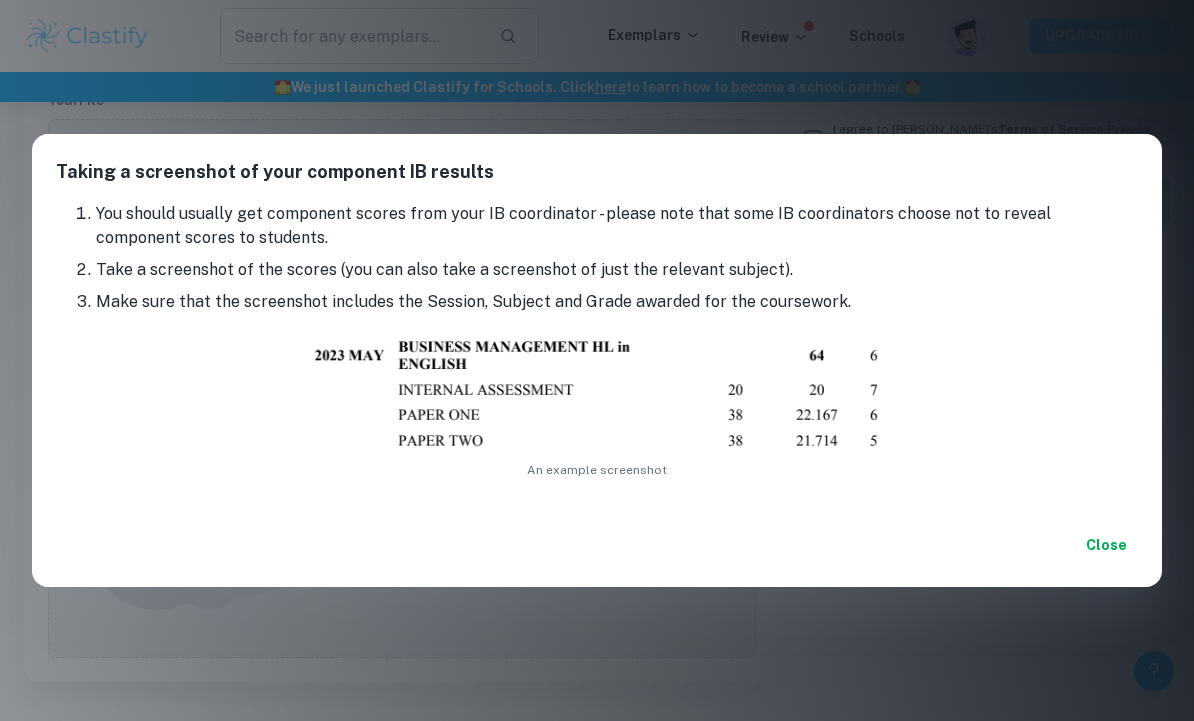 click on "Taking a screenshot of your component IB results You should usually get component scores from your IB coordinator - please note that some IB coordinators choose not to reveal component scores to students. Take a screenshot of the scores (you can also take a screenshot of just the relevant subject). Make sure that the screenshot includes the Session, Subject and Grade awarded for the coursework. An example screenshot Close" at bounding box center (597, 360) 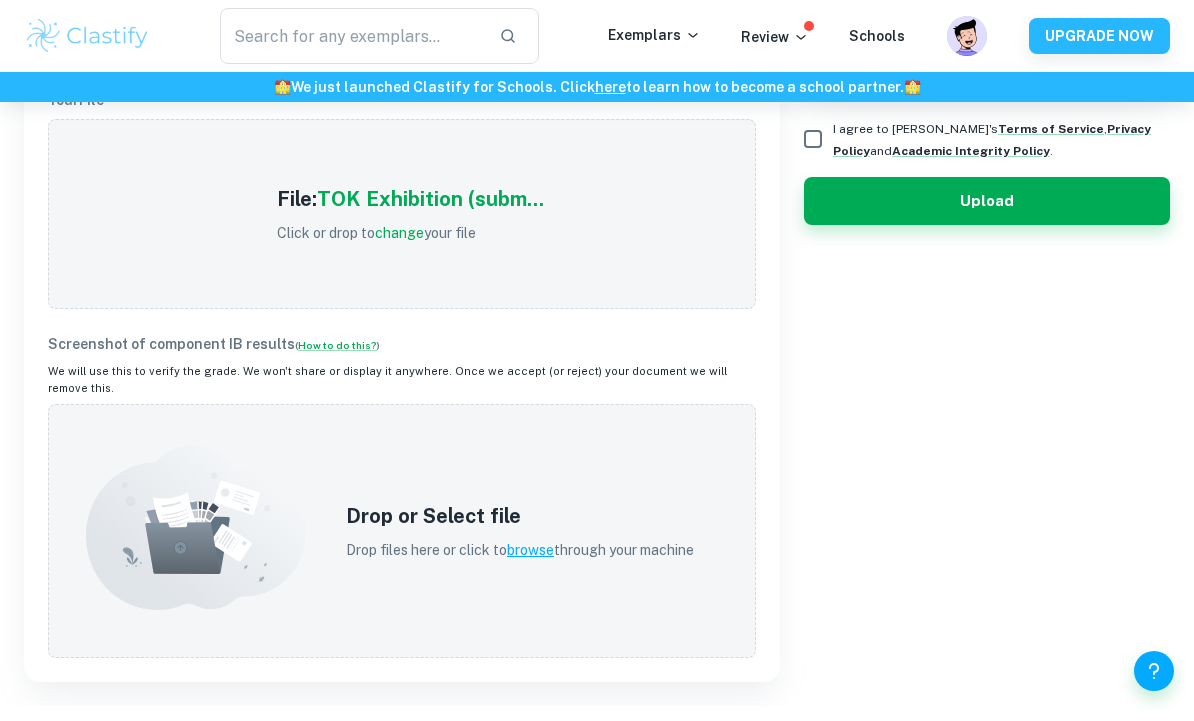 click on "browse" at bounding box center [530, 550] 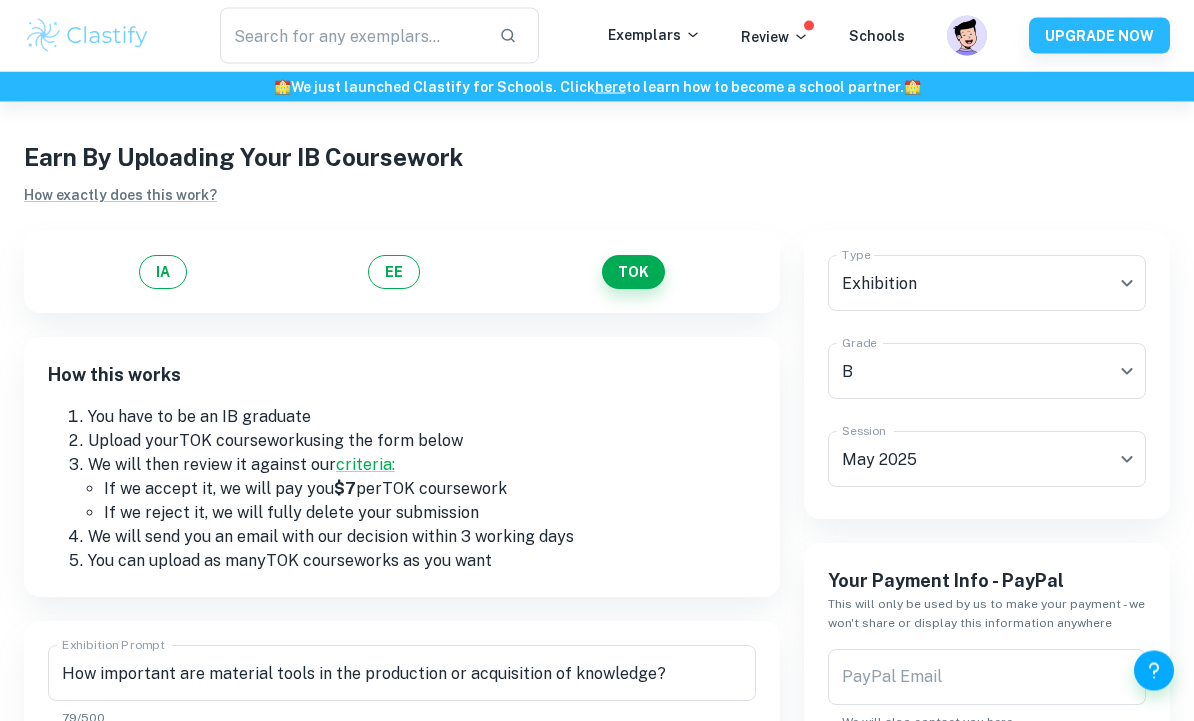 scroll, scrollTop: 0, scrollLeft: 0, axis: both 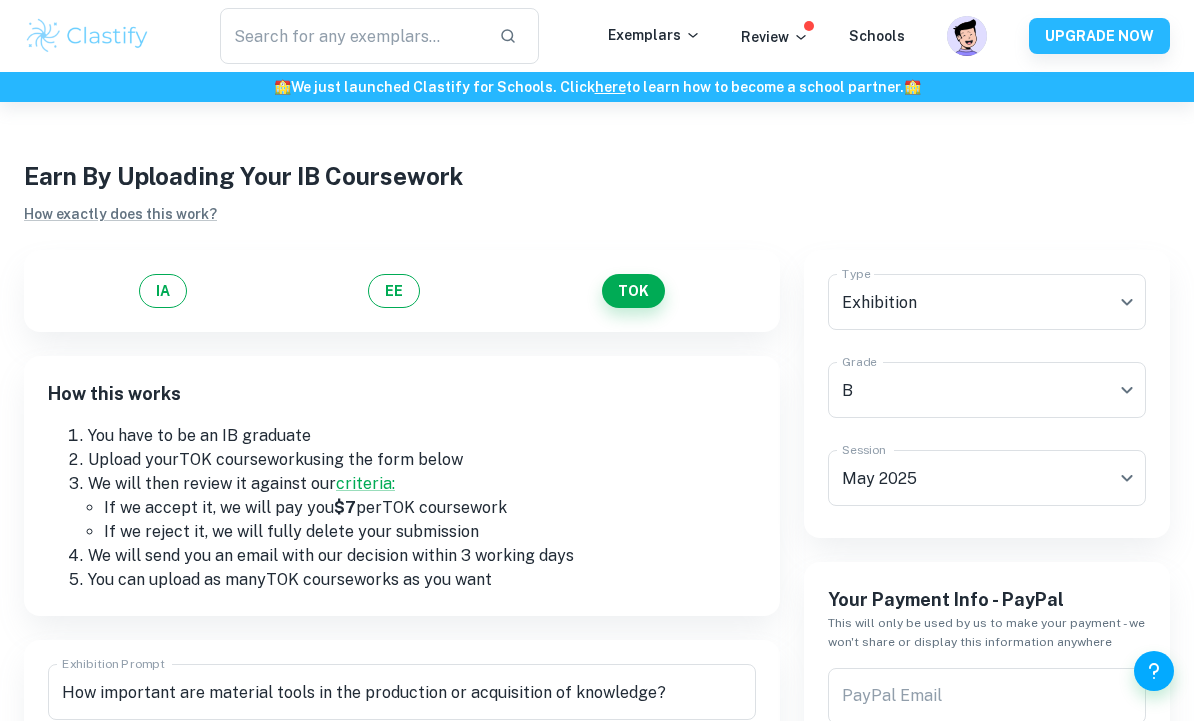 click on "criteria:" at bounding box center (365, 483) 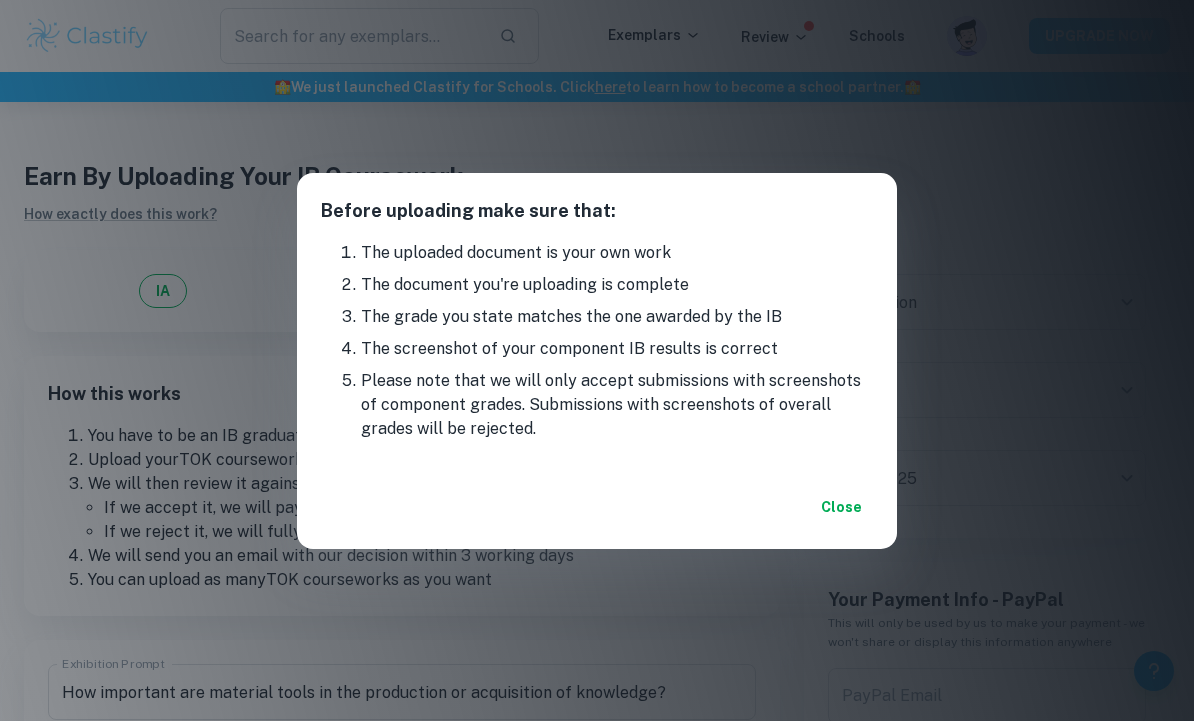 click on "Close" at bounding box center (841, 507) 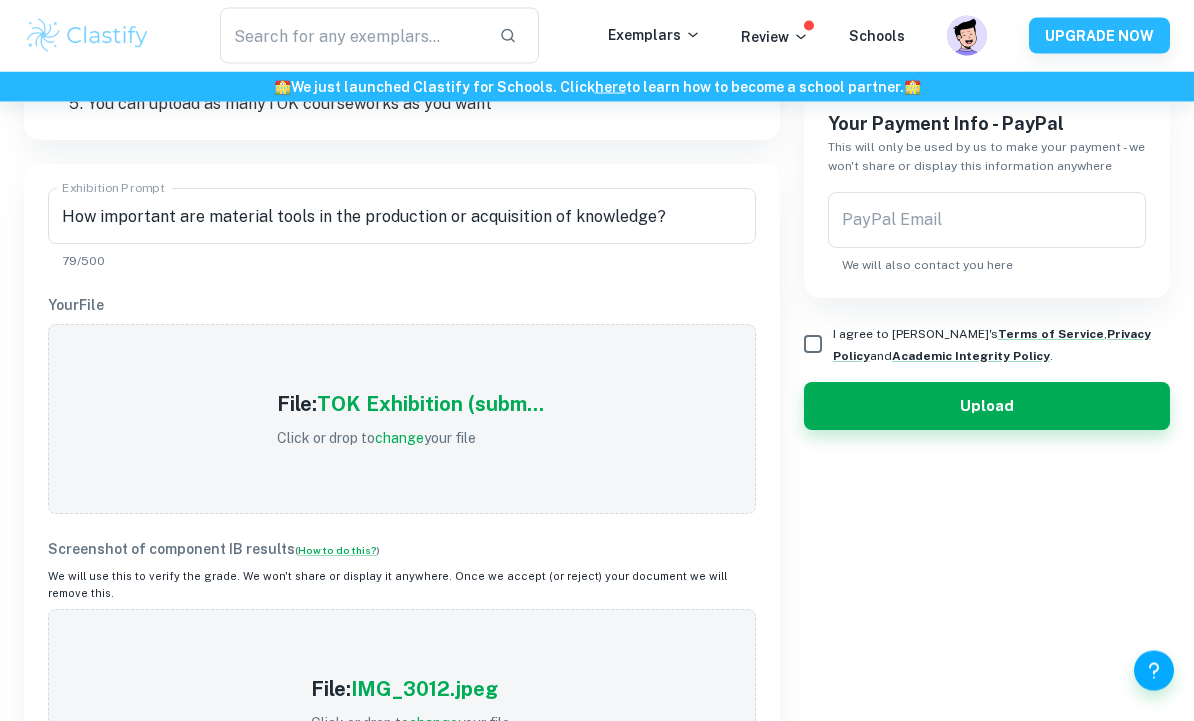 scroll, scrollTop: 476, scrollLeft: 0, axis: vertical 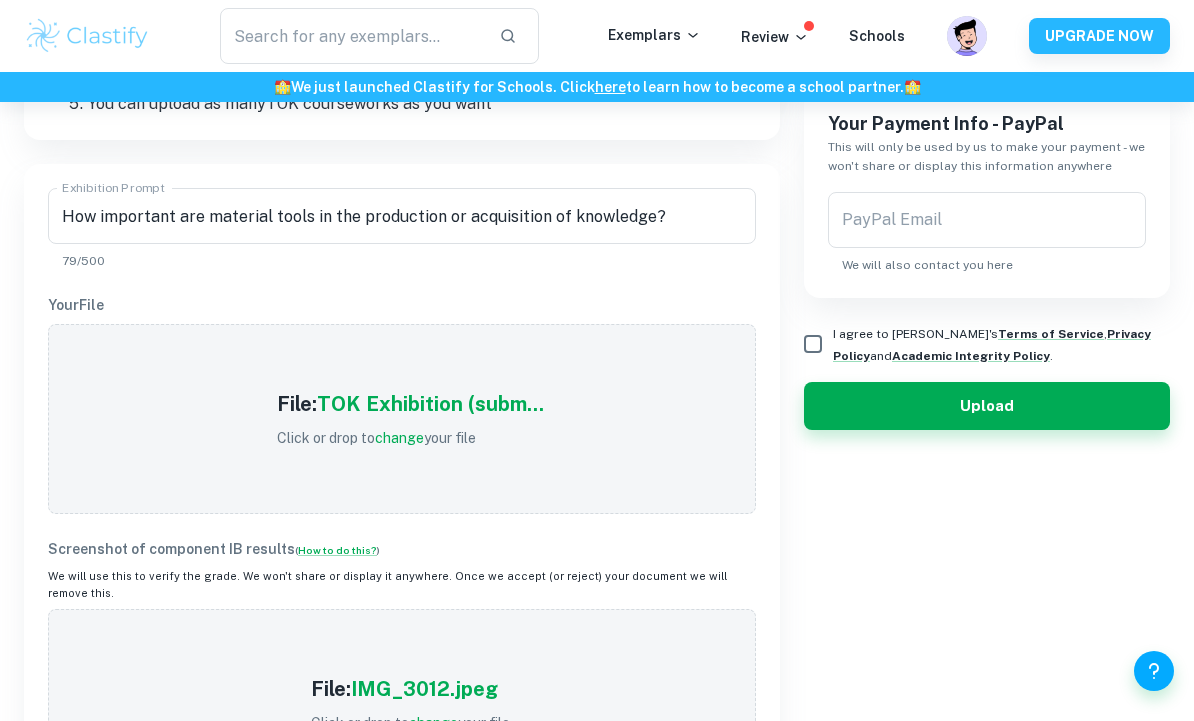 click on "File:  IMG_3012.jpeg Click or drop to  change  your file" at bounding box center (410, 704) 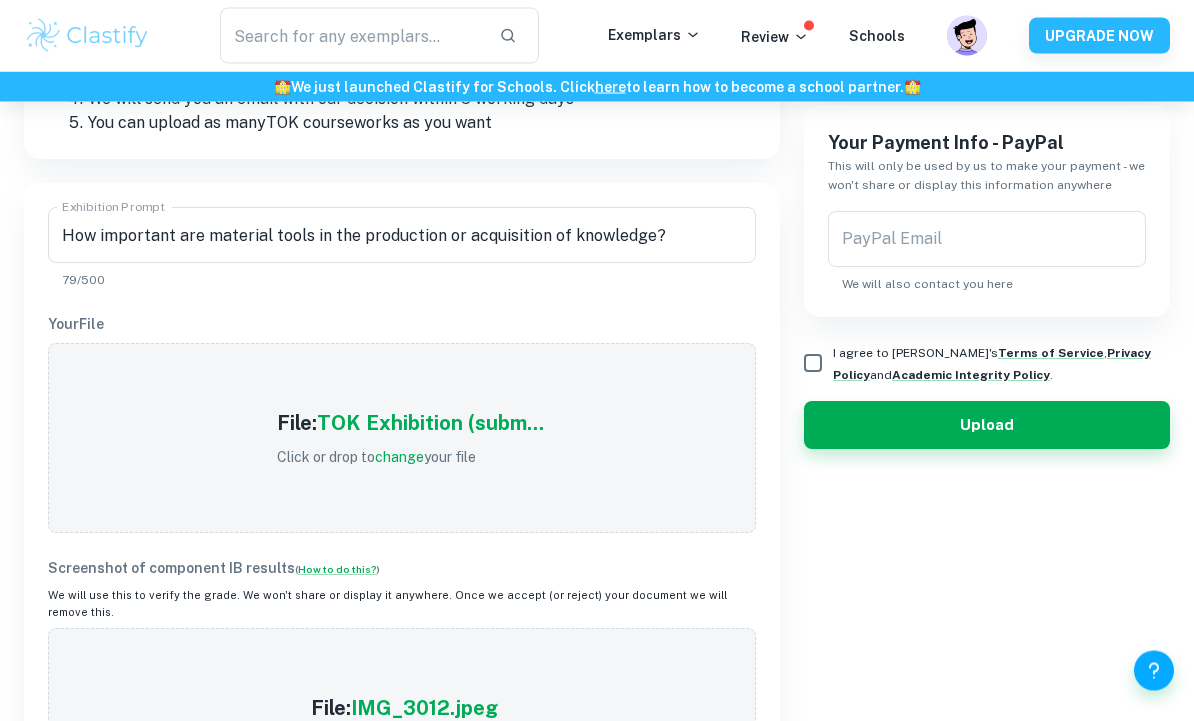 scroll, scrollTop: 450, scrollLeft: 0, axis: vertical 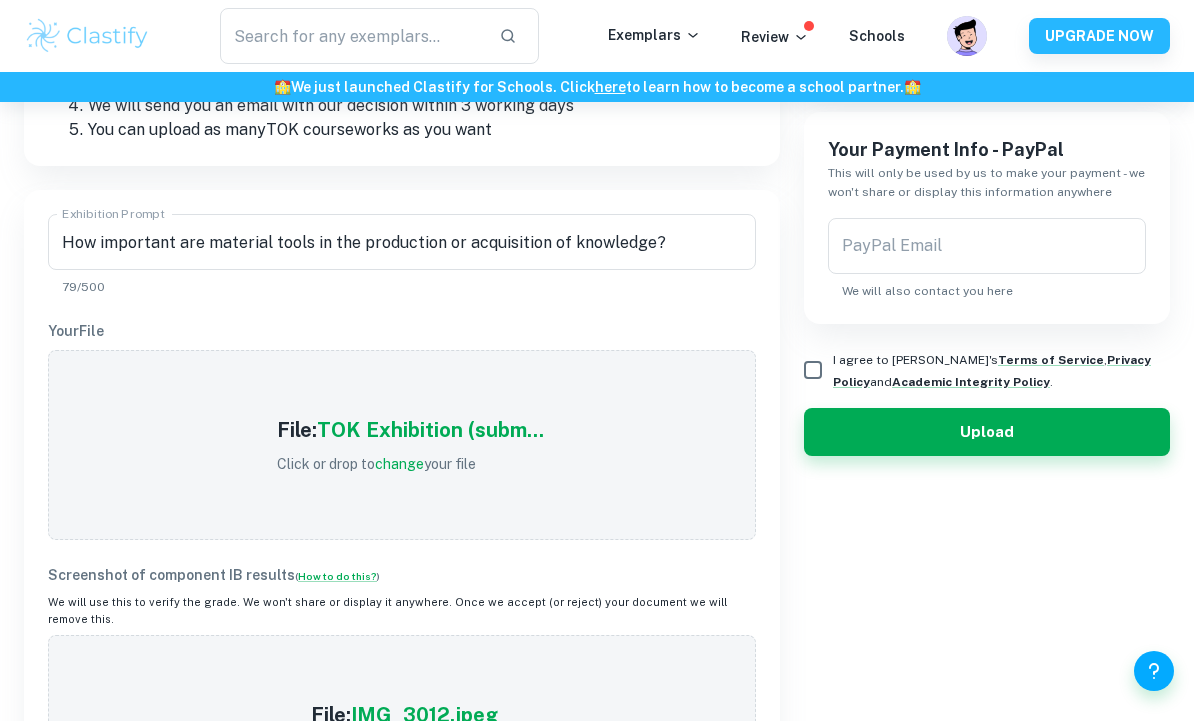 click on "PayPal Email" at bounding box center [987, 246] 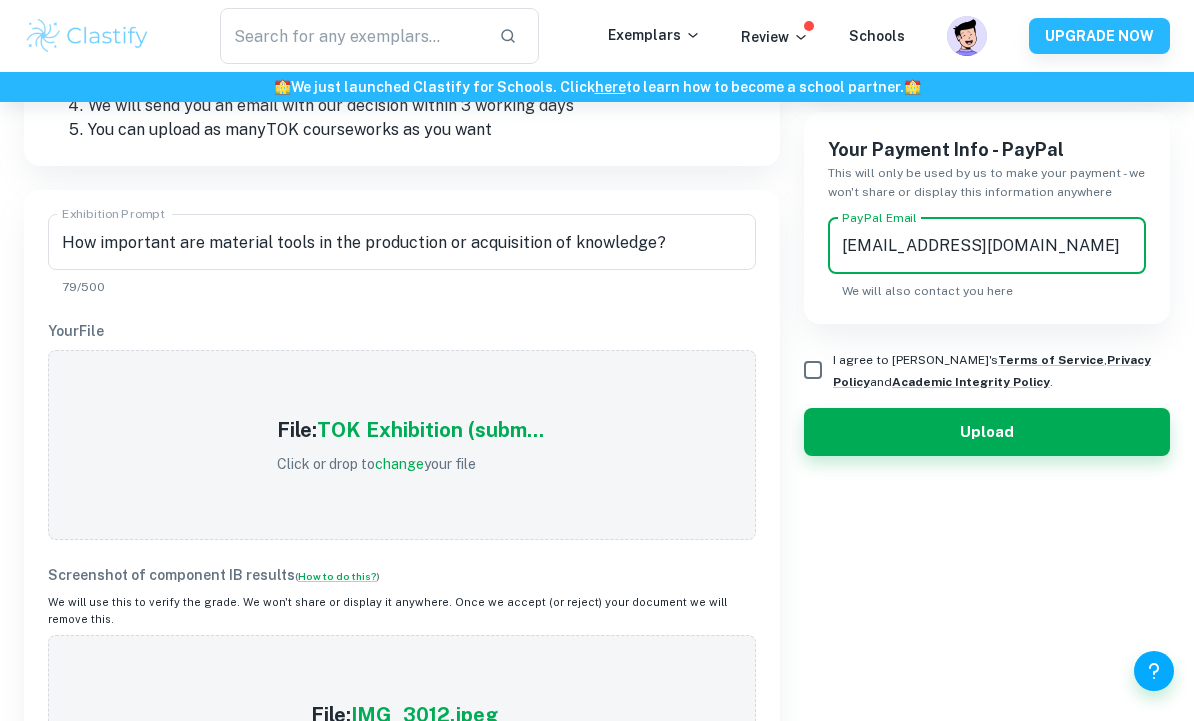 type on "[EMAIL_ADDRESS][DOMAIN_NAME]" 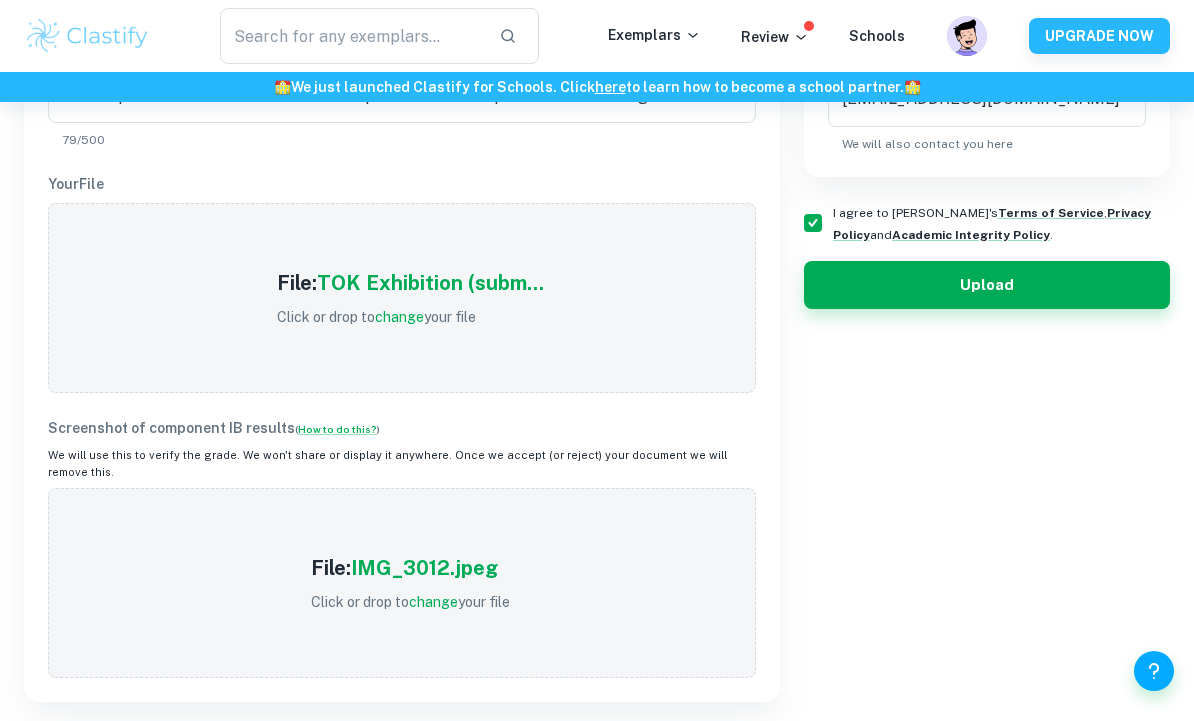 scroll, scrollTop: 599, scrollLeft: 0, axis: vertical 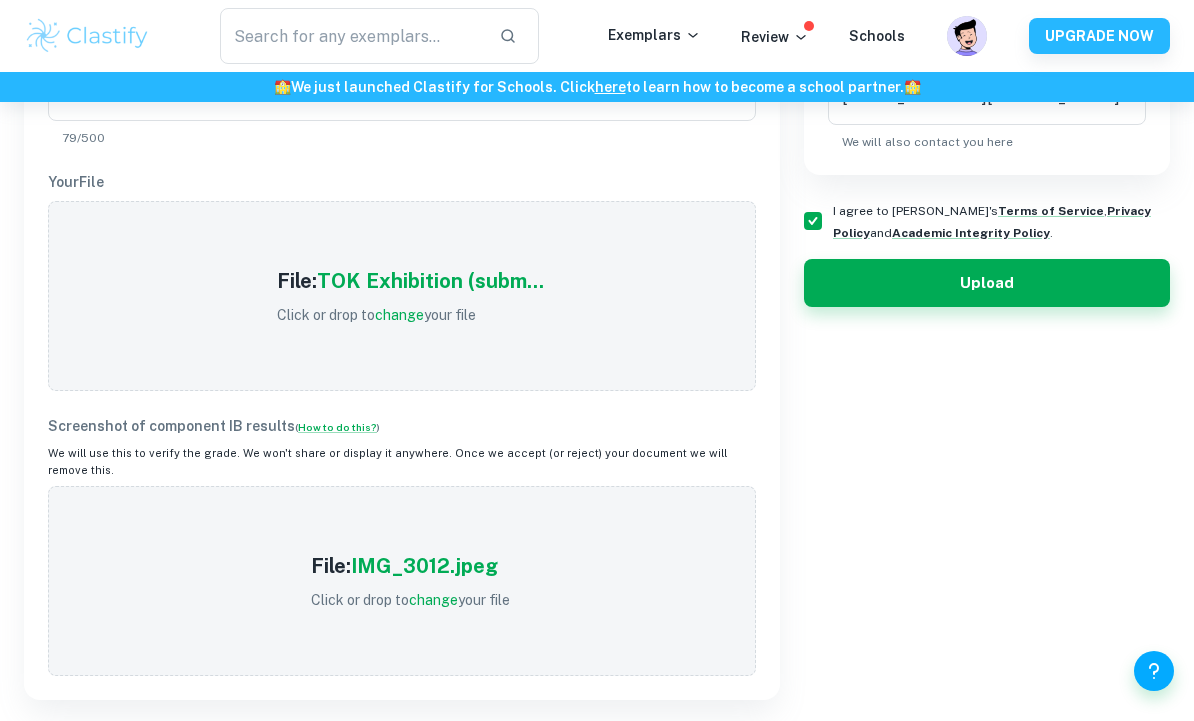 click on "change" at bounding box center (399, 315) 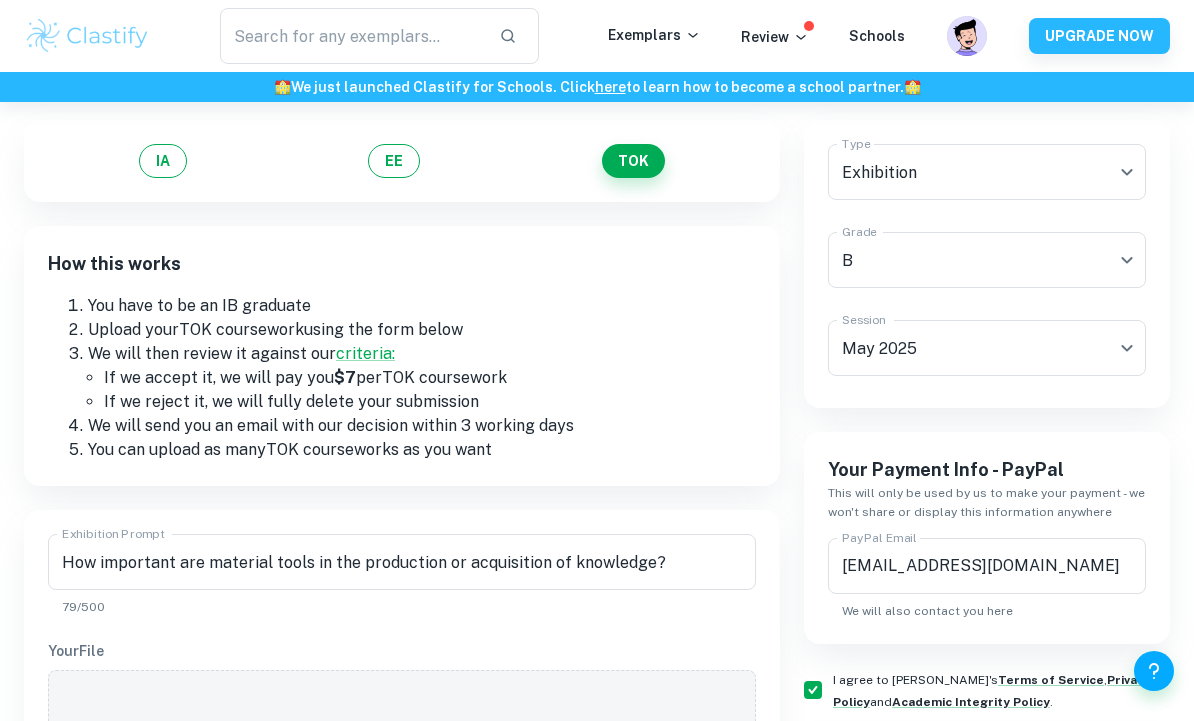 scroll, scrollTop: 133, scrollLeft: 0, axis: vertical 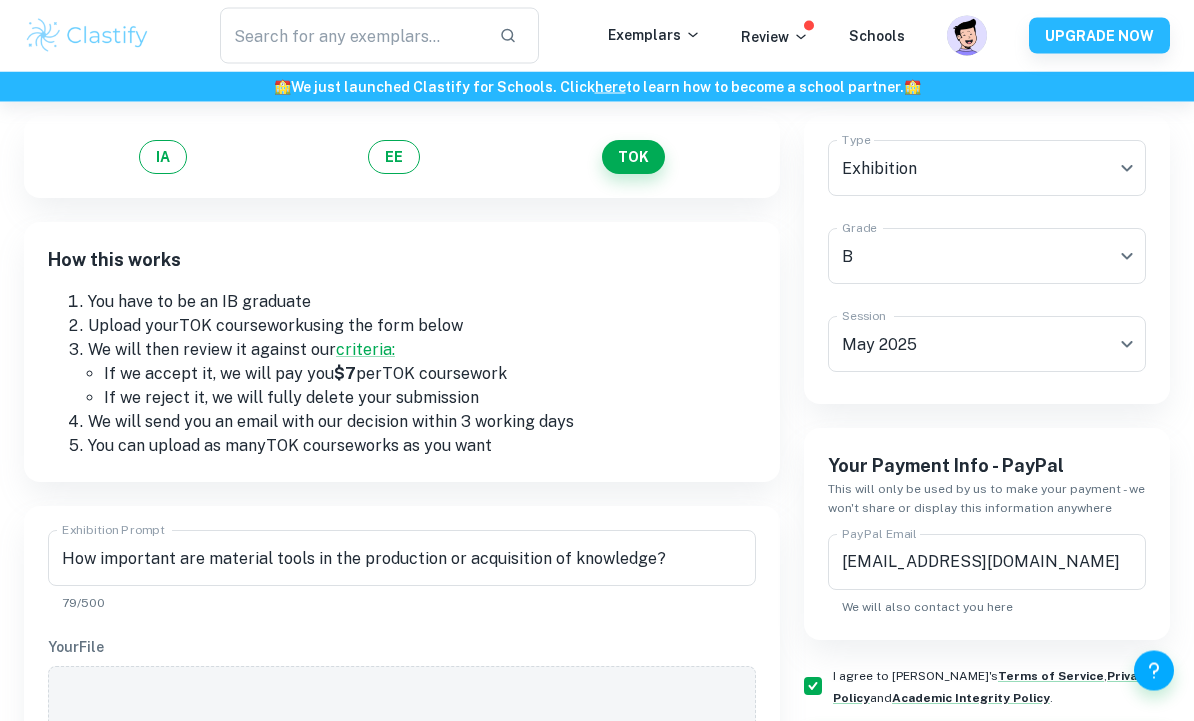 click on "Upload" at bounding box center [987, 749] 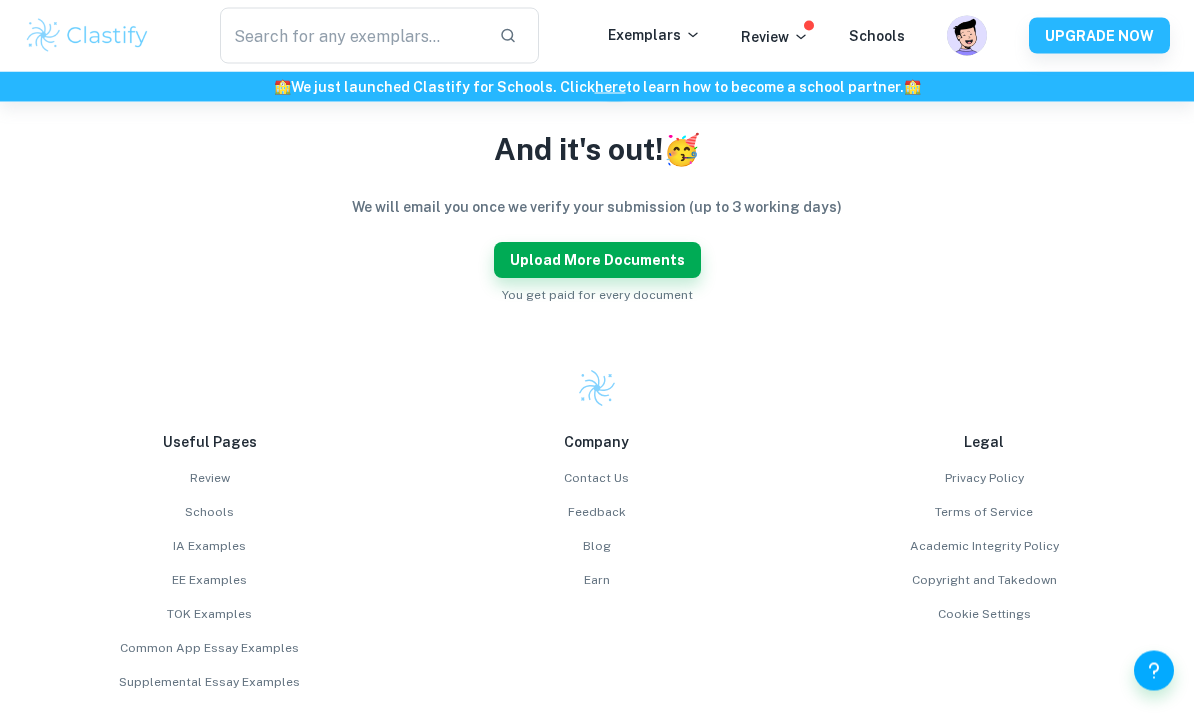 scroll, scrollTop: 507, scrollLeft: 0, axis: vertical 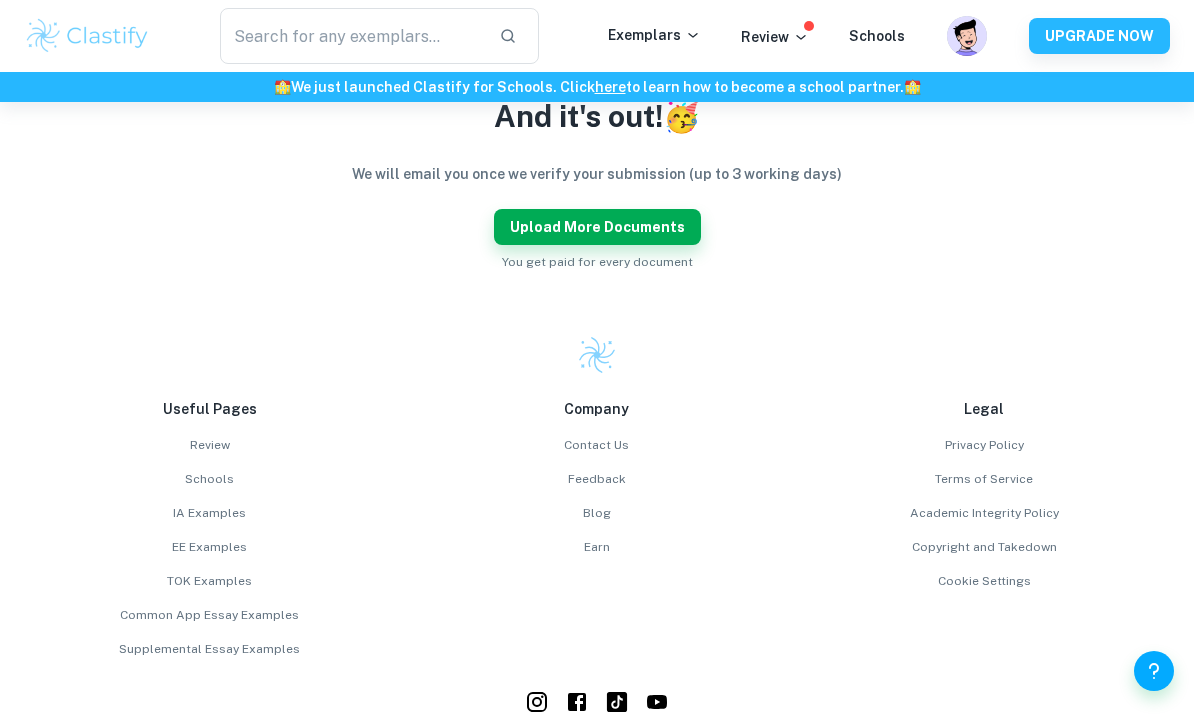 click on "Upload more documents" at bounding box center [597, 227] 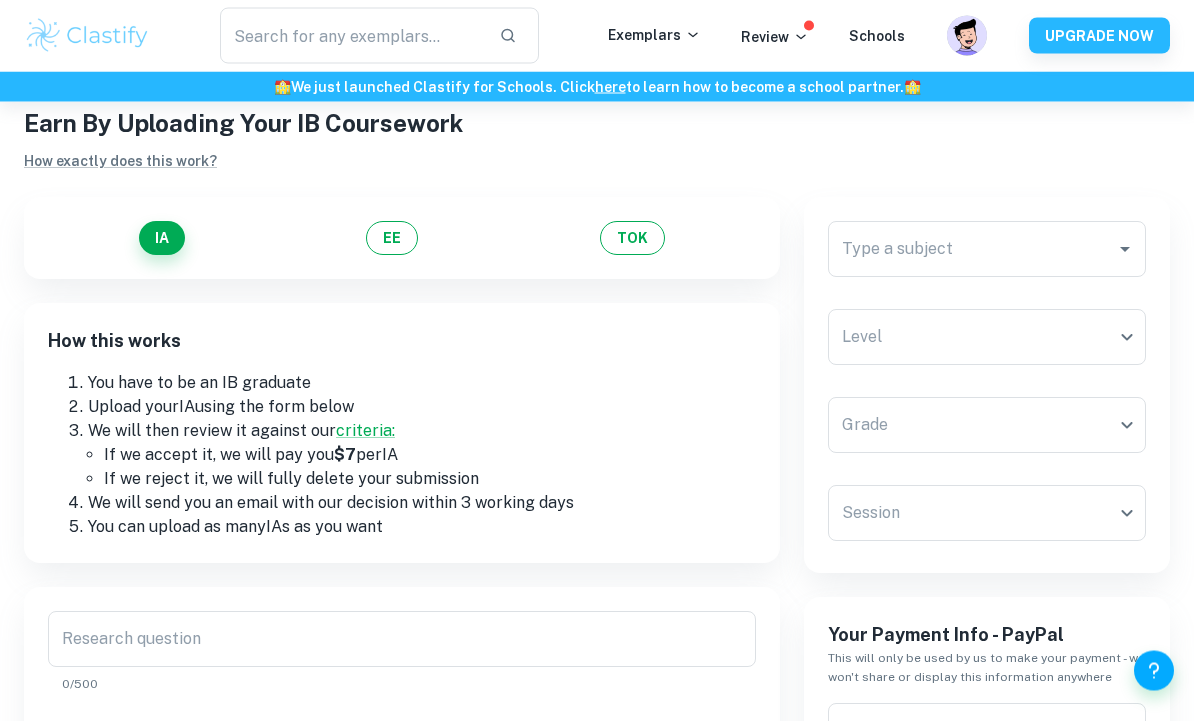 scroll, scrollTop: 0, scrollLeft: 0, axis: both 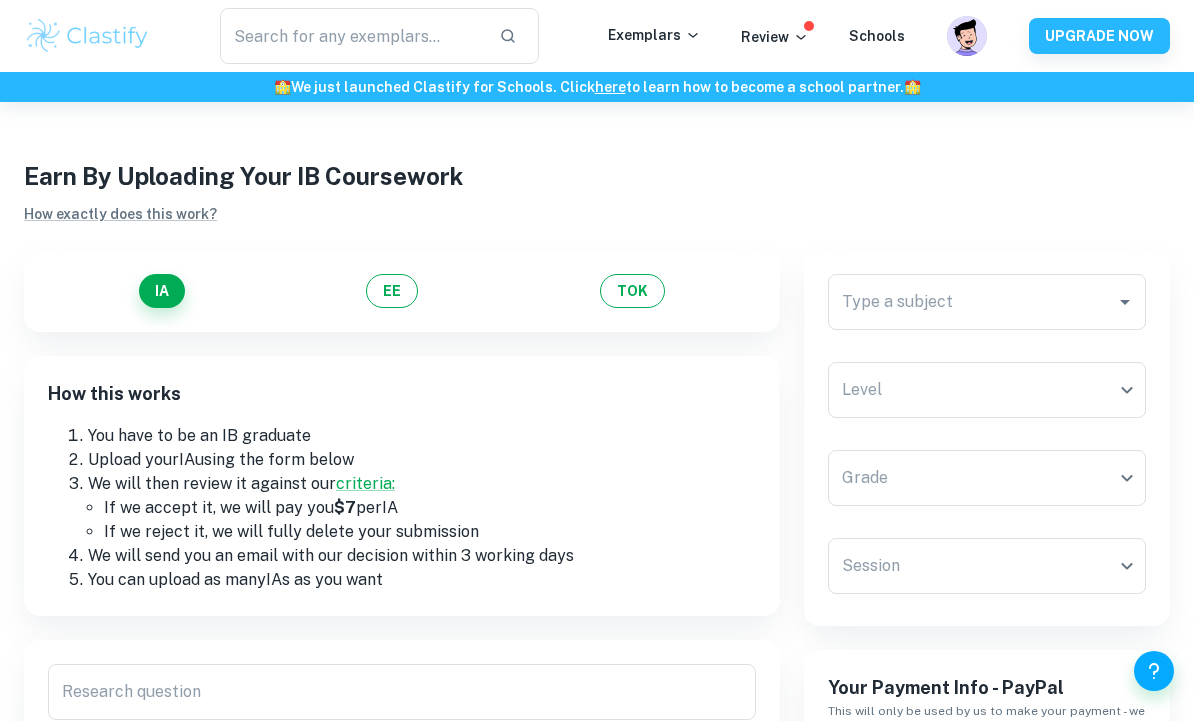 click on "Type a subject Type a subject" at bounding box center [987, 302] 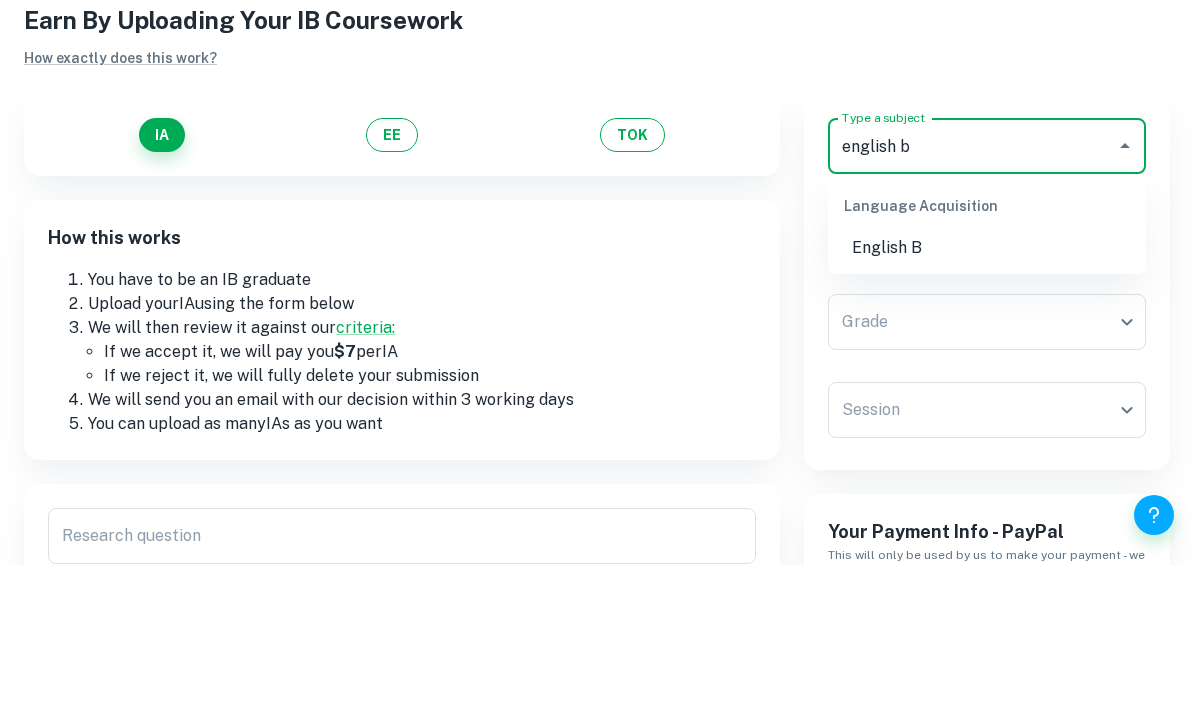 click on "English B" at bounding box center [987, 404] 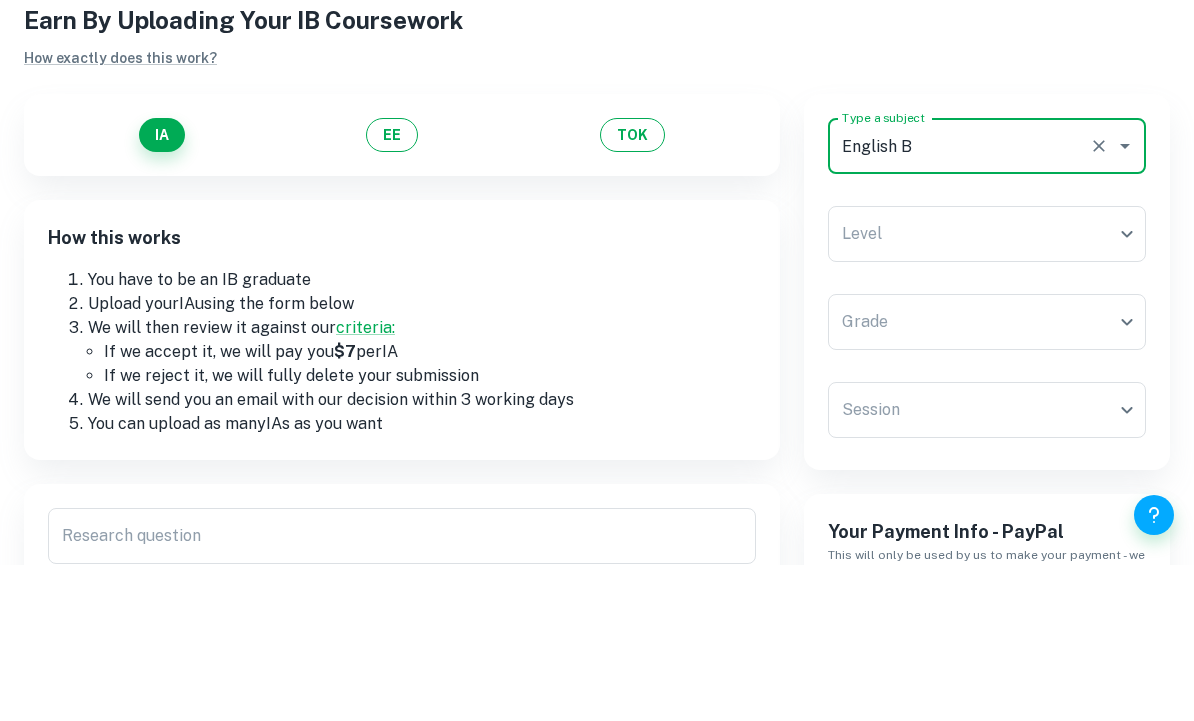 click on "We value your privacy We use cookies to enhance your browsing experience, serve personalised ads or content, and analyse our traffic. By clicking "Accept All", you consent to our use of cookies.   Cookie Policy Customise   Reject All   Accept All   Customise Consent Preferences   We use cookies to help you navigate efficiently and perform certain functions. You will find detailed information about all cookies under each consent category below. The cookies that are categorised as "Necessary" are stored on your browser as they are essential for enabling the basic functionalities of the site. ...  Show more For more information on how Google's third-party cookies operate and handle your data, see:   Google Privacy Policy Necessary Always Active Necessary cookies are required to enable the basic features of this site, such as providing secure log-in or adjusting your consent preferences. These cookies do not store any personally identifiable data. Functional Analytics Performance Advertisement Uncategorised" at bounding box center [597, 462] 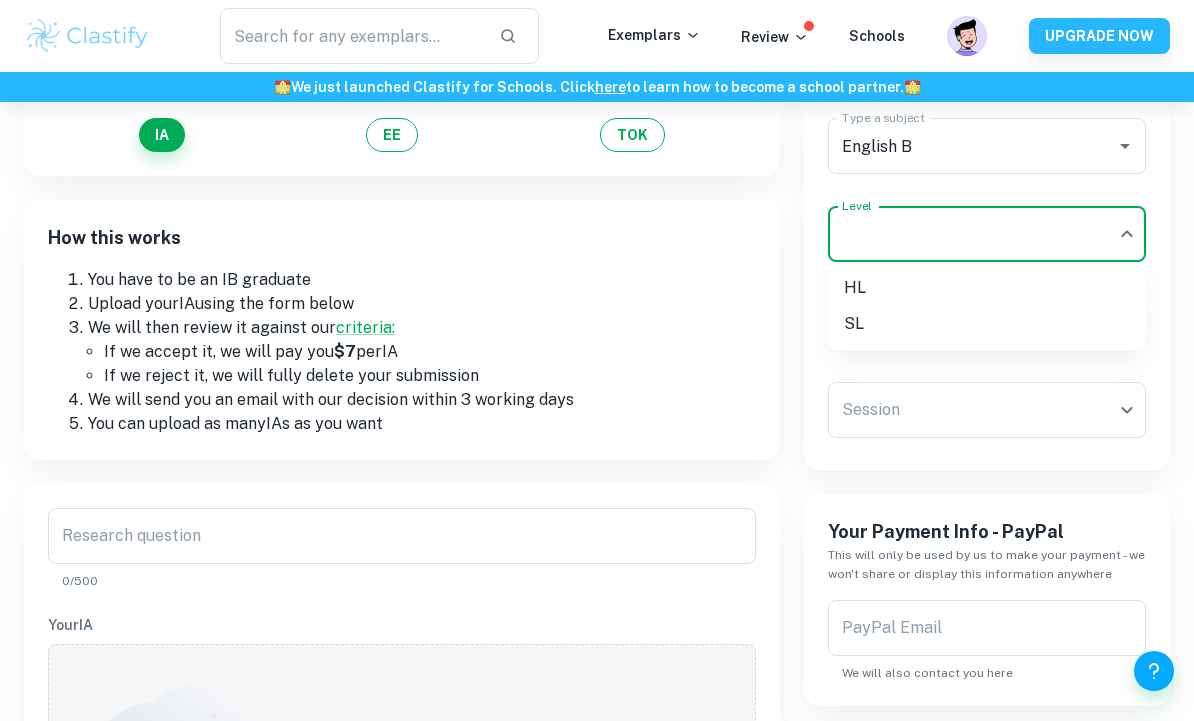 click on "SL" at bounding box center [987, 324] 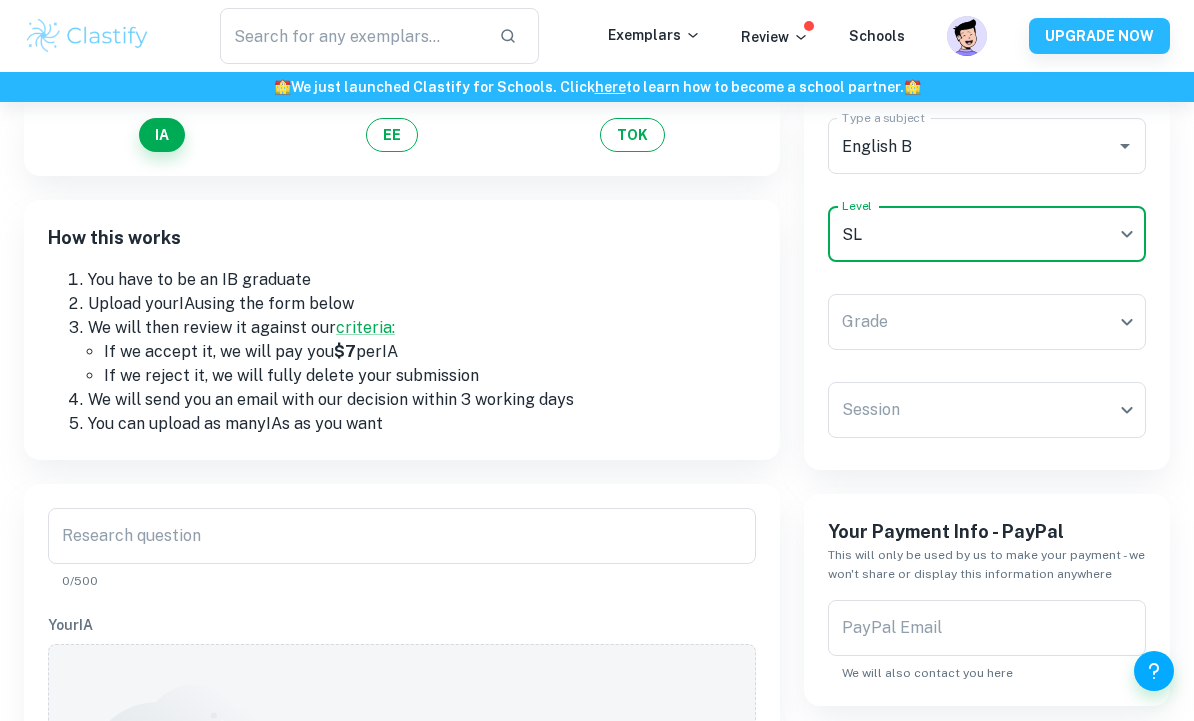 click on "We value your privacy We use cookies to enhance your browsing experience, serve personalised ads or content, and analyse our traffic. By clicking "Accept All", you consent to our use of cookies.   Cookie Policy Customise   Reject All   Accept All   Customise Consent Preferences   We use cookies to help you navigate efficiently and perform certain functions. You will find detailed information about all cookies under each consent category below. The cookies that are categorised as "Necessary" are stored on your browser as they are essential for enabling the basic functionalities of the site. ...  Show more For more information on how Google's third-party cookies operate and handle your data, see:   Google Privacy Policy Necessary Always Active Necessary cookies are required to enable the basic features of this site, such as providing secure log-in or adjusting your consent preferences. These cookies do not store any personally identifiable data. Functional Analytics Performance Advertisement Uncategorised" at bounding box center [597, 306] 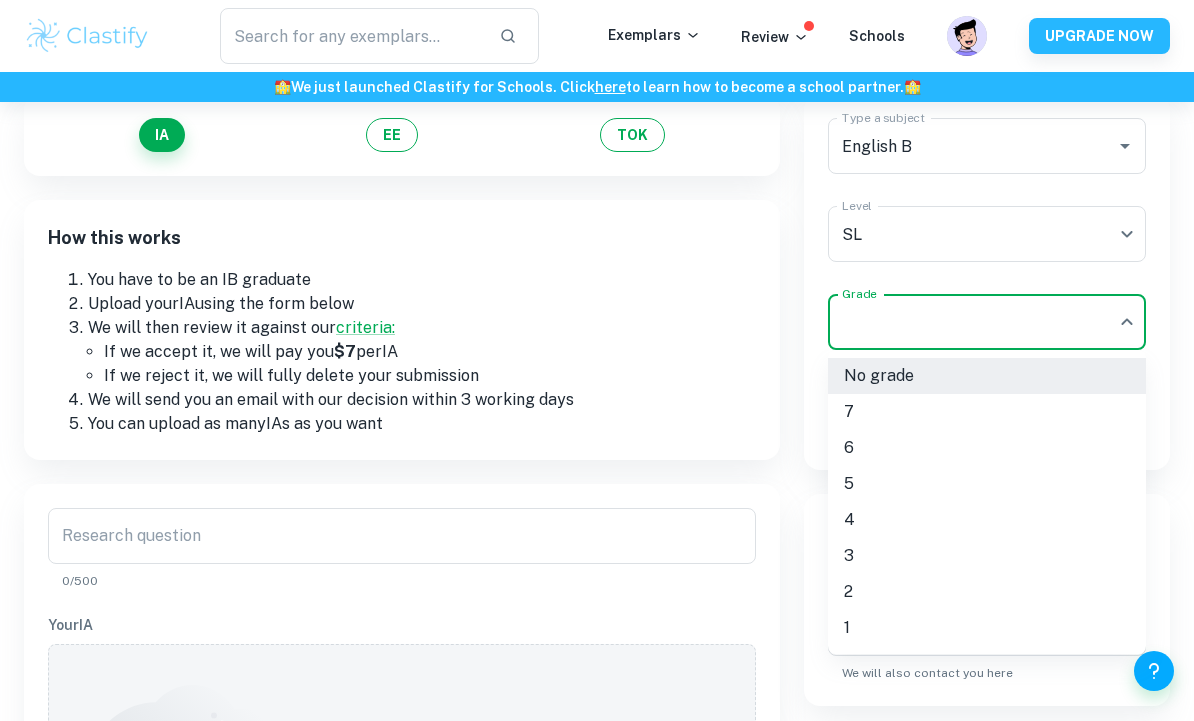 click on "7" at bounding box center [987, 412] 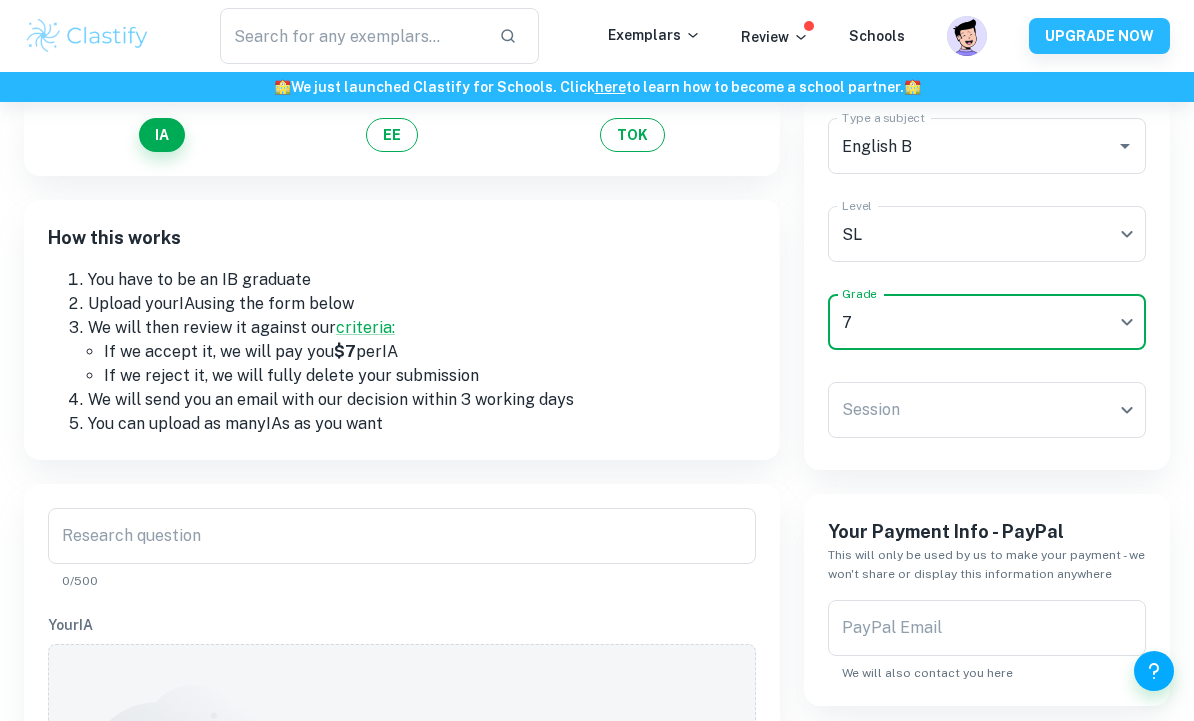 click on "We value your privacy We use cookies to enhance your browsing experience, serve personalised ads or content, and analyse our traffic. By clicking "Accept All", you consent to our use of cookies.   Cookie Policy Customise   Reject All   Accept All   Customise Consent Preferences   We use cookies to help you navigate efficiently and perform certain functions. You will find detailed information about all cookies under each consent category below. The cookies that are categorised as "Necessary" are stored on your browser as they are essential for enabling the basic functionalities of the site. ...  Show more For more information on how Google's third-party cookies operate and handle your data, see:   Google Privacy Policy Necessary Always Active Necessary cookies are required to enable the basic features of this site, such as providing secure log-in or adjusting your consent preferences. These cookies do not store any personally identifiable data. Functional Analytics Performance Advertisement Uncategorised" at bounding box center (597, 306) 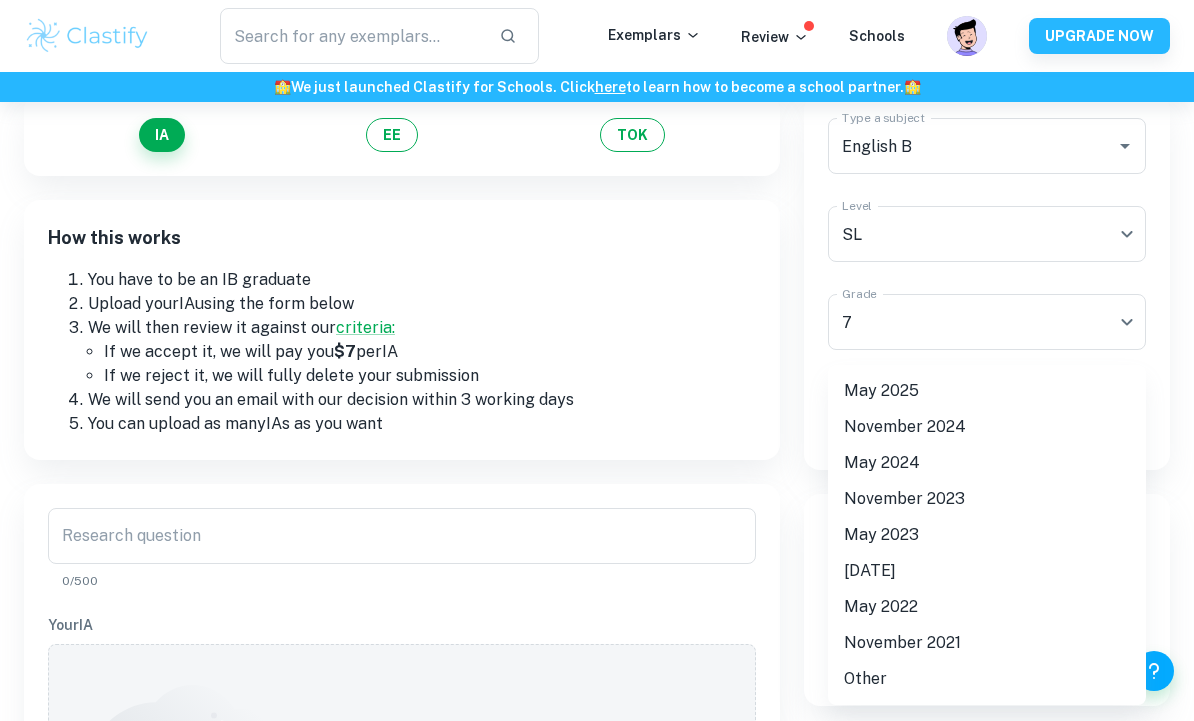 click on "May 2025" at bounding box center (987, 391) 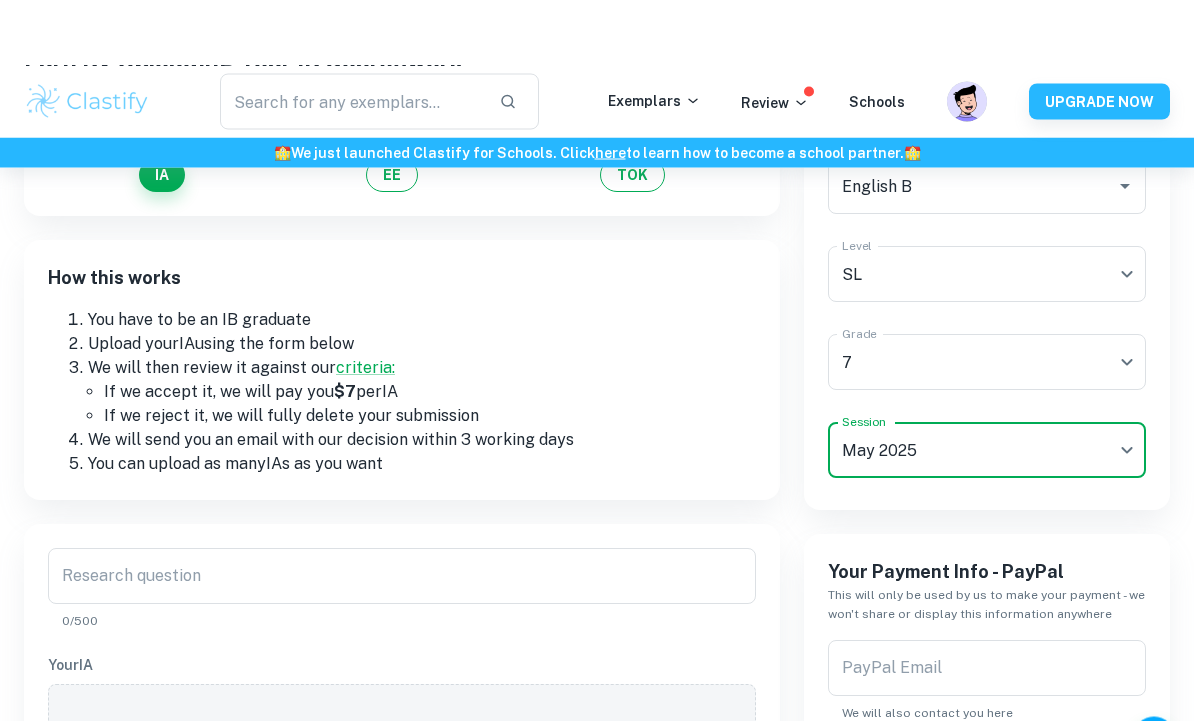 scroll, scrollTop: 0, scrollLeft: 0, axis: both 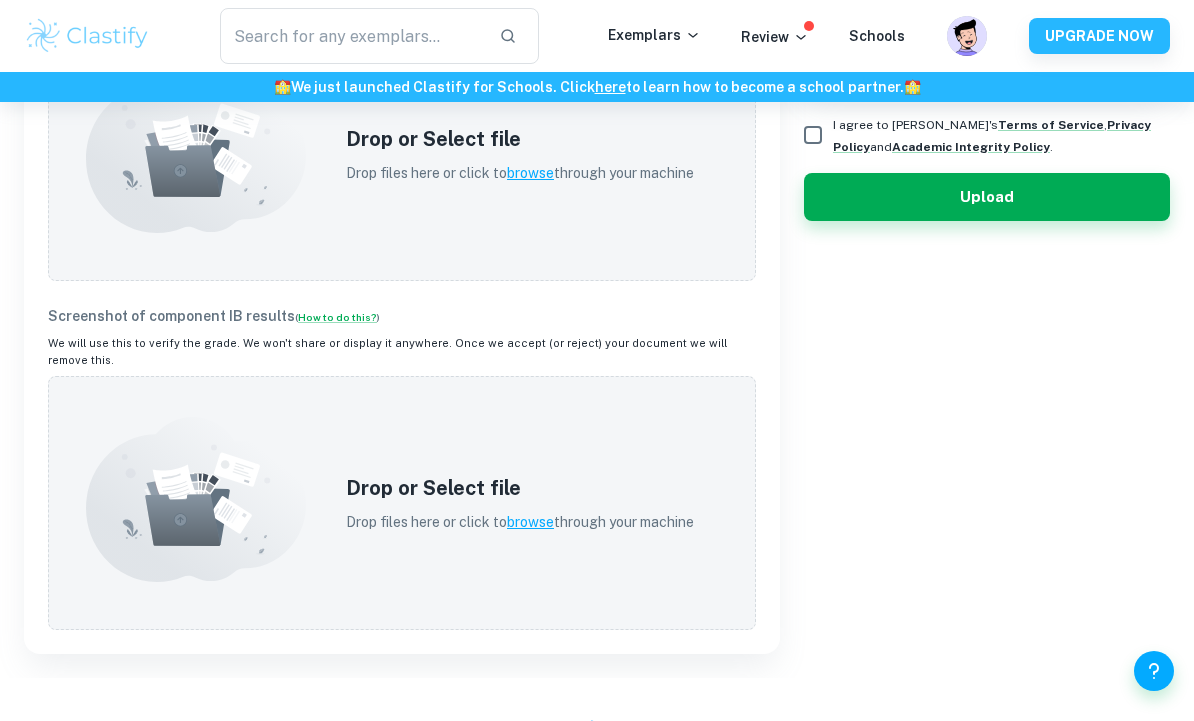 click on "browse" at bounding box center (530, 522) 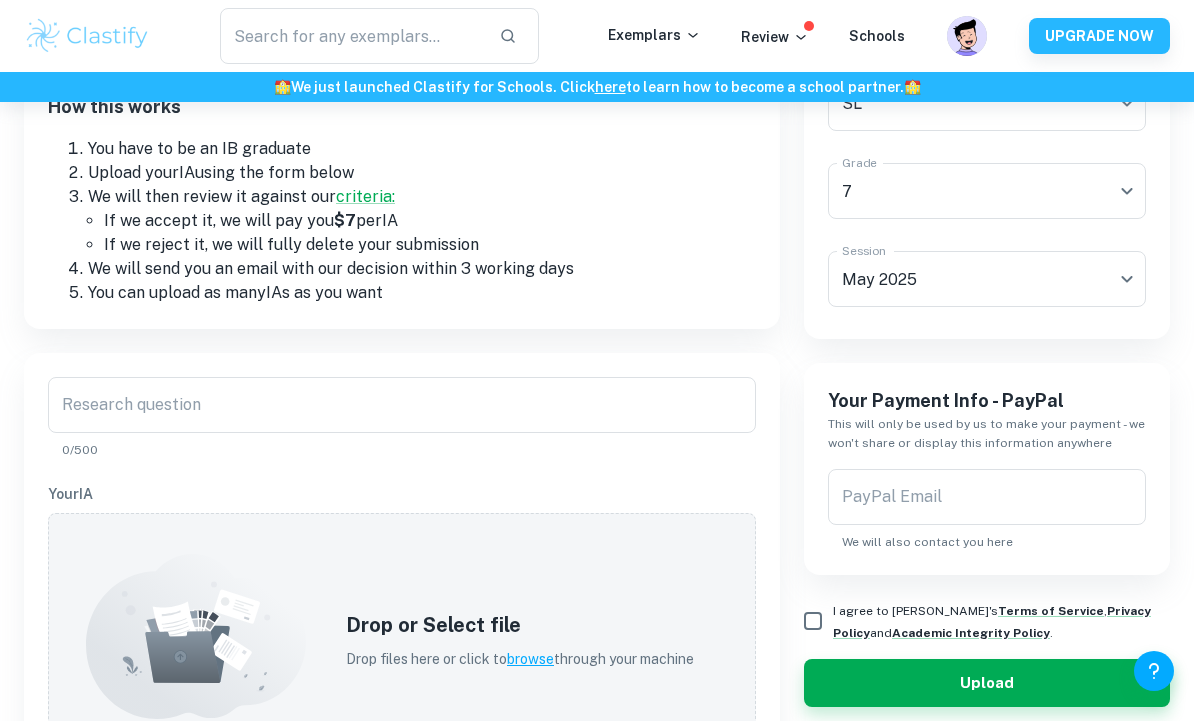 click on "Research question" at bounding box center [402, 405] 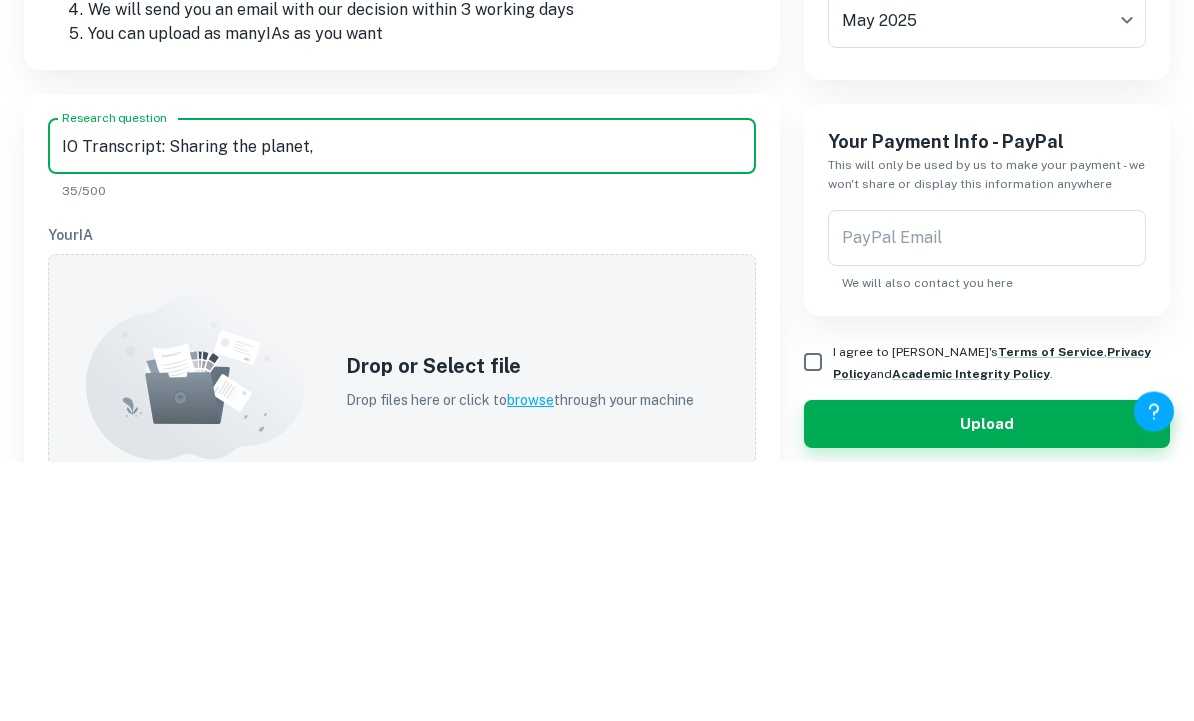 scroll, scrollTop: 545, scrollLeft: 0, axis: vertical 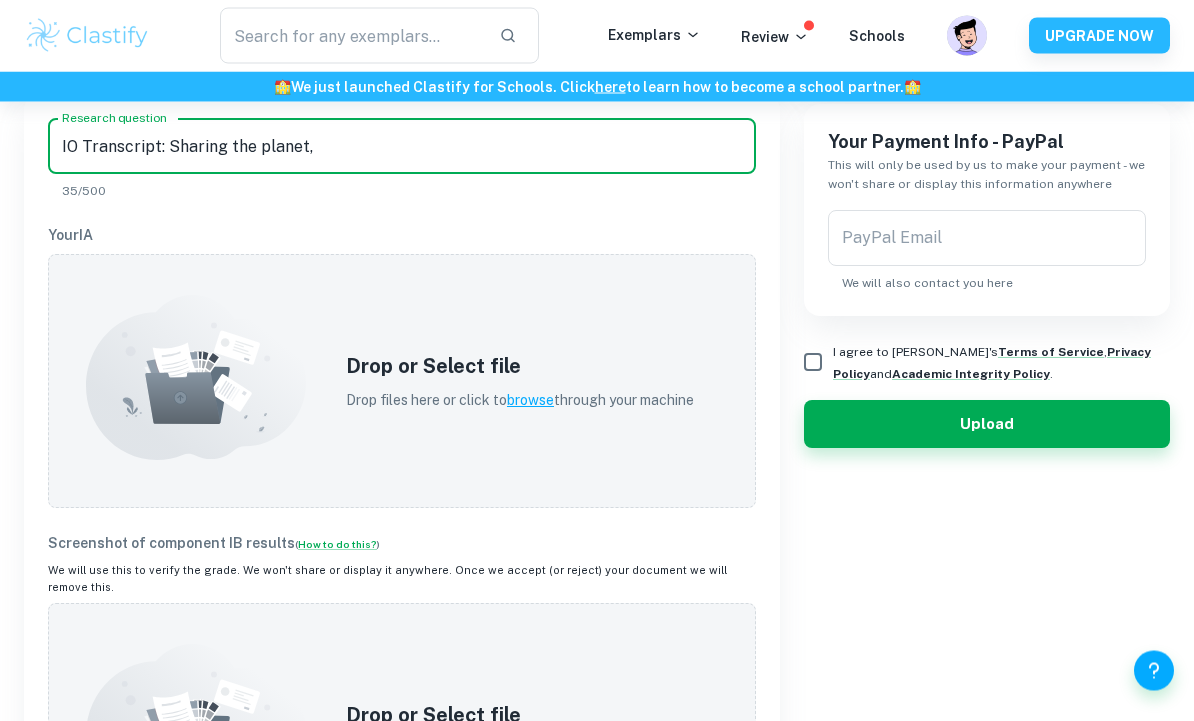 click on "IO Transcript: Sharing the planet," at bounding box center [402, 147] 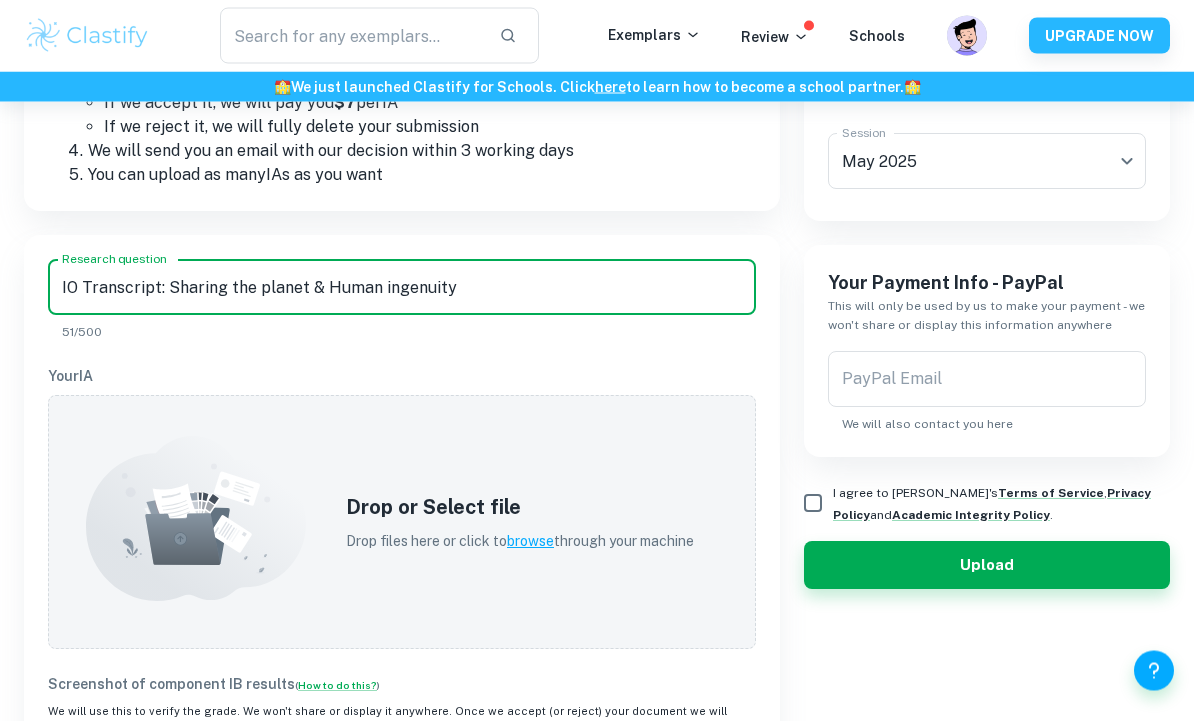 scroll, scrollTop: 402, scrollLeft: 0, axis: vertical 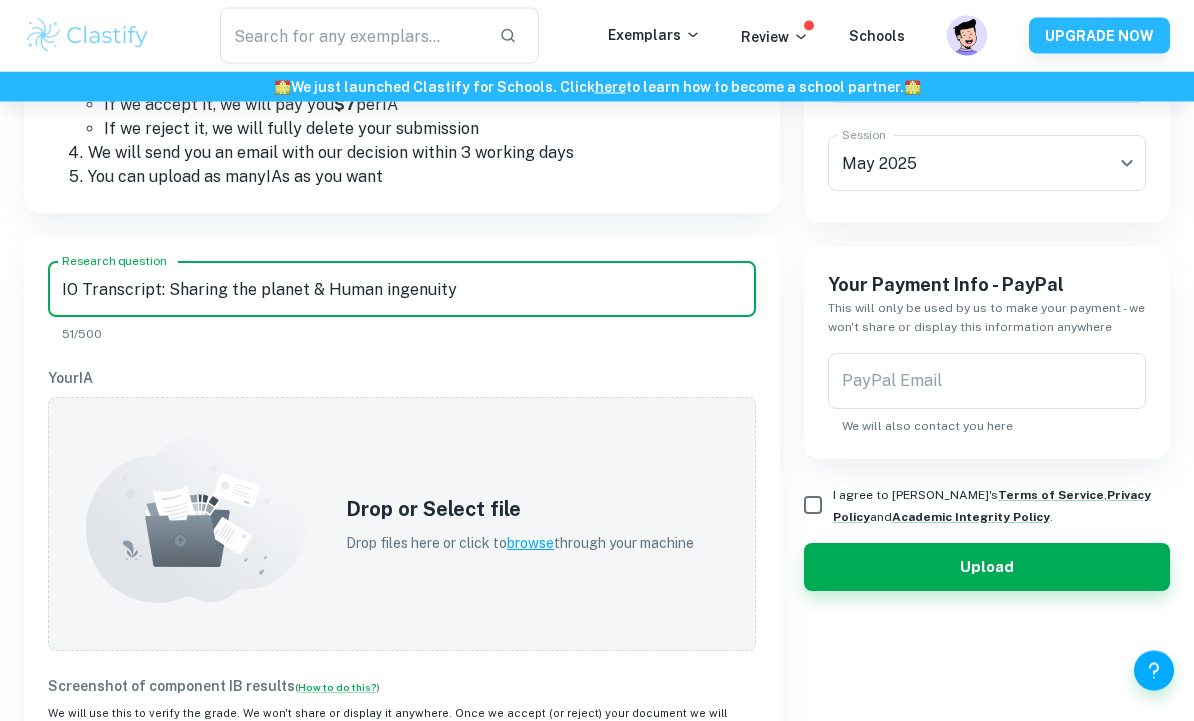 click on "Drop or Select file Drop files here or click to  browse  through your machine" at bounding box center (520, 525) 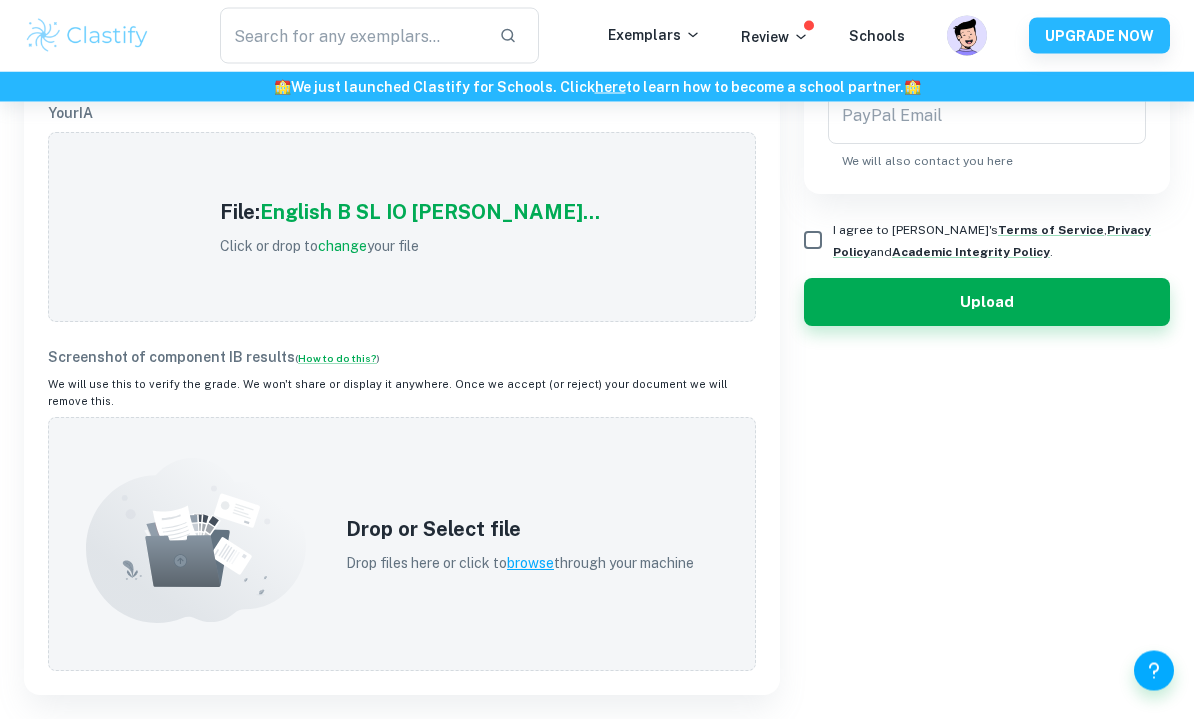 scroll, scrollTop: 668, scrollLeft: 0, axis: vertical 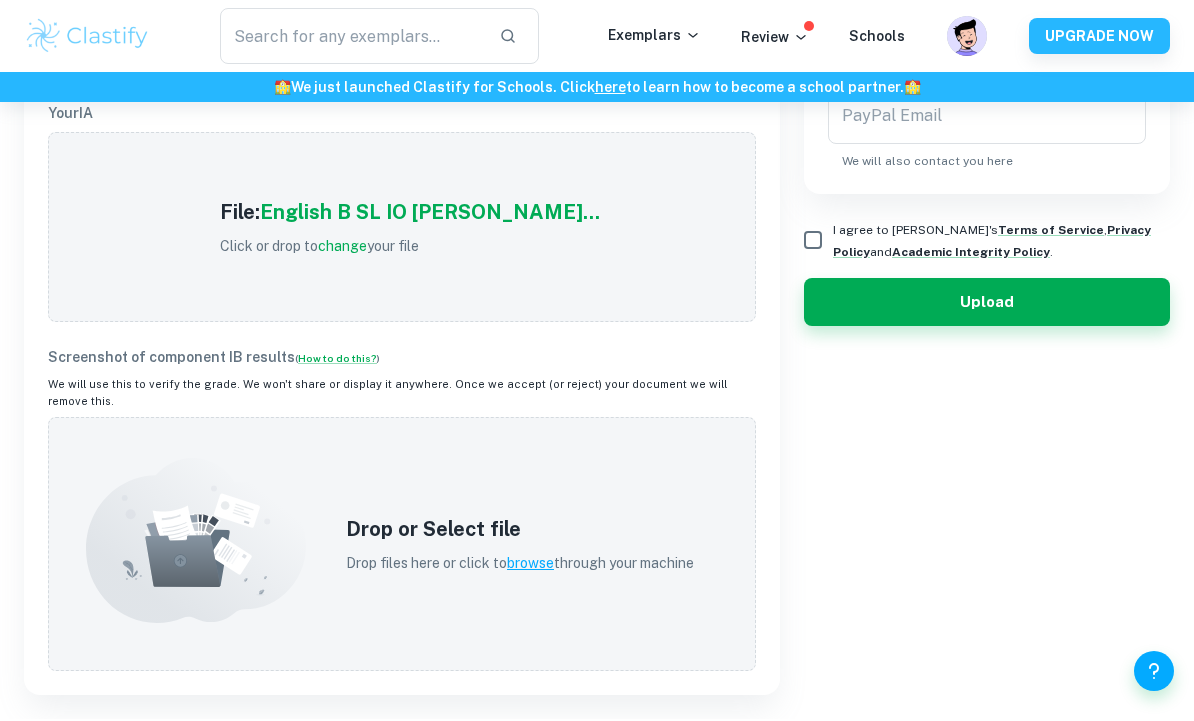 click on "browse" at bounding box center [530, 563] 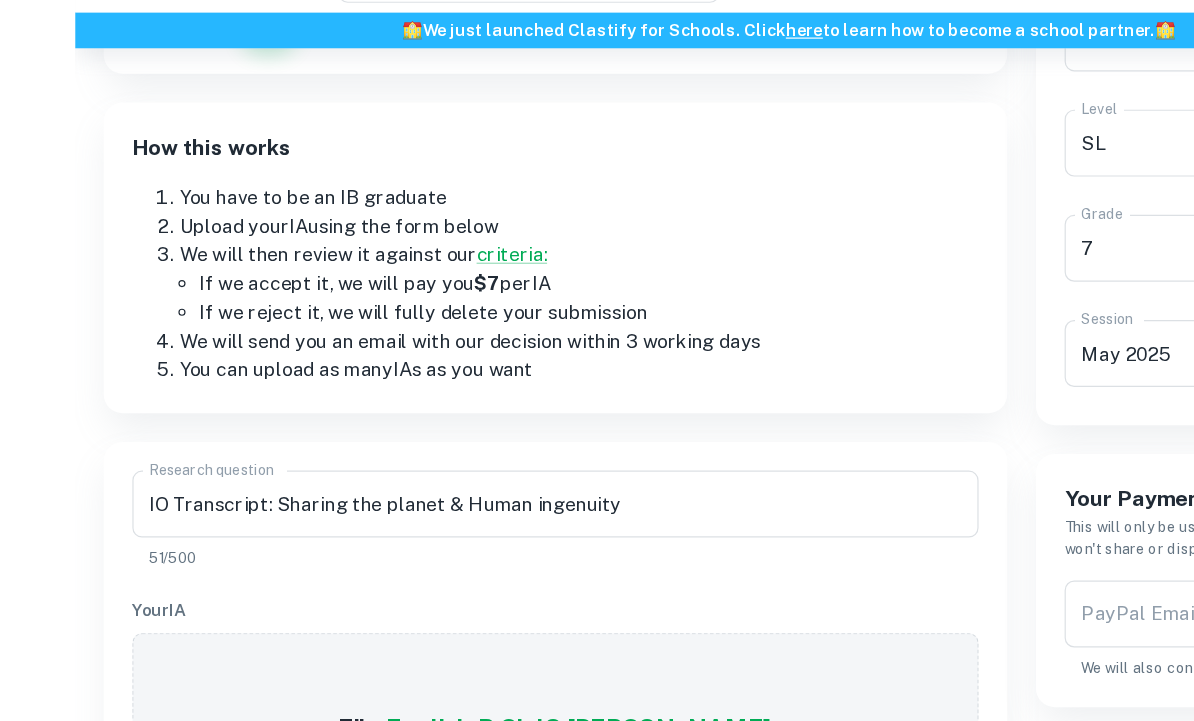 scroll, scrollTop: 209, scrollLeft: 0, axis: vertical 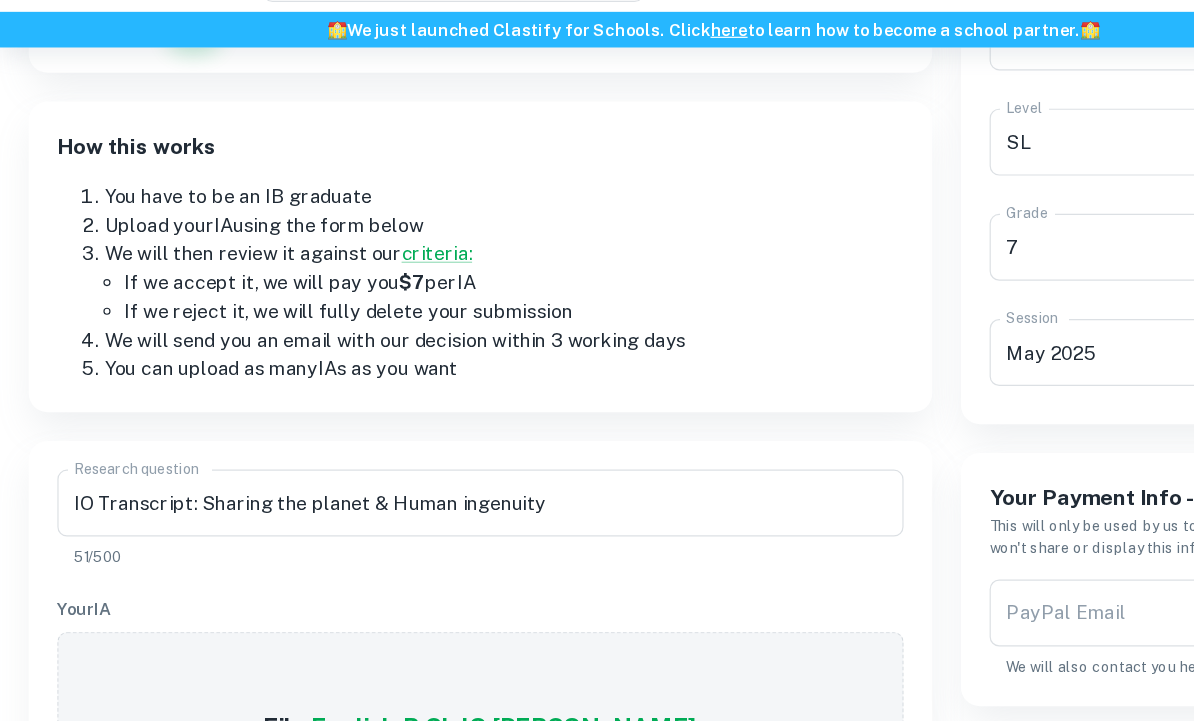 click on "IO Transcript: Sharing the planet & Human ingenuity" at bounding box center [402, 483] 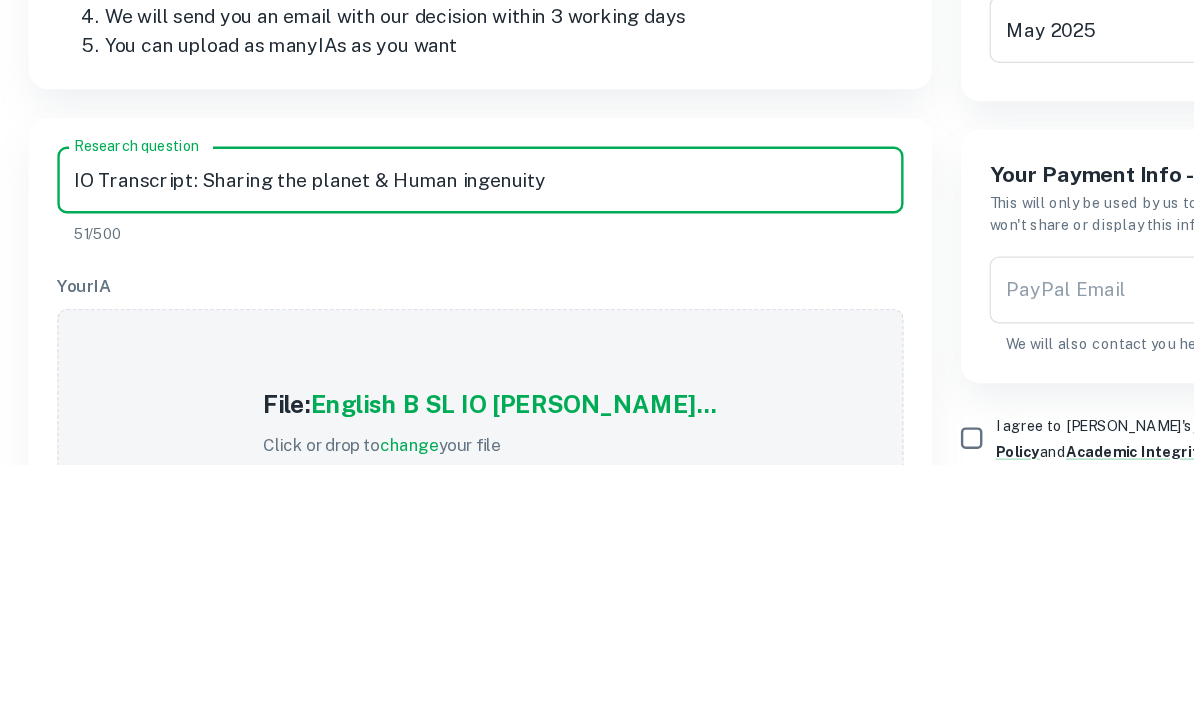 click on "IO Transcript: Sharing the planet & Human ingenuity" at bounding box center (402, 483) 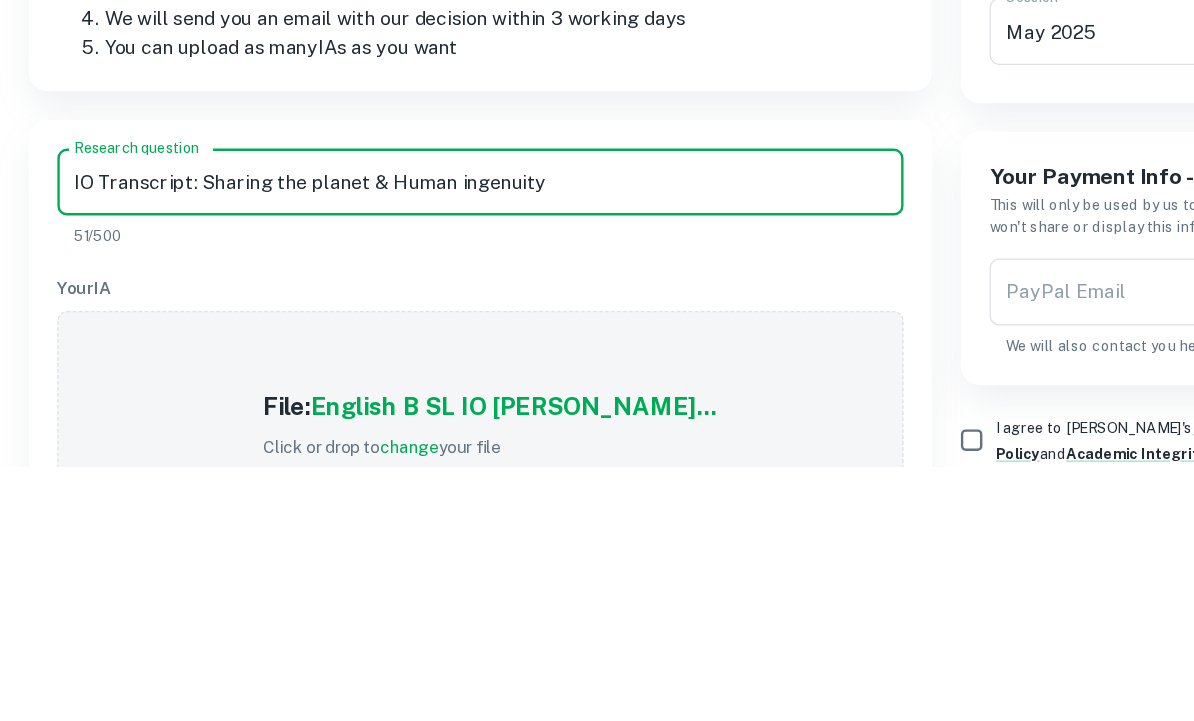 click on "IO Transcript: Sharing the planet & Human ingenuity" at bounding box center (402, 483) 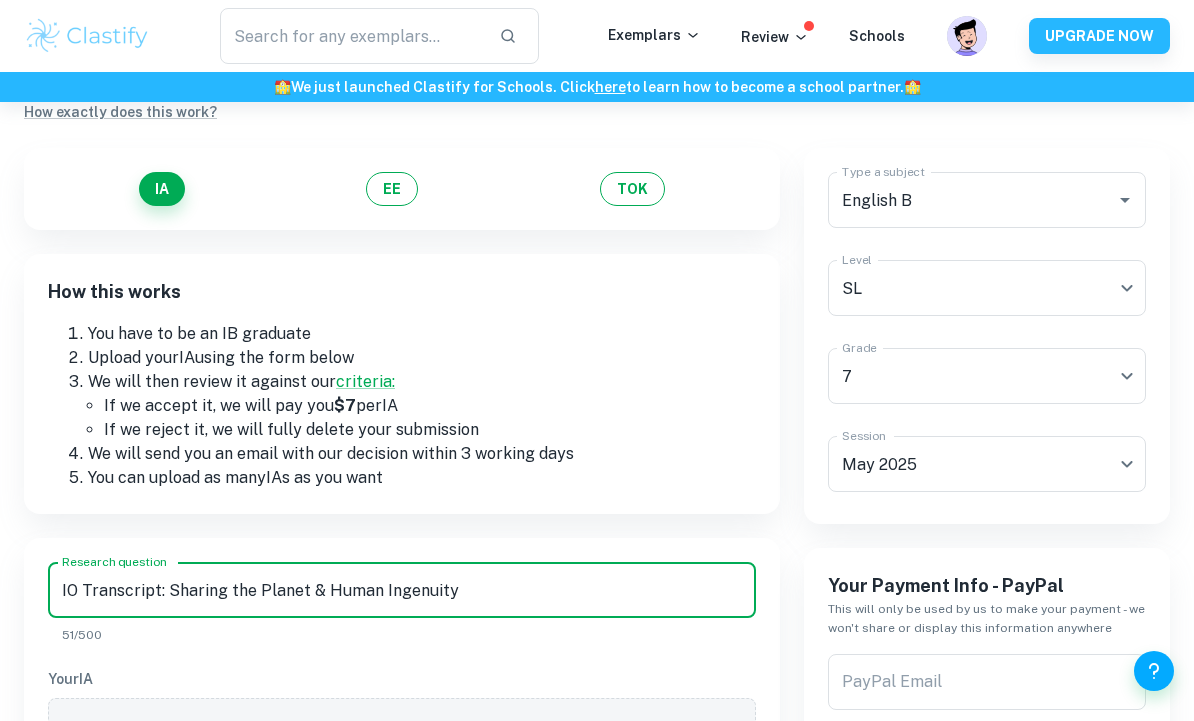 scroll, scrollTop: 151, scrollLeft: 0, axis: vertical 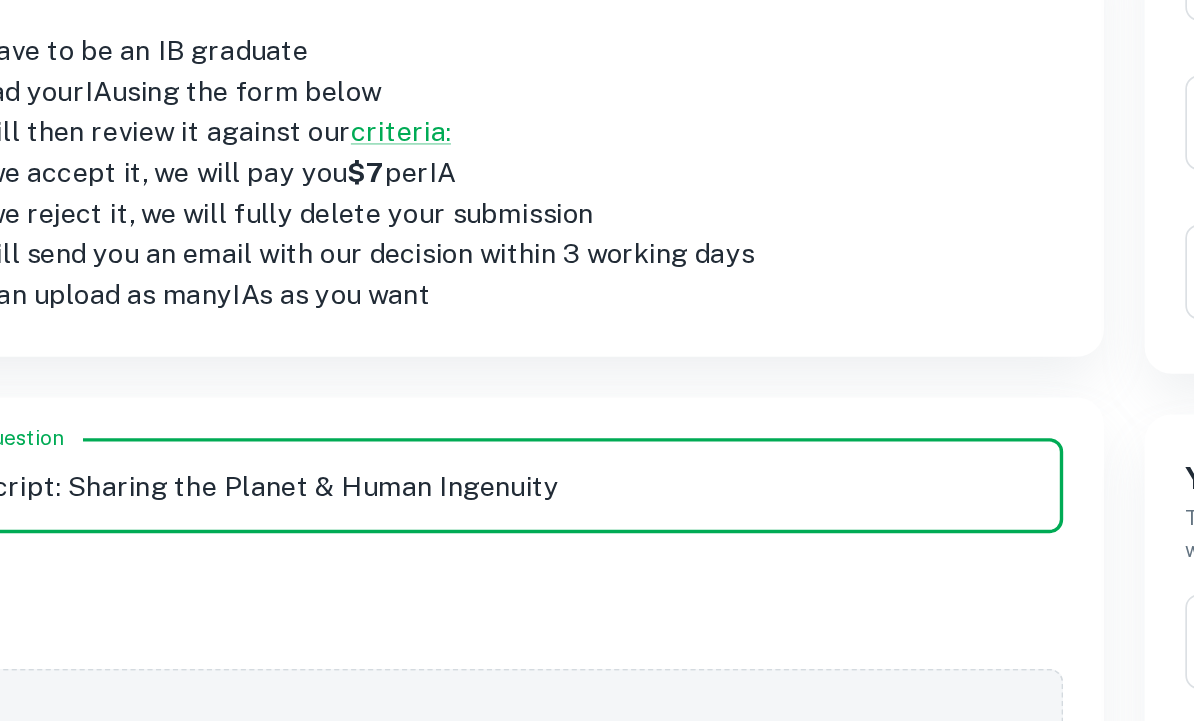 click on "IO Transcript: Sharing the Planet & Human Ingenuity" at bounding box center (402, 541) 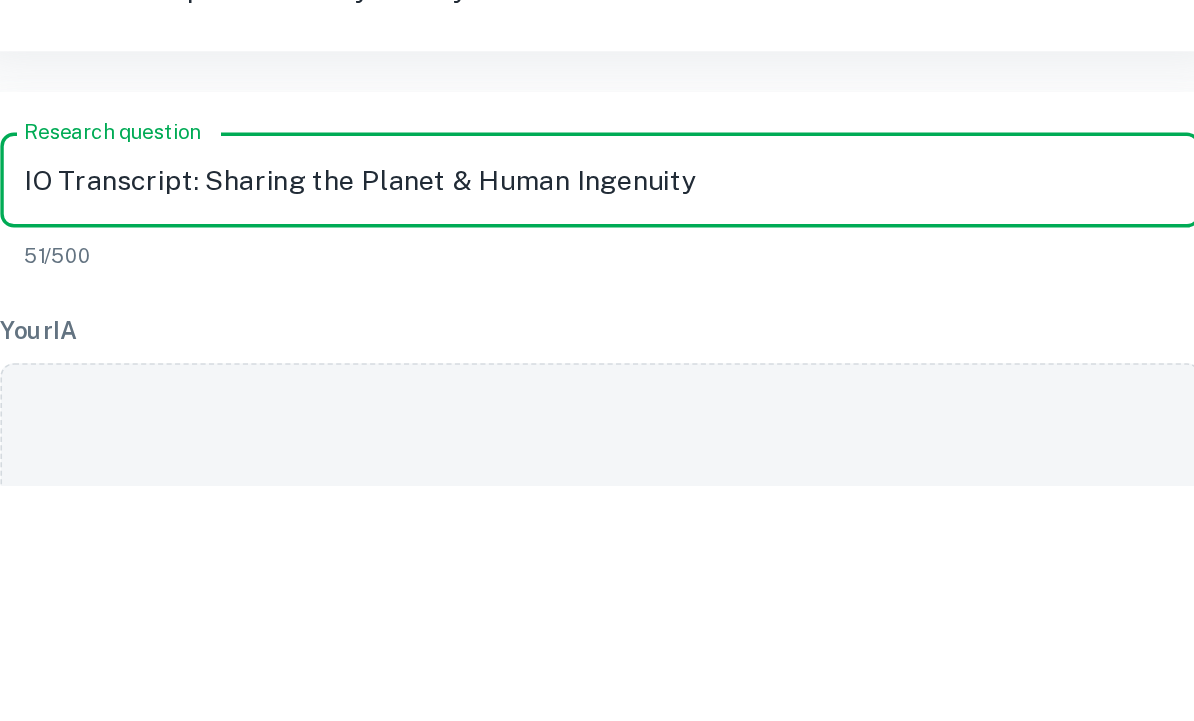 click on "IO Transcript: Sharing the Planet & Human Ingenuity" at bounding box center [402, 541] 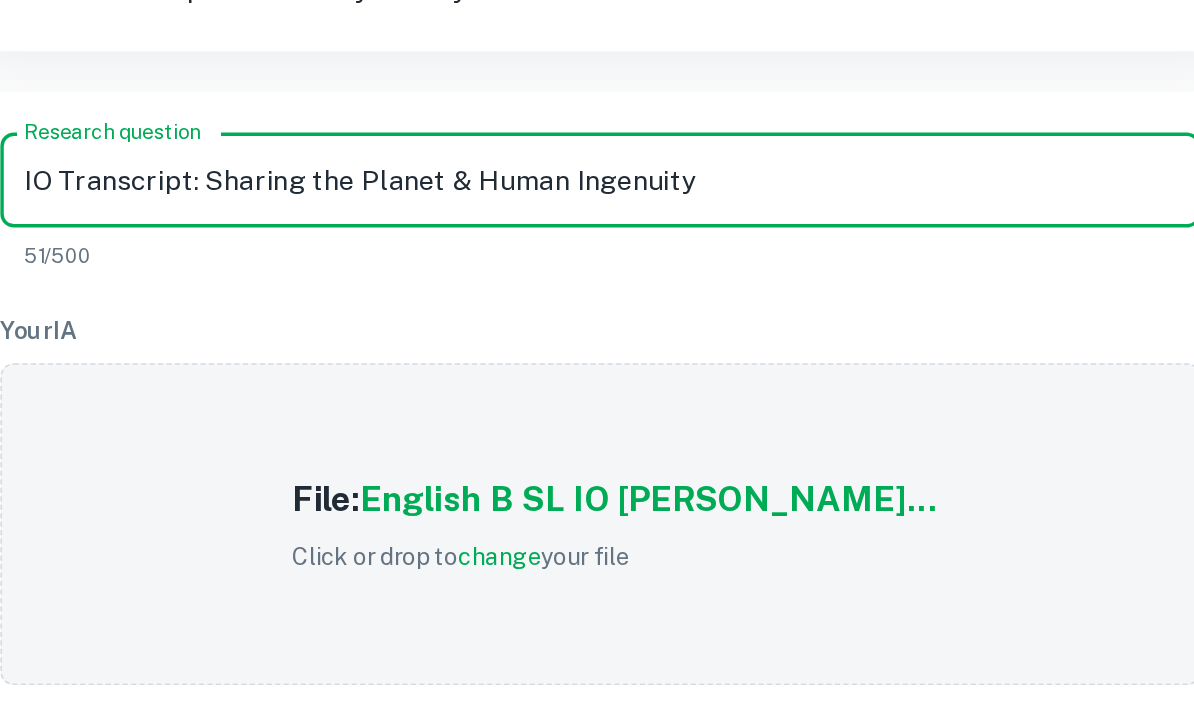 scroll, scrollTop: 328, scrollLeft: 0, axis: vertical 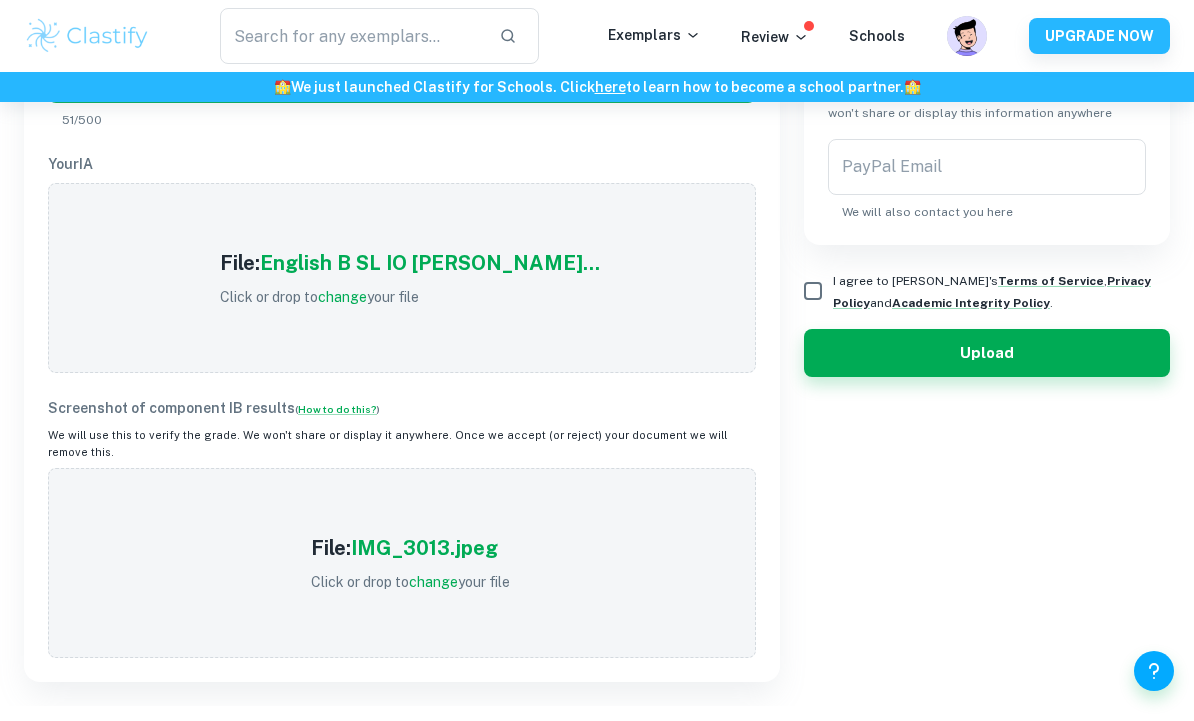 type on "IO Transcript: Sharing the Planet & Human Ingenuity" 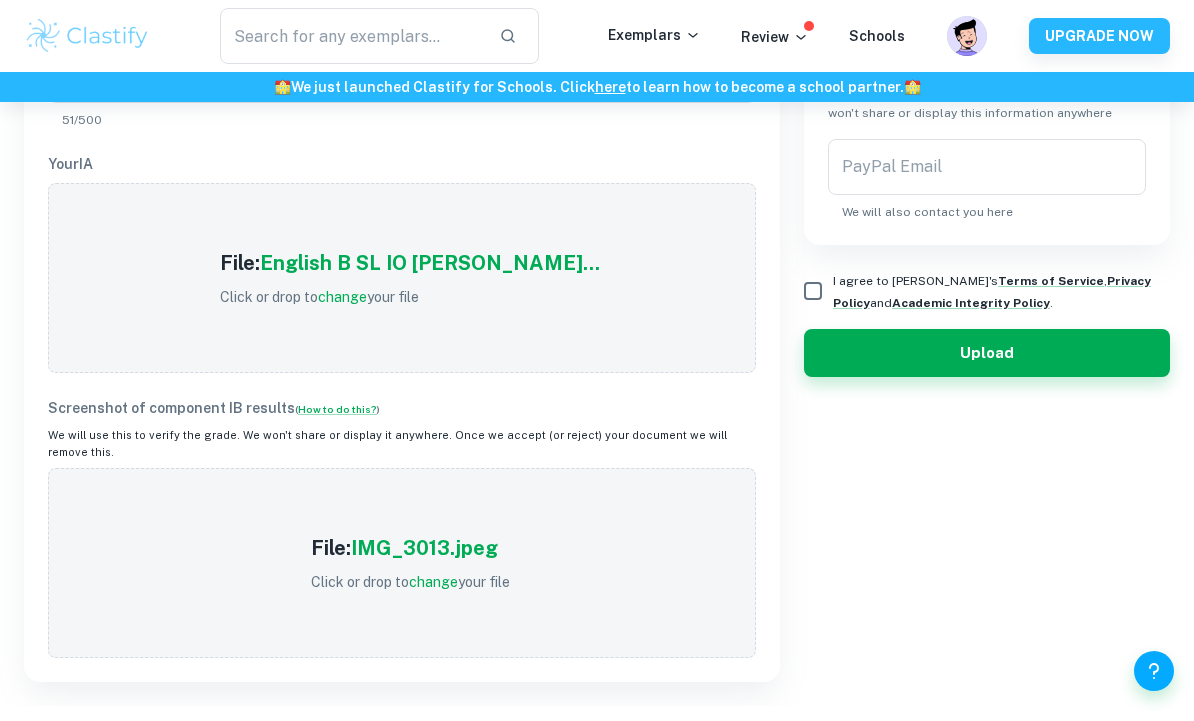 click on "Click or drop to  change  your file" at bounding box center (410, 297) 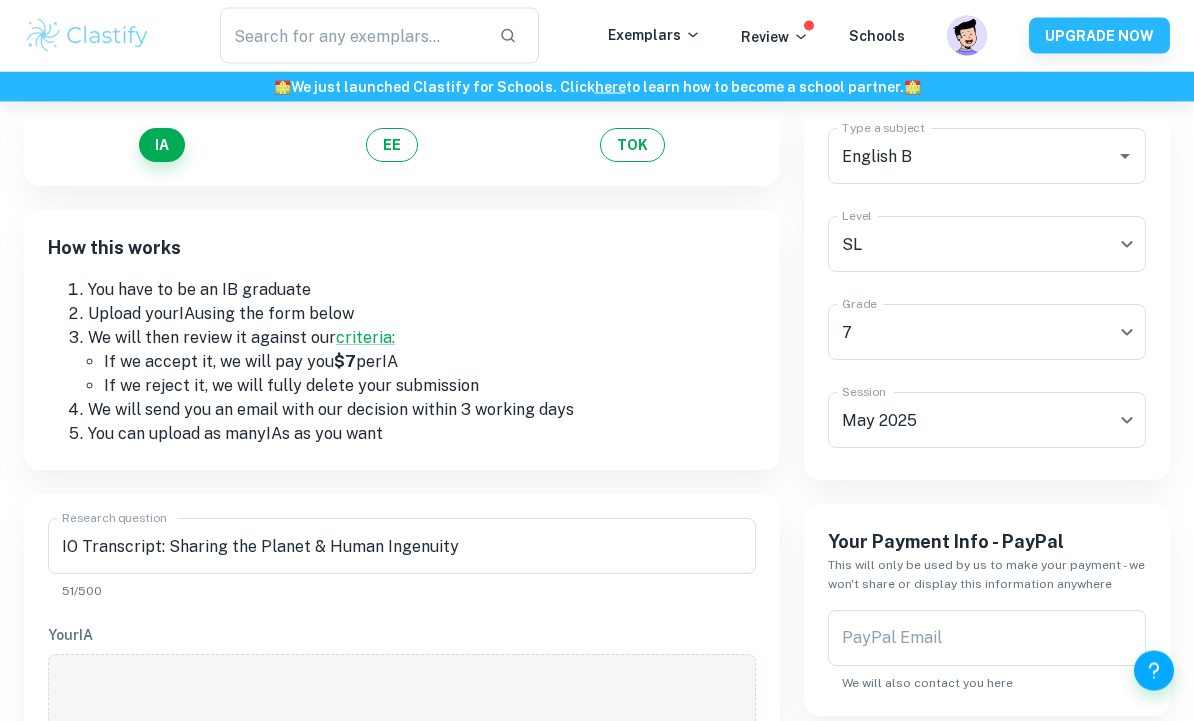 scroll, scrollTop: 148, scrollLeft: 0, axis: vertical 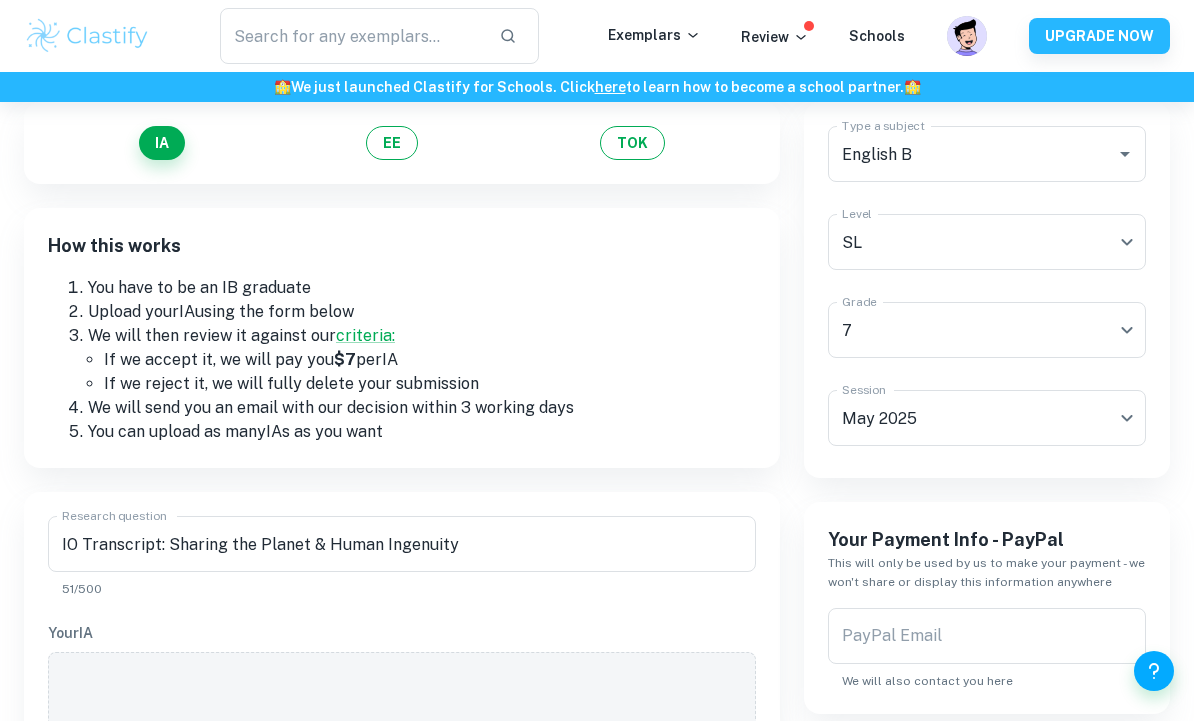 click on "PayPal Email" at bounding box center [987, 636] 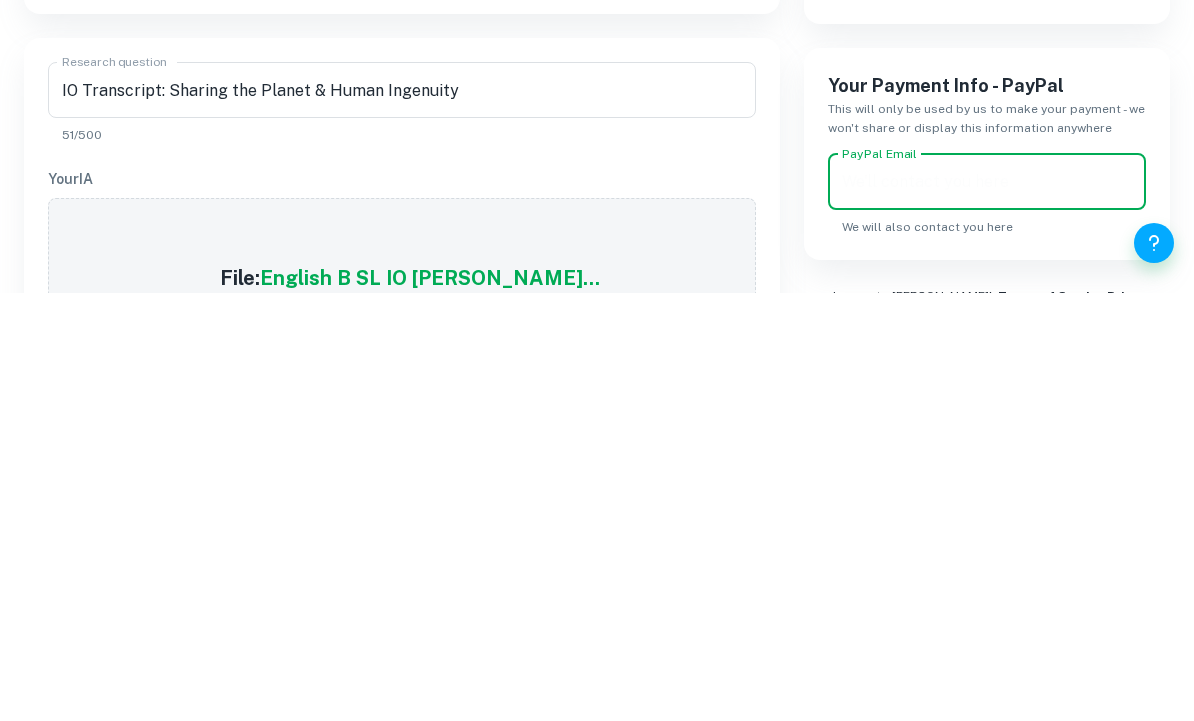 type on "E" 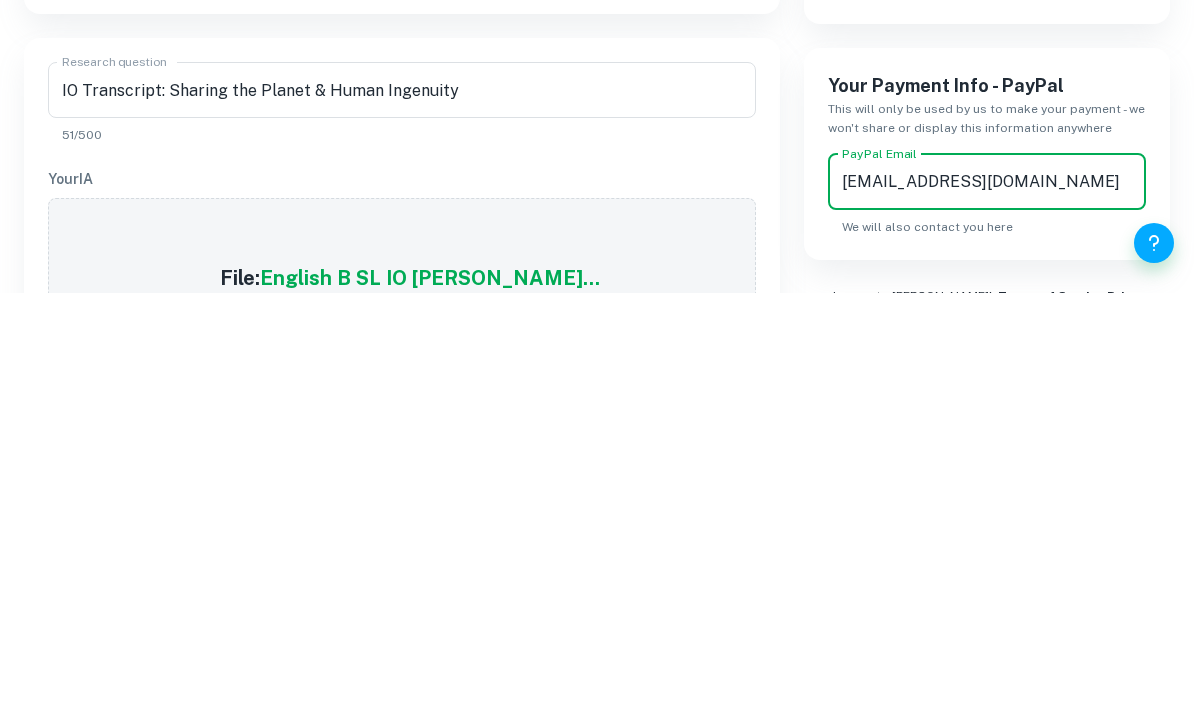 type on "[EMAIL_ADDRESS][DOMAIN_NAME]" 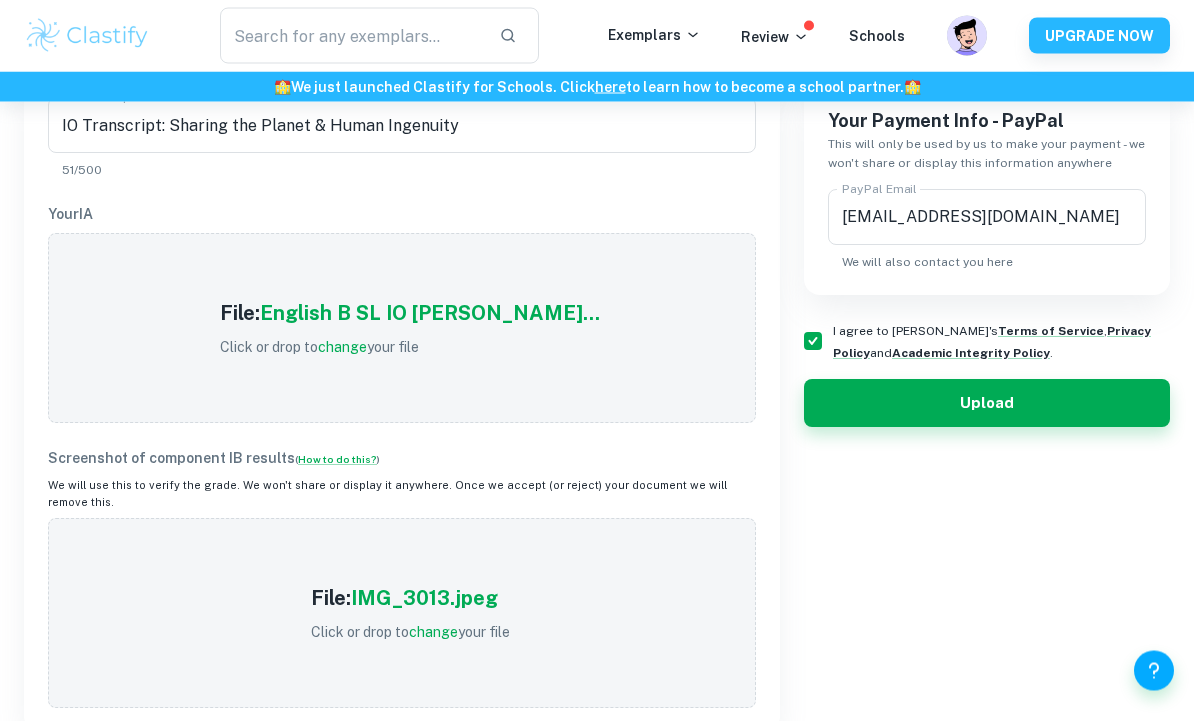 scroll, scrollTop: 492, scrollLeft: 0, axis: vertical 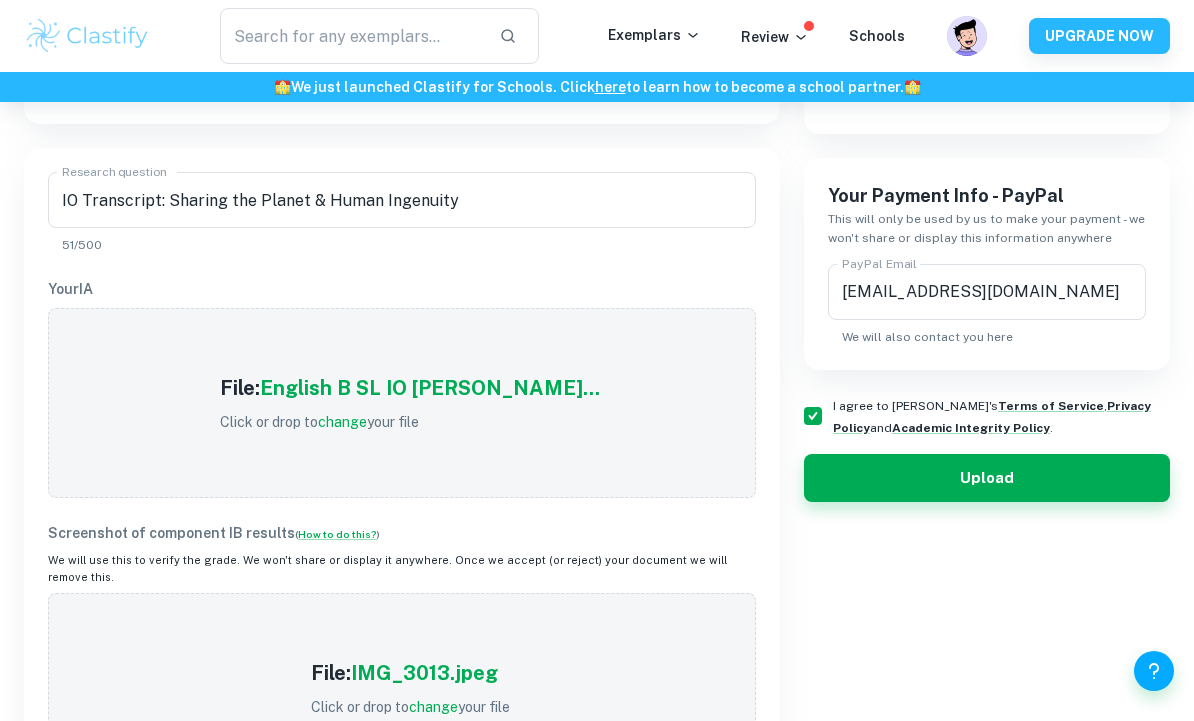 click on "[EMAIL_ADDRESS][DOMAIN_NAME]" at bounding box center (987, 292) 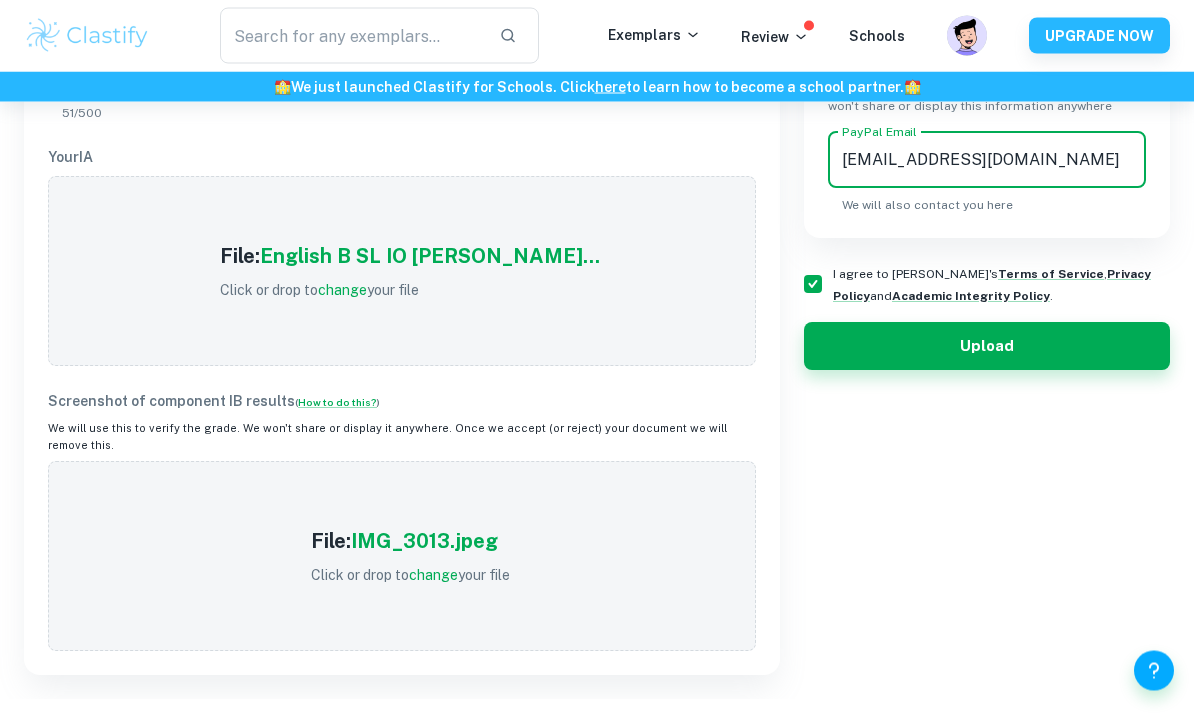scroll, scrollTop: 624, scrollLeft: 0, axis: vertical 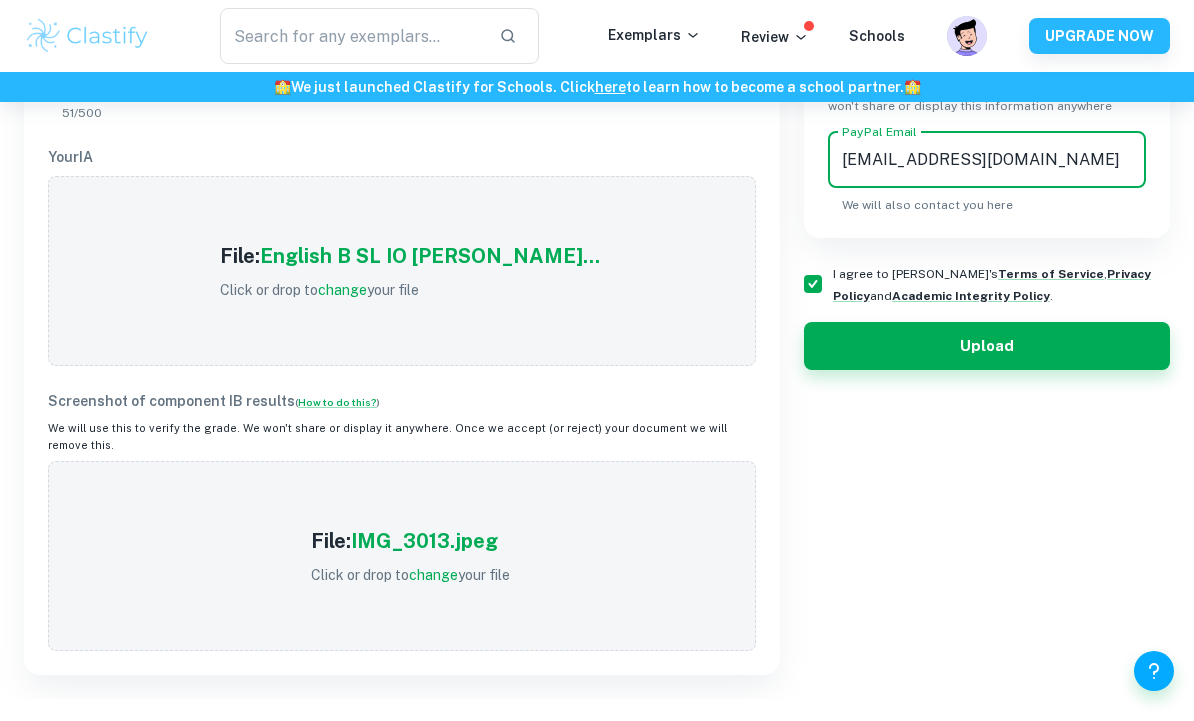 click on "change" at bounding box center (433, 575) 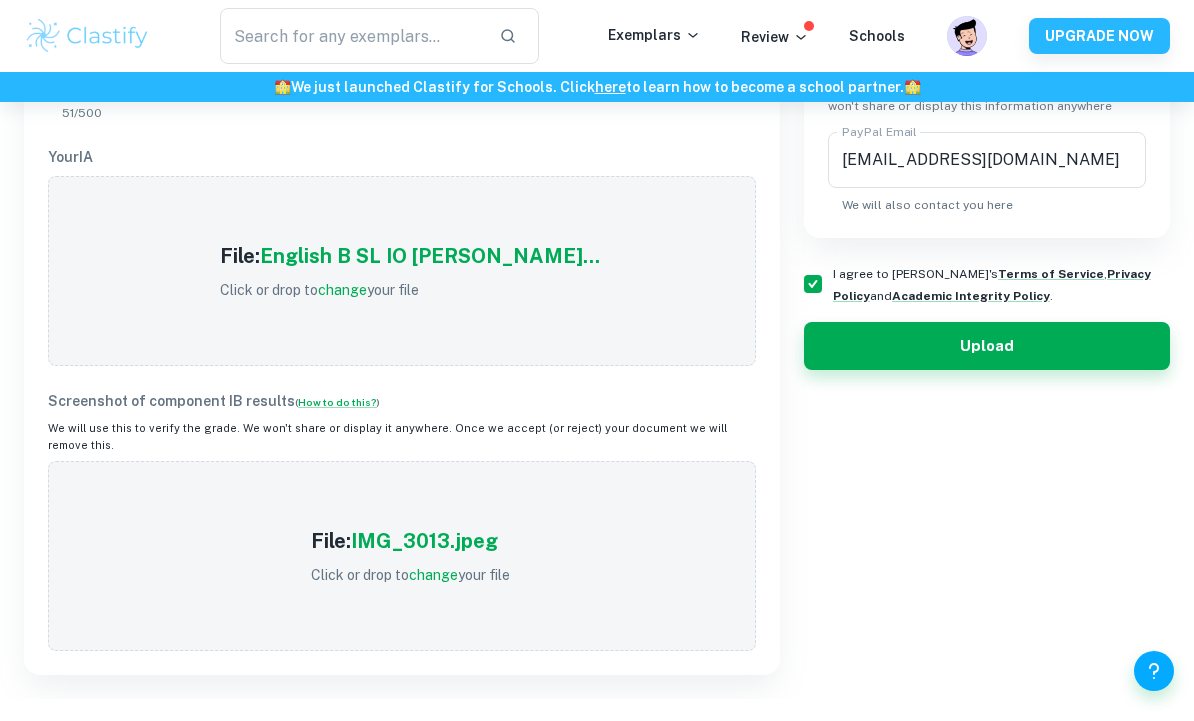 click on "change" at bounding box center (433, 575) 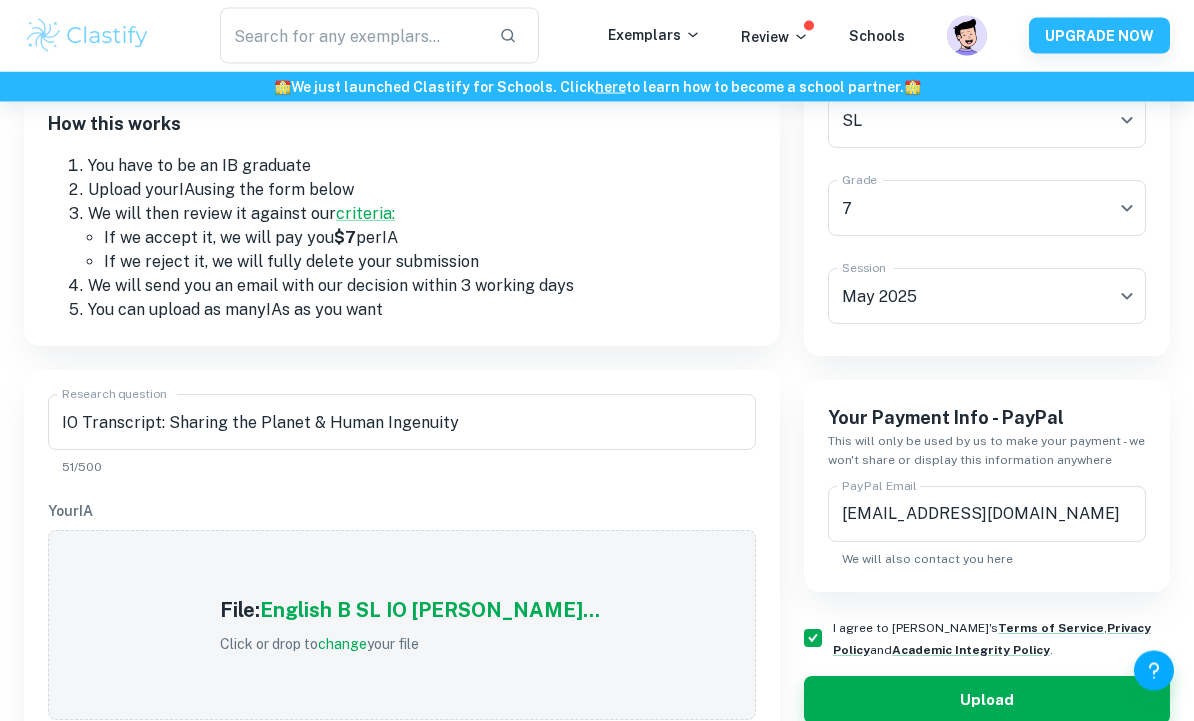scroll, scrollTop: 282, scrollLeft: 0, axis: vertical 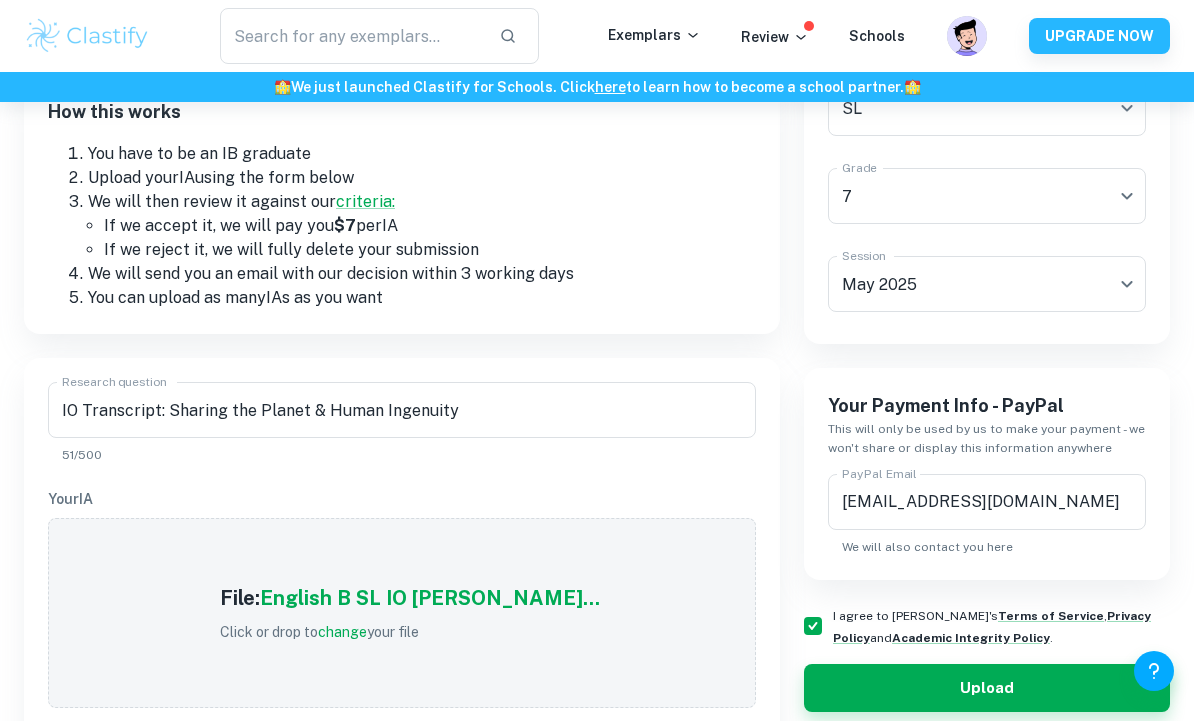 click on "Upload" at bounding box center [987, 688] 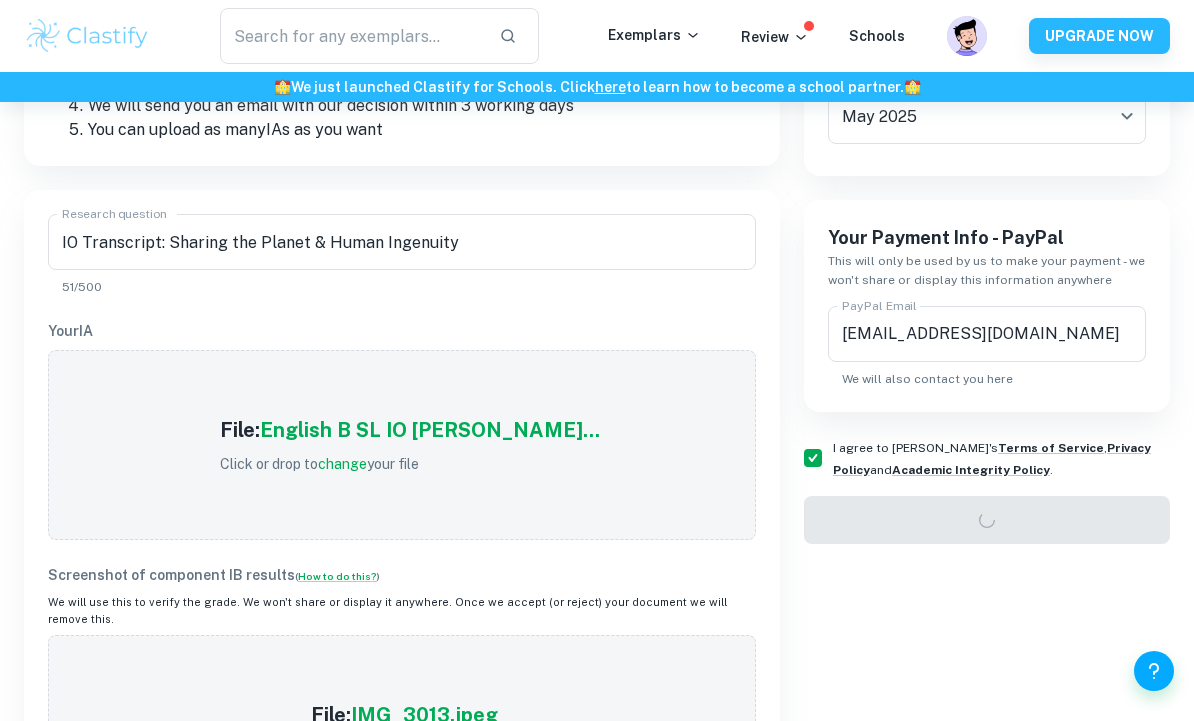 scroll, scrollTop: 455, scrollLeft: 0, axis: vertical 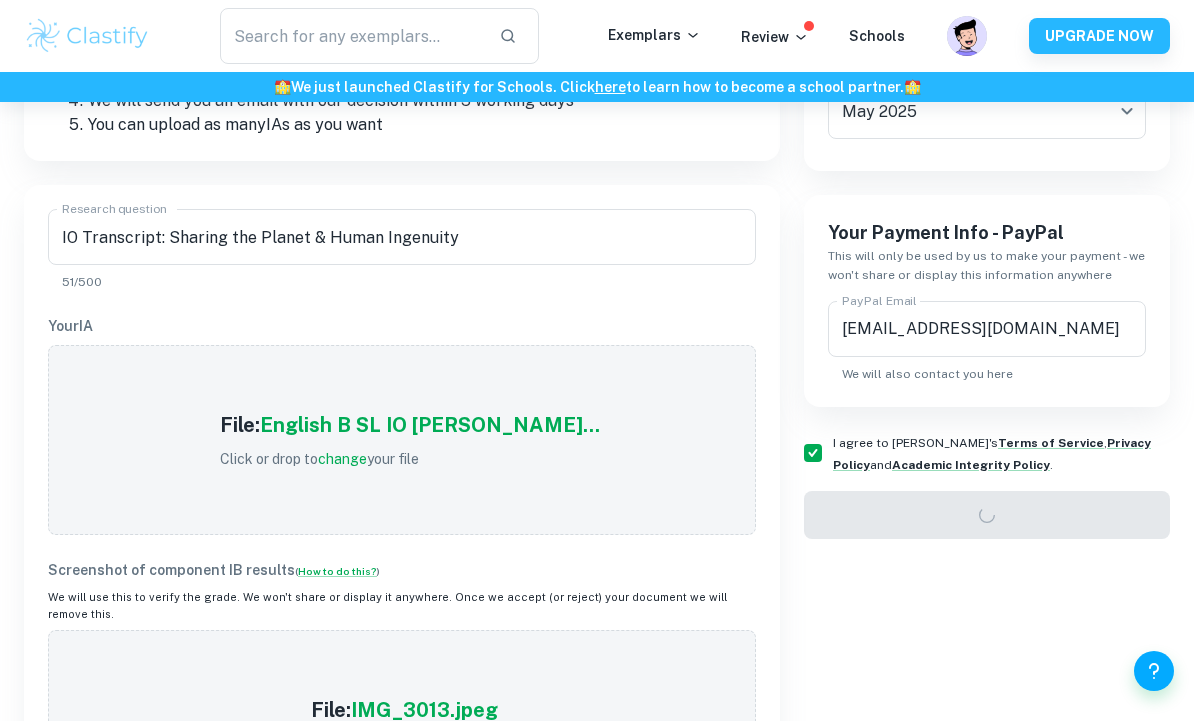 click on "Upload" at bounding box center (987, 515) 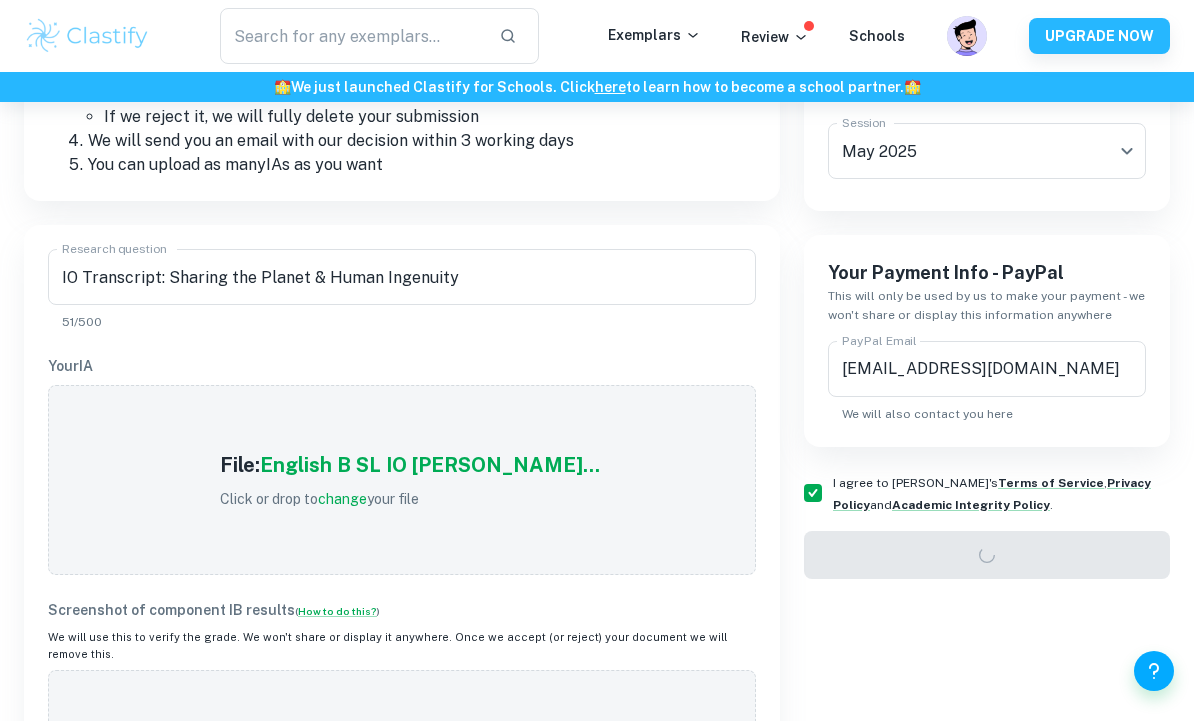 scroll, scrollTop: 429, scrollLeft: 0, axis: vertical 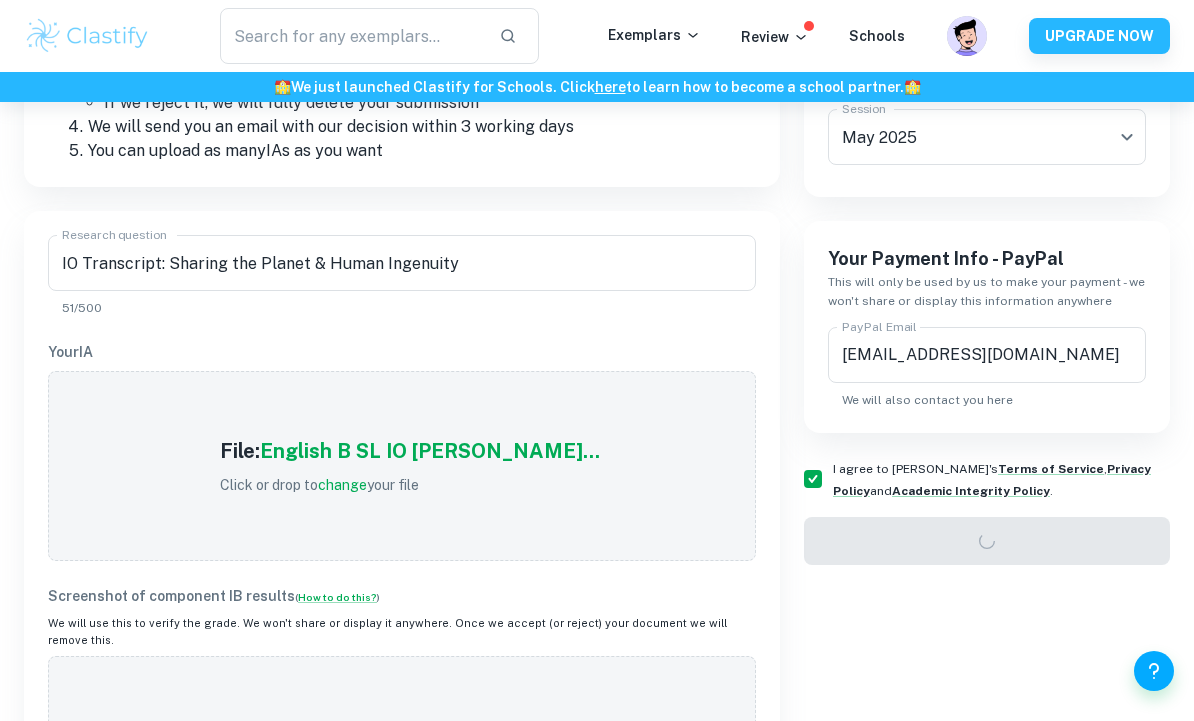 click on "Upload" at bounding box center (987, 541) 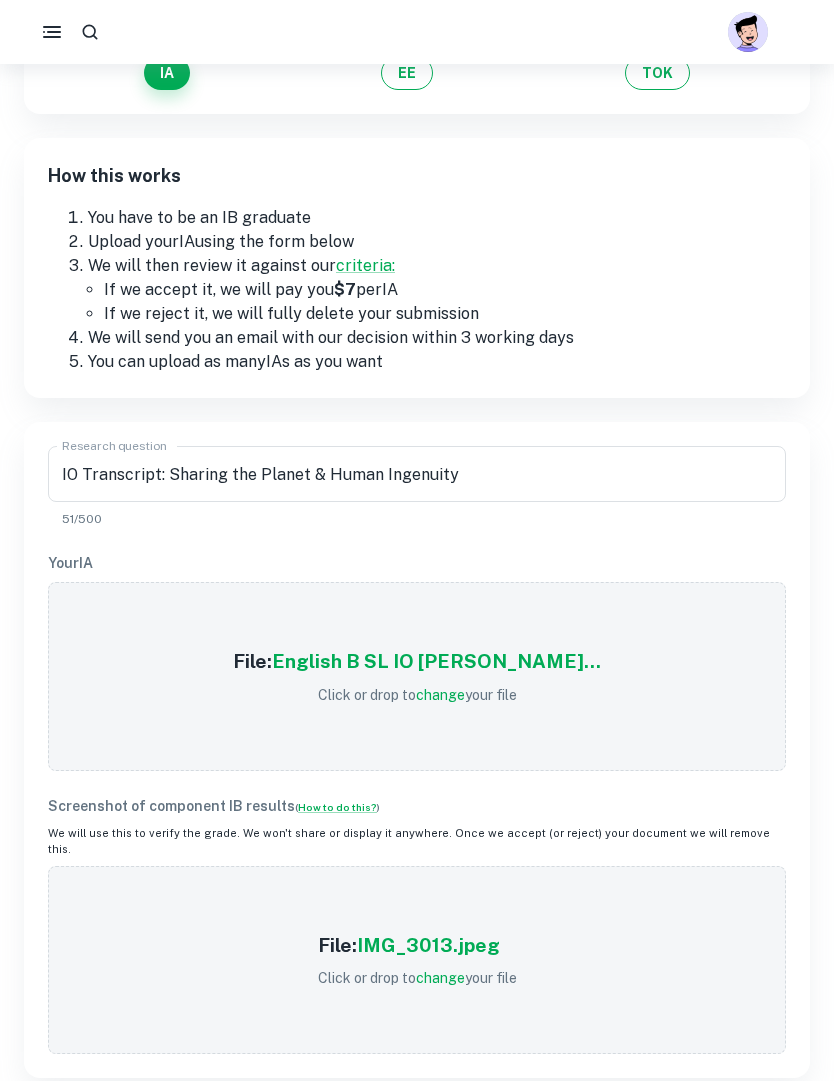 scroll, scrollTop: 0, scrollLeft: 0, axis: both 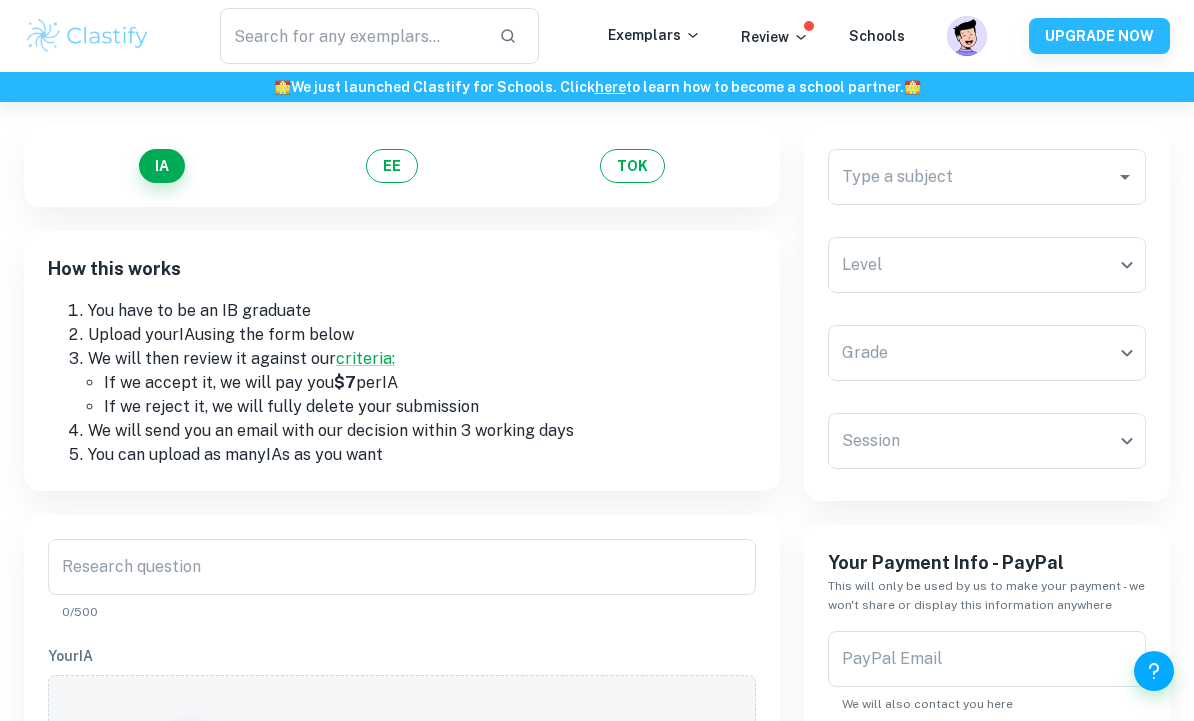 click on "Type a subject" at bounding box center [972, 177] 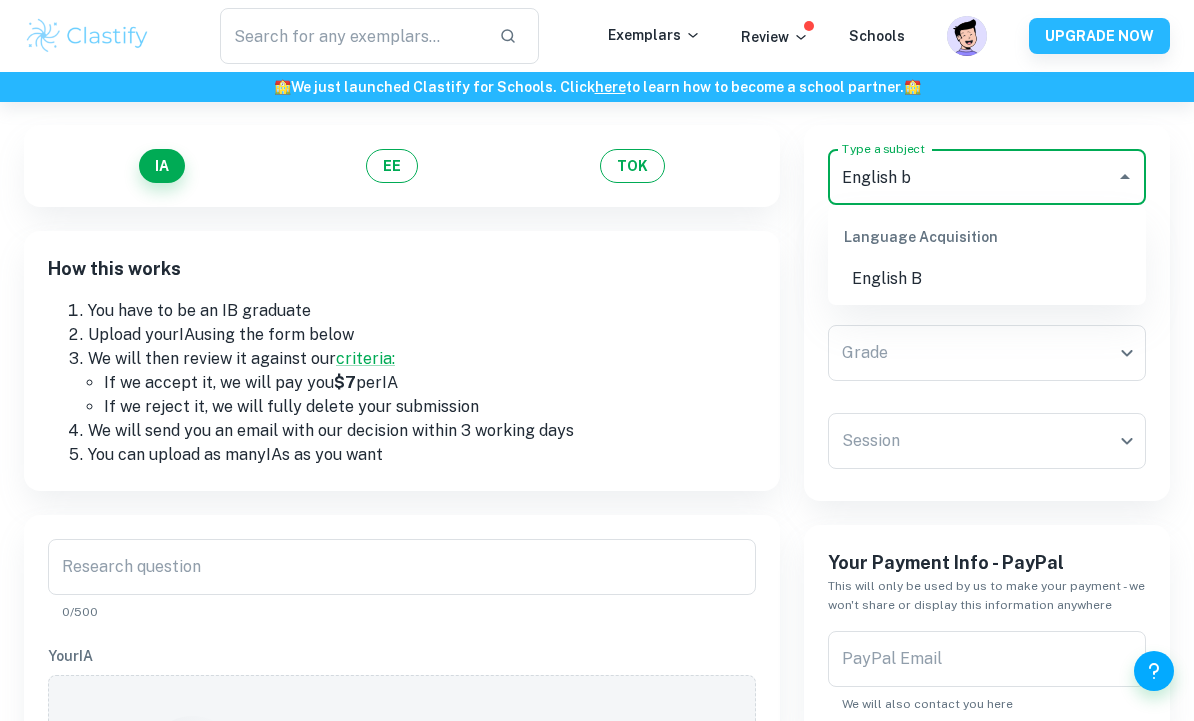 click on "English B" at bounding box center [987, 279] 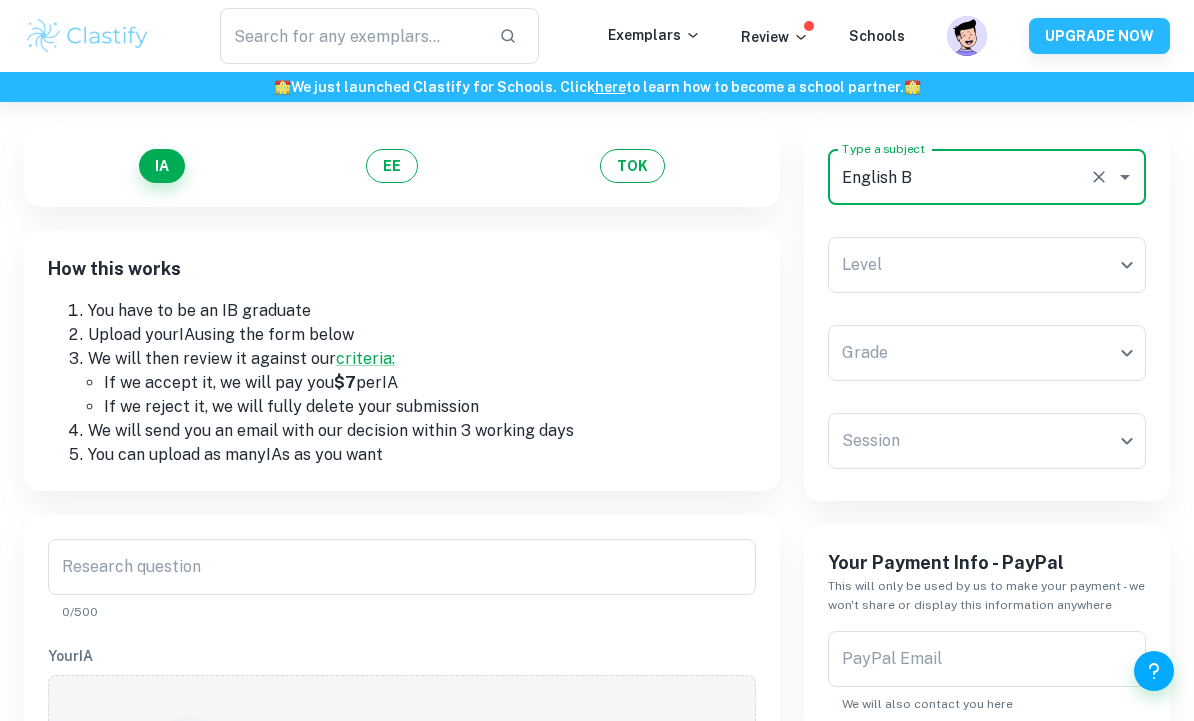 click on "We value your privacy We use cookies to enhance your browsing experience, serve personalised ads or content, and analyse our traffic. By clicking "Accept All", you consent to our use of cookies.   Cookie Policy Customise   Reject All   Accept All   Customise Consent Preferences   We use cookies to help you navigate efficiently and perform certain functions. You will find detailed information about all cookies under each consent category below. The cookies that are categorised as "Necessary" are stored on your browser as they are essential for enabling the basic functionalities of the site. ...  Show more For more information on how Google's third-party cookies operate and handle your data, see:   Google Privacy Policy Necessary Always Active Necessary cookies are required to enable the basic features of this site, such as providing secure log-in or adjusting your consent preferences. These cookies do not store any personally identifiable data. Functional Analytics Performance Advertisement Uncategorised" at bounding box center (597, 337) 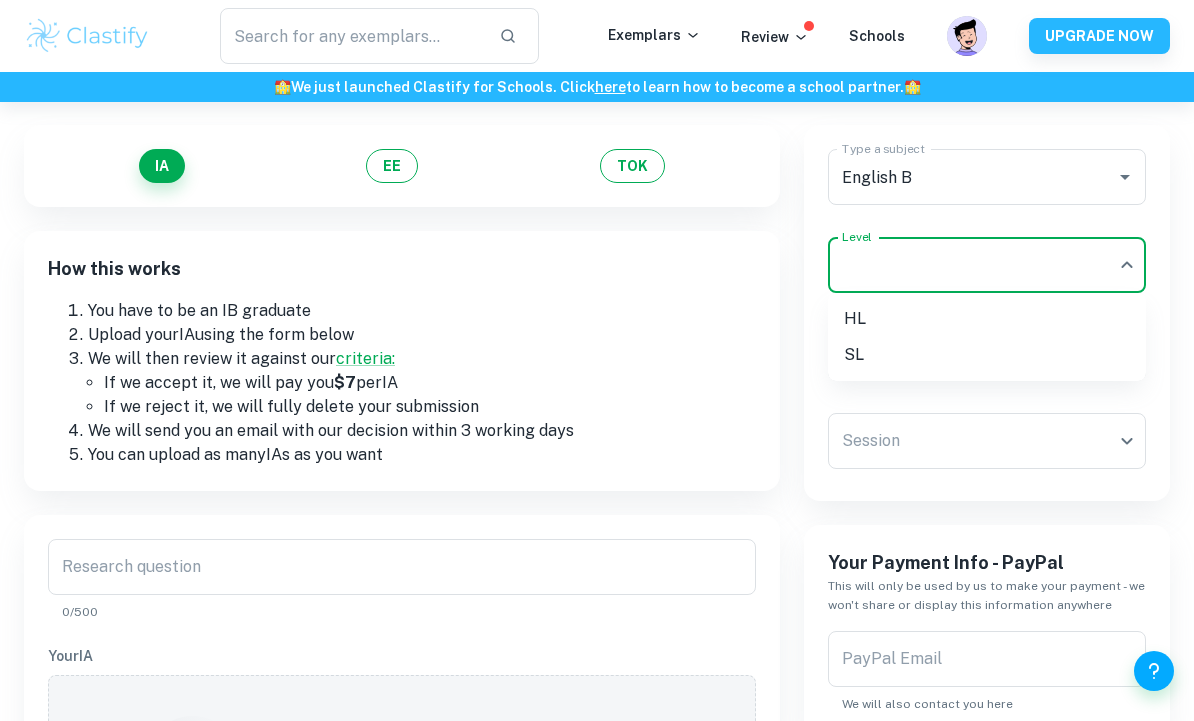 click on "SL" at bounding box center [987, 355] 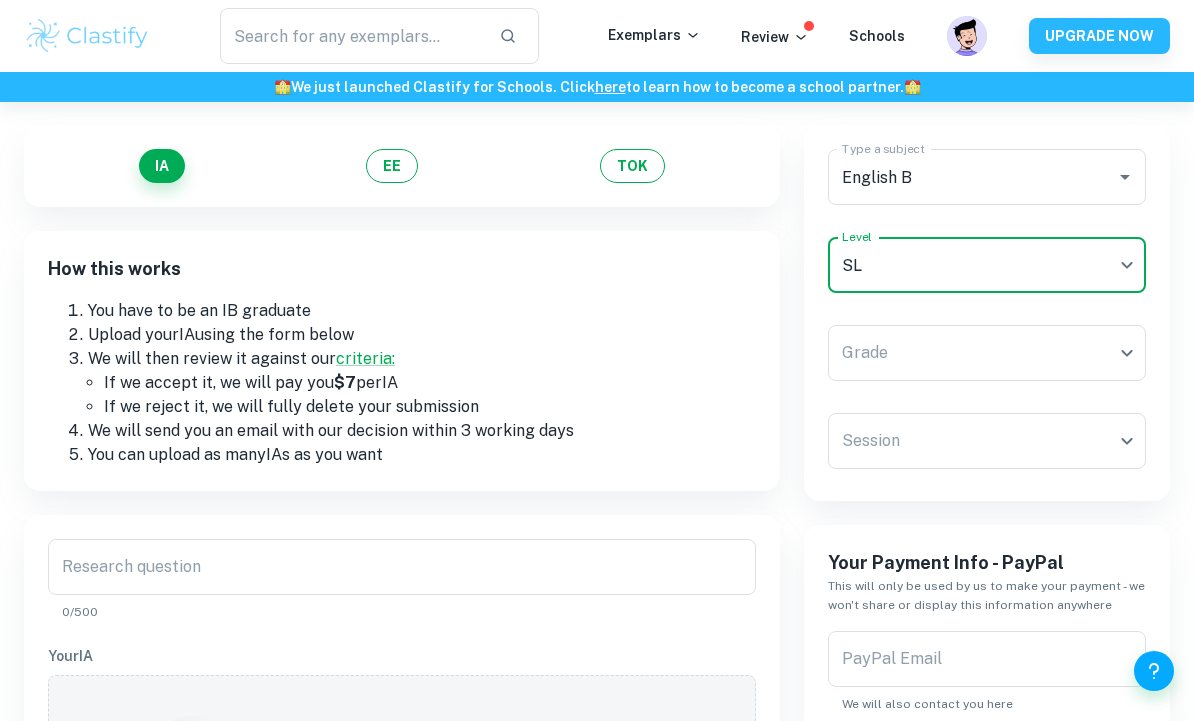 click on "We value your privacy We use cookies to enhance your browsing experience, serve personalised ads or content, and analyse our traffic. By clicking "Accept All", you consent to our use of cookies.   Cookie Policy Customise   Reject All   Accept All   Customise Consent Preferences   We use cookies to help you navigate efficiently and perform certain functions. You will find detailed information about all cookies under each consent category below. The cookies that are categorised as "Necessary" are stored on your browser as they are essential for enabling the basic functionalities of the site. ...  Show more For more information on how Google's third-party cookies operate and handle your data, see:   Google Privacy Policy Necessary Always Active Necessary cookies are required to enable the basic features of this site, such as providing secure log-in or adjusting your consent preferences. These cookies do not store any personally identifiable data. Functional Analytics Performance Advertisement Uncategorised" at bounding box center (597, 337) 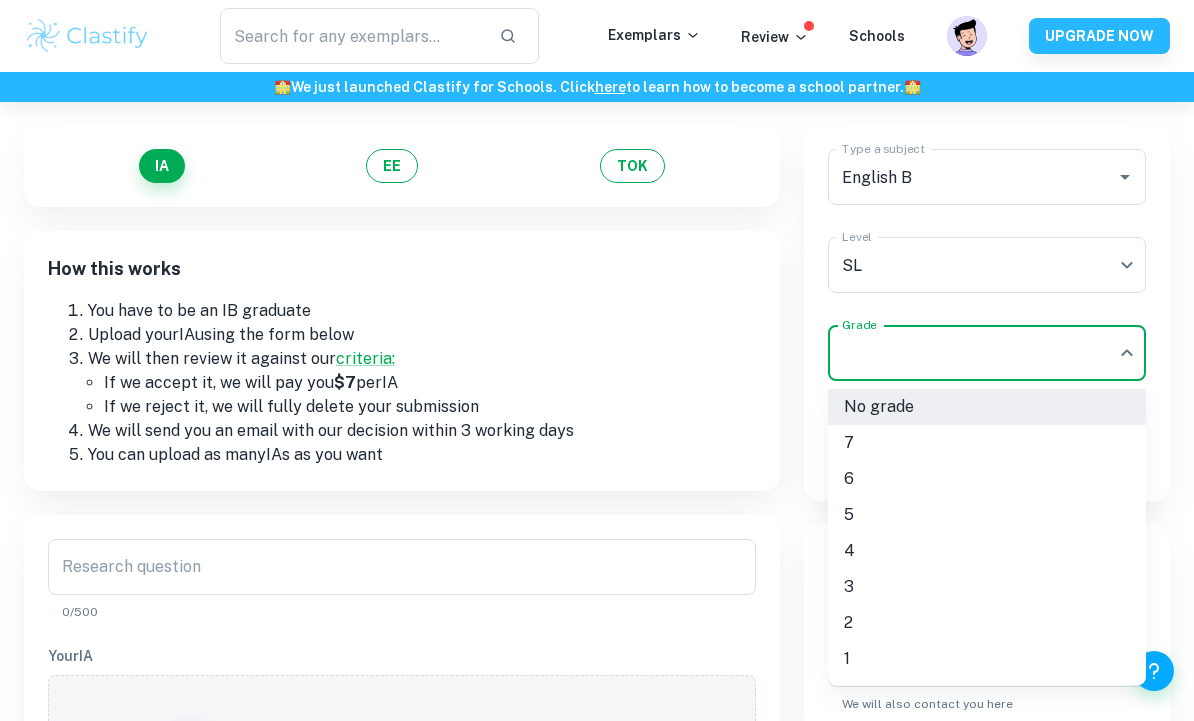 click on "7" at bounding box center [987, 443] 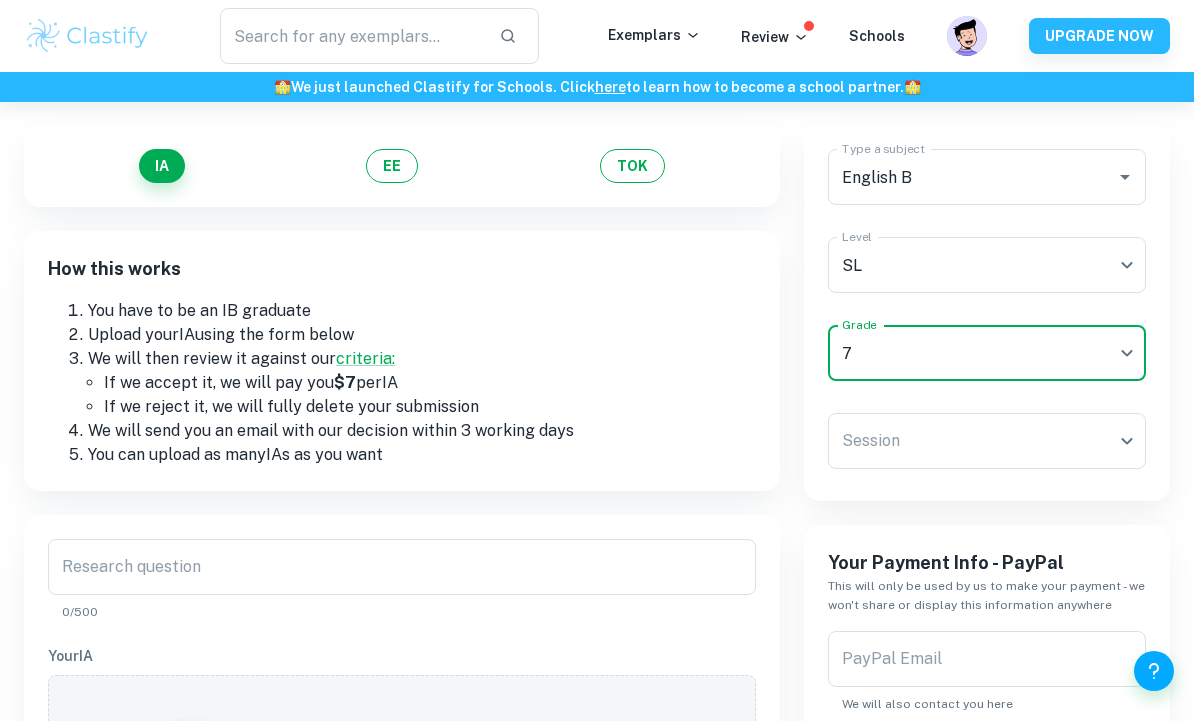 click on "We value your privacy We use cookies to enhance your browsing experience, serve personalised ads or content, and analyse our traffic. By clicking "Accept All", you consent to our use of cookies.   Cookie Policy Customise   Reject All   Accept All   Customise Consent Preferences   We use cookies to help you navigate efficiently and perform certain functions. You will find detailed information about all cookies under each consent category below. The cookies that are categorised as "Necessary" are stored on your browser as they are essential for enabling the basic functionalities of the site. ...  Show more For more information on how Google's third-party cookies operate and handle your data, see:   Google Privacy Policy Necessary Always Active Necessary cookies are required to enable the basic features of this site, such as providing secure log-in or adjusting your consent preferences. These cookies do not store any personally identifiable data. Functional Analytics Performance Advertisement Uncategorised" at bounding box center [597, 337] 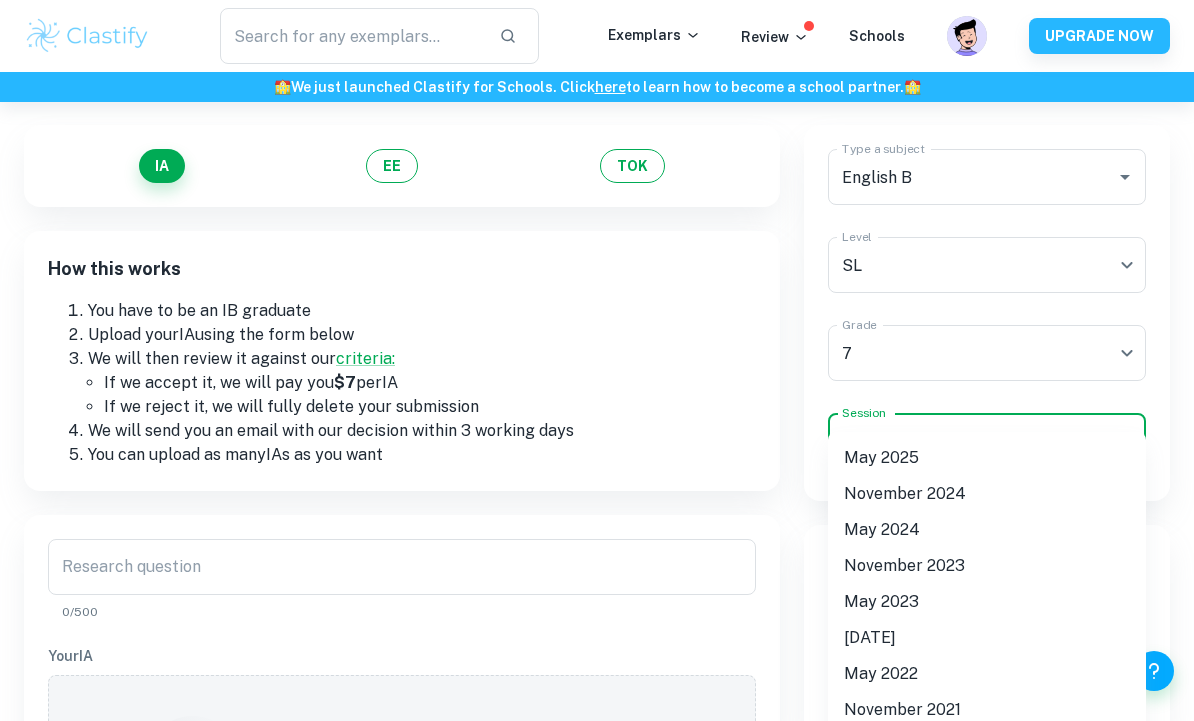 click on "May 2025" at bounding box center (987, 458) 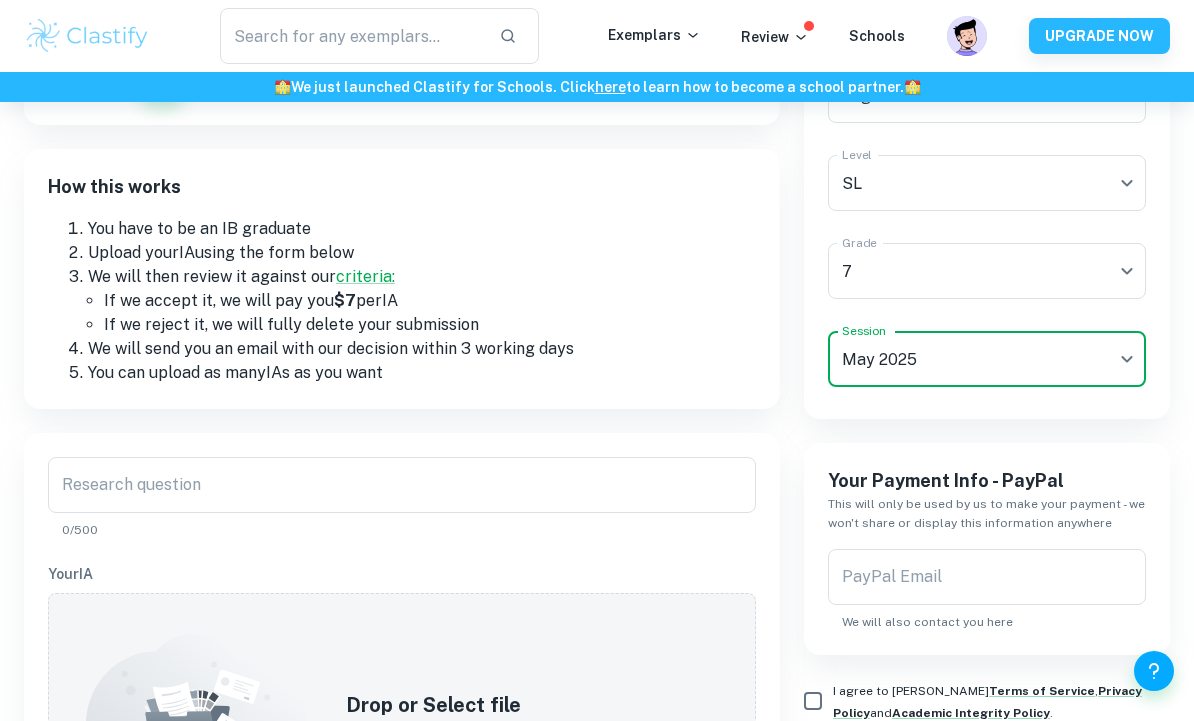 scroll, scrollTop: 215, scrollLeft: 0, axis: vertical 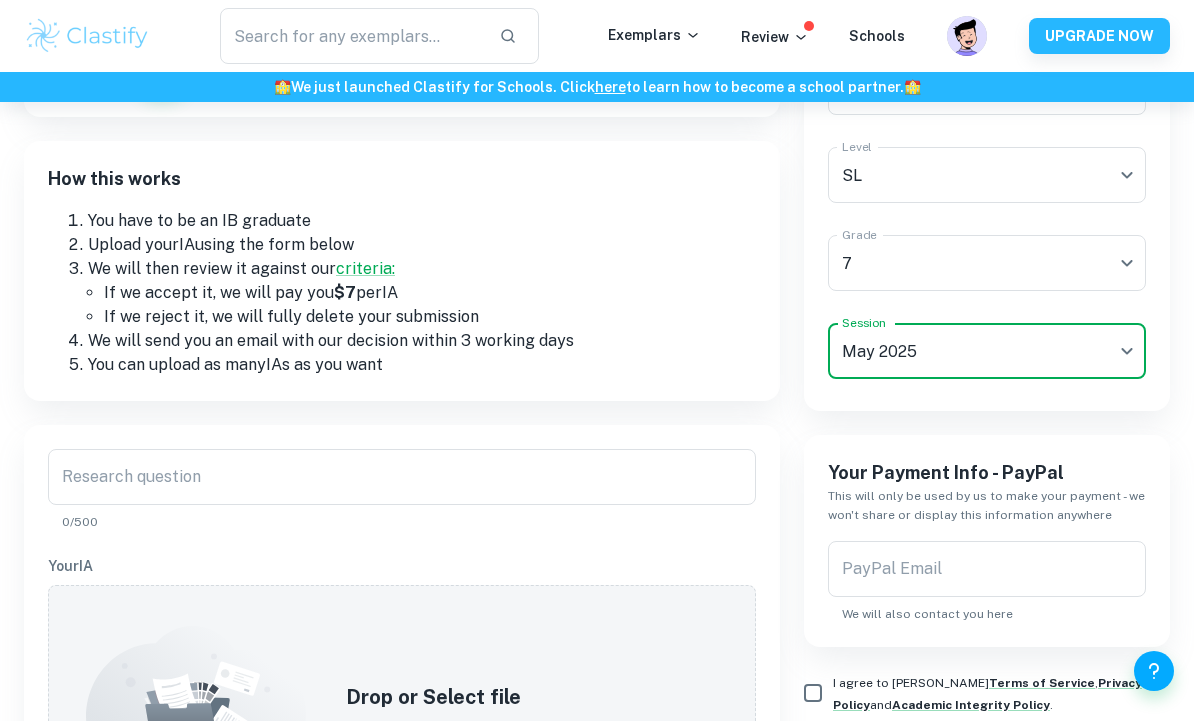 click on "Research question" at bounding box center [402, 477] 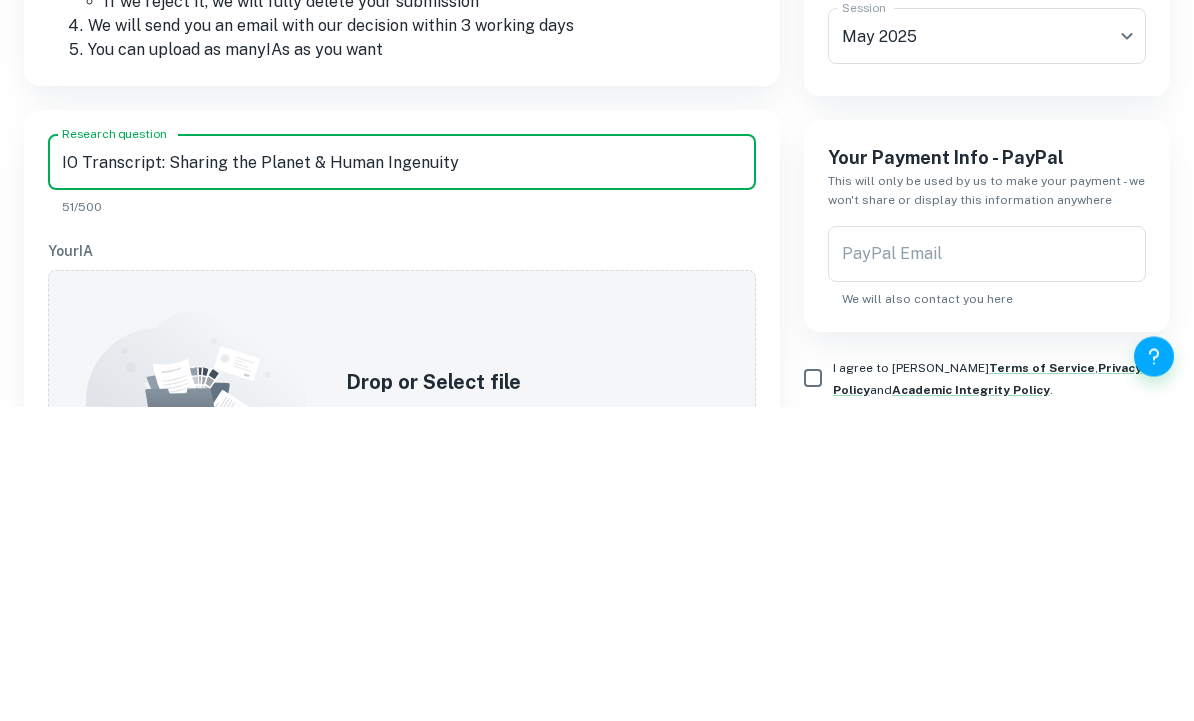 type on "IO Transcript: Sharing the Planet & Human Ingenuity" 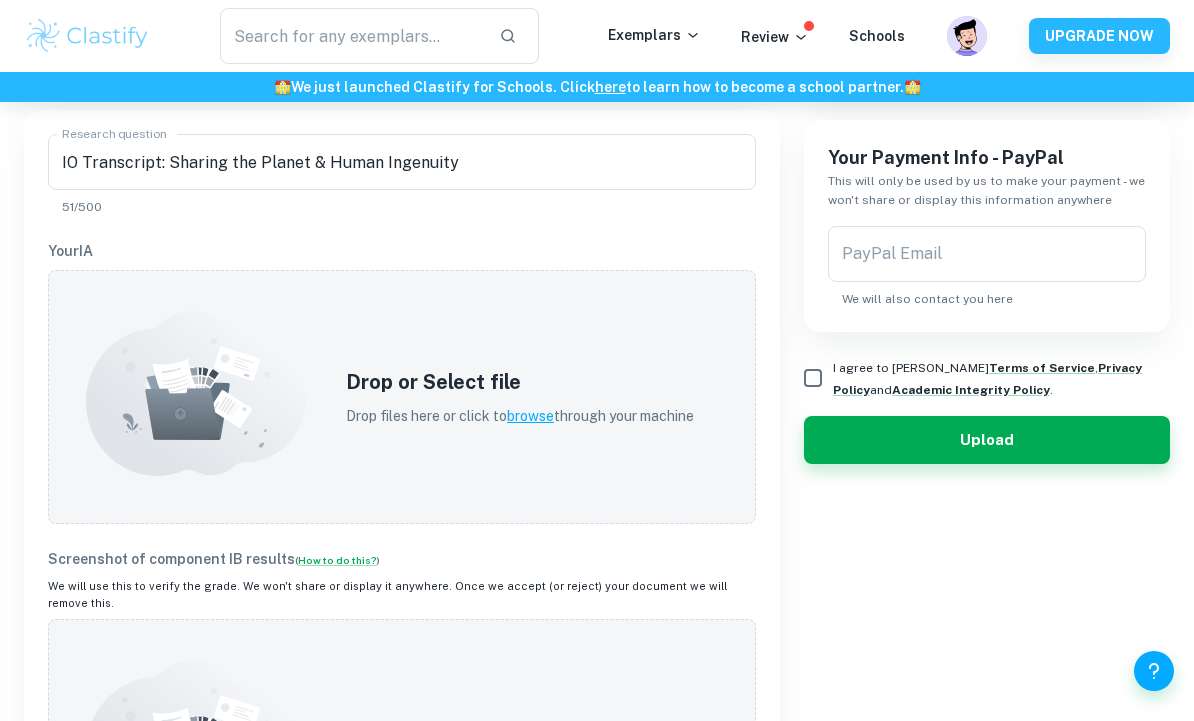click on "Drop or Select file" at bounding box center [520, 382] 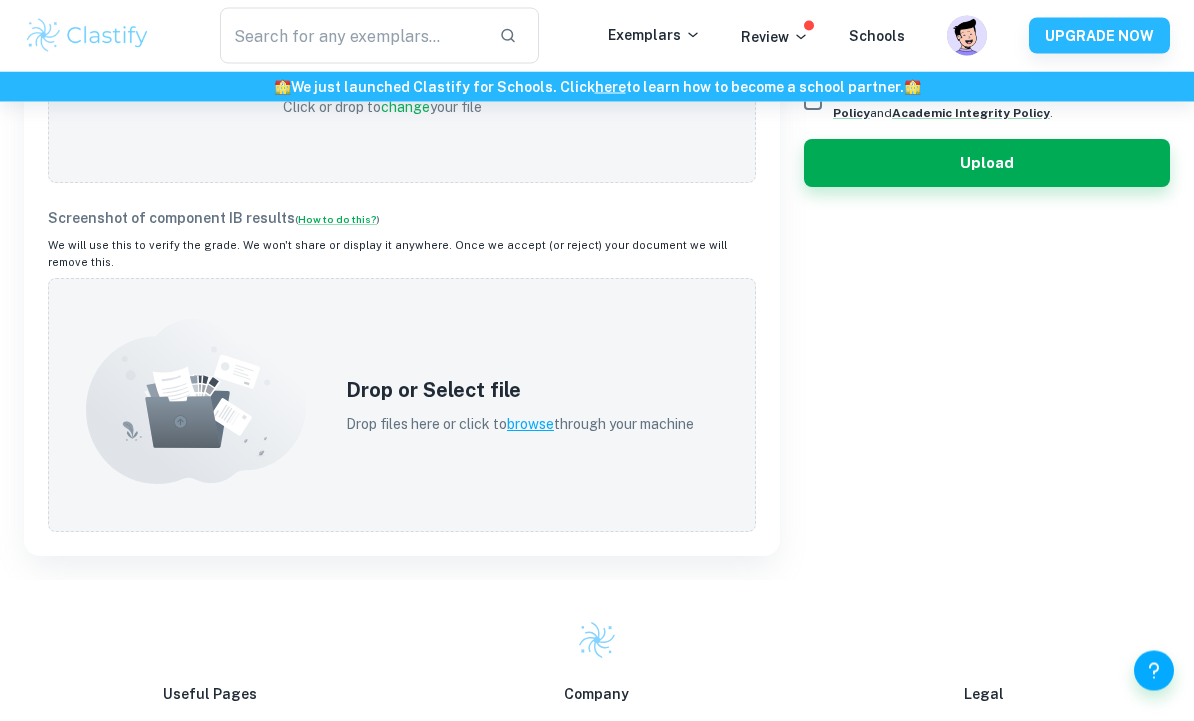 scroll, scrollTop: 807, scrollLeft: 0, axis: vertical 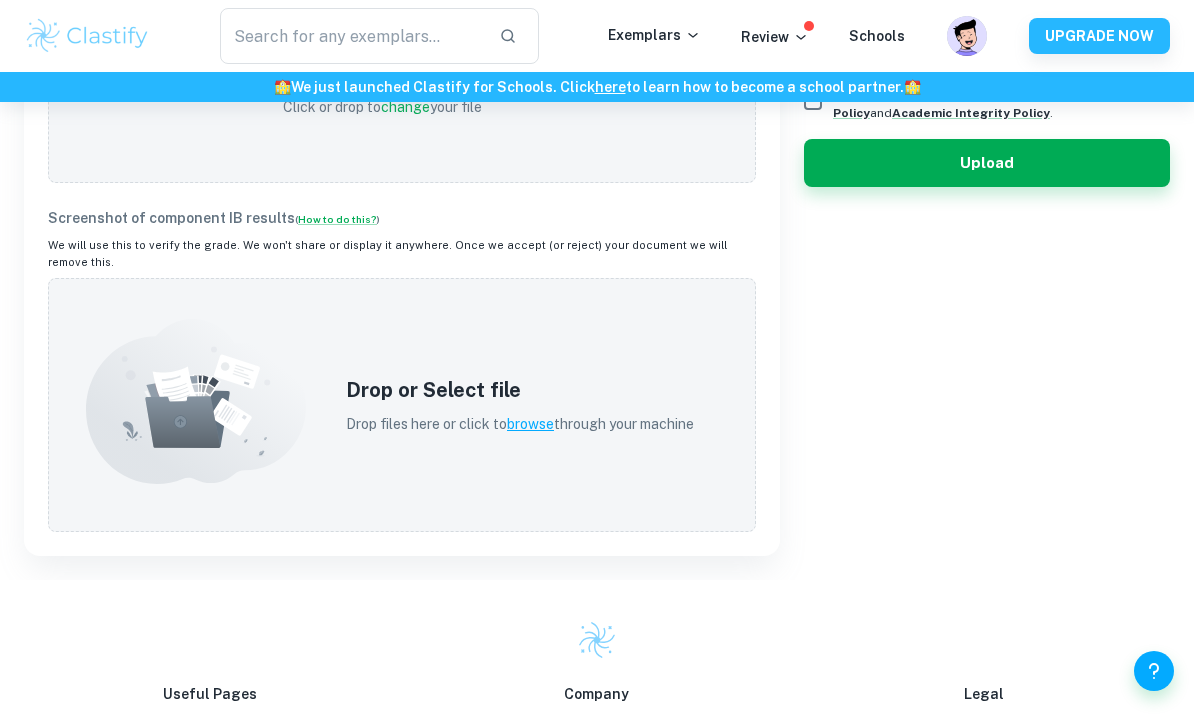 click on "browse" at bounding box center [530, 424] 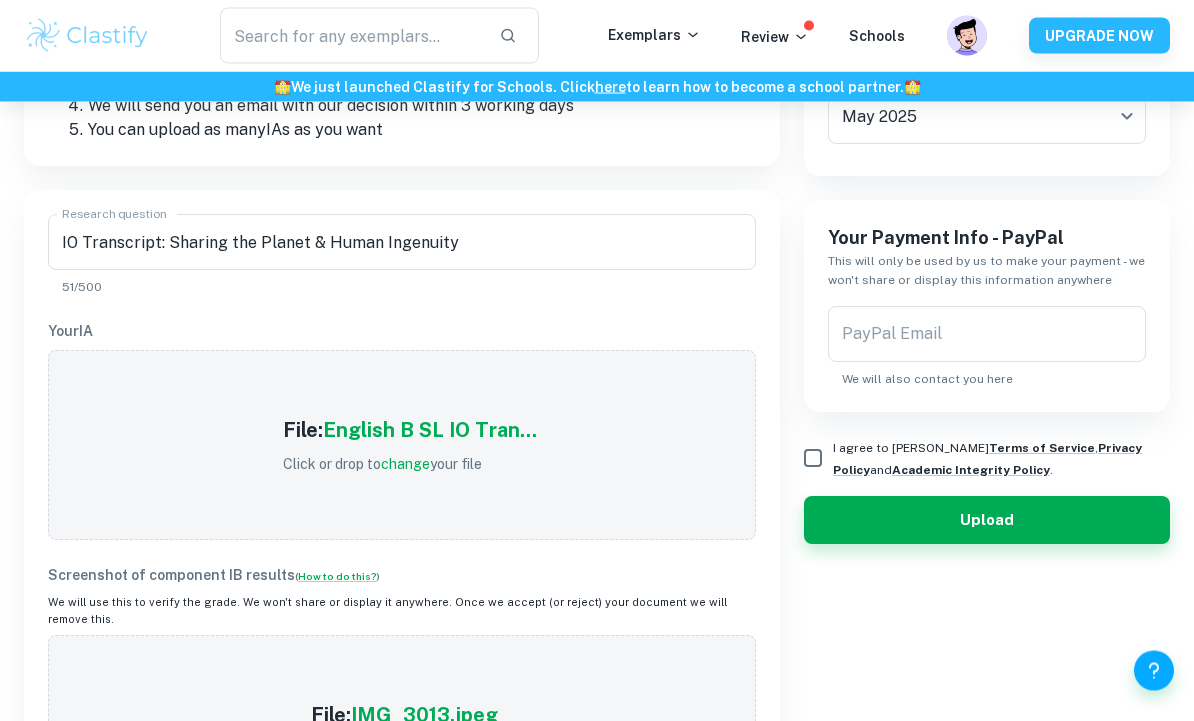 scroll, scrollTop: 450, scrollLeft: 0, axis: vertical 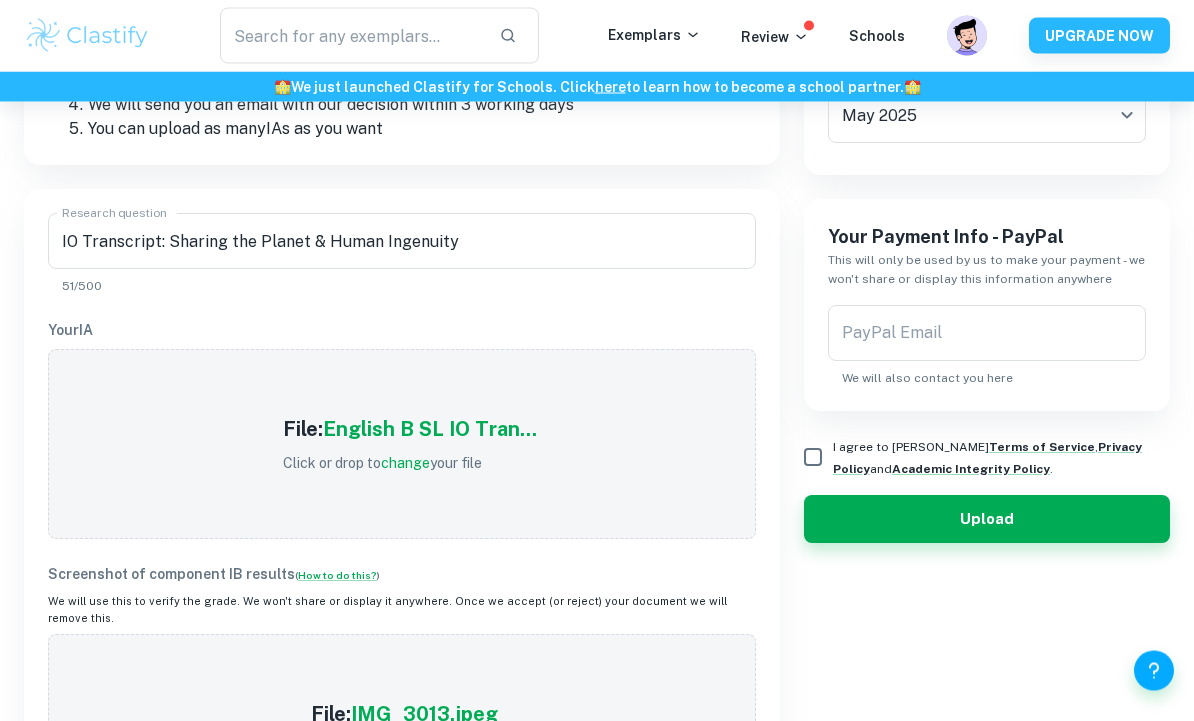 click on "PayPal Email" at bounding box center (987, 334) 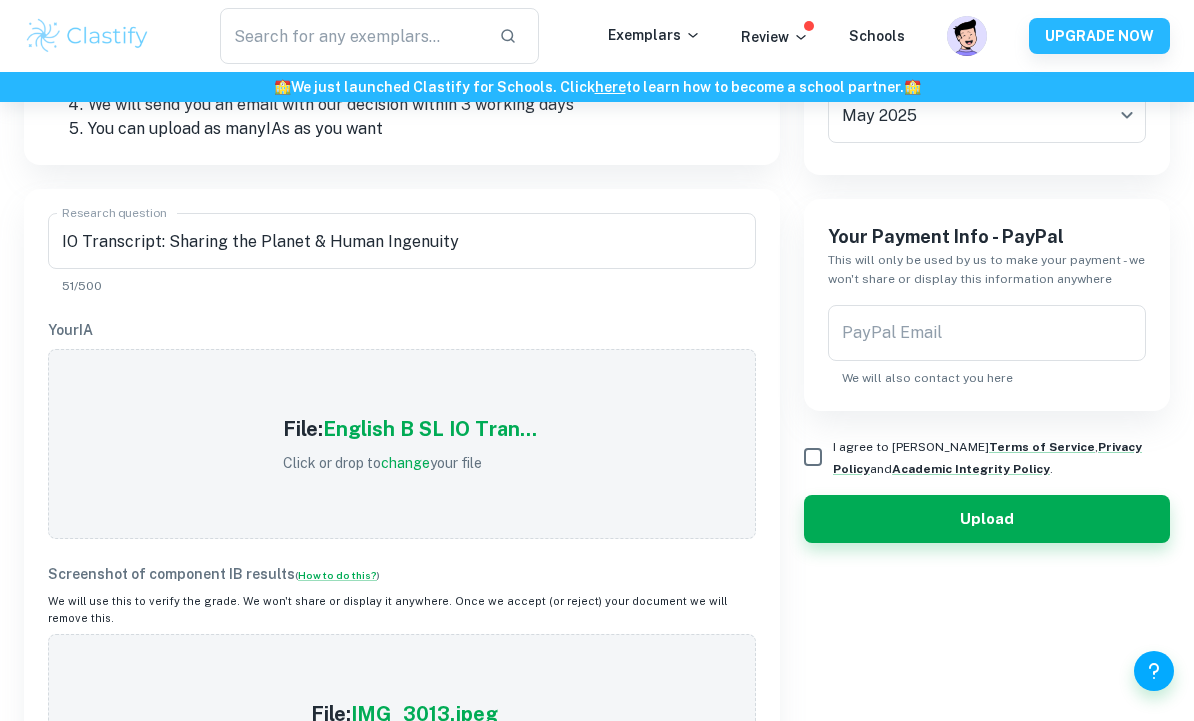 scroll, scrollTop: 450, scrollLeft: 0, axis: vertical 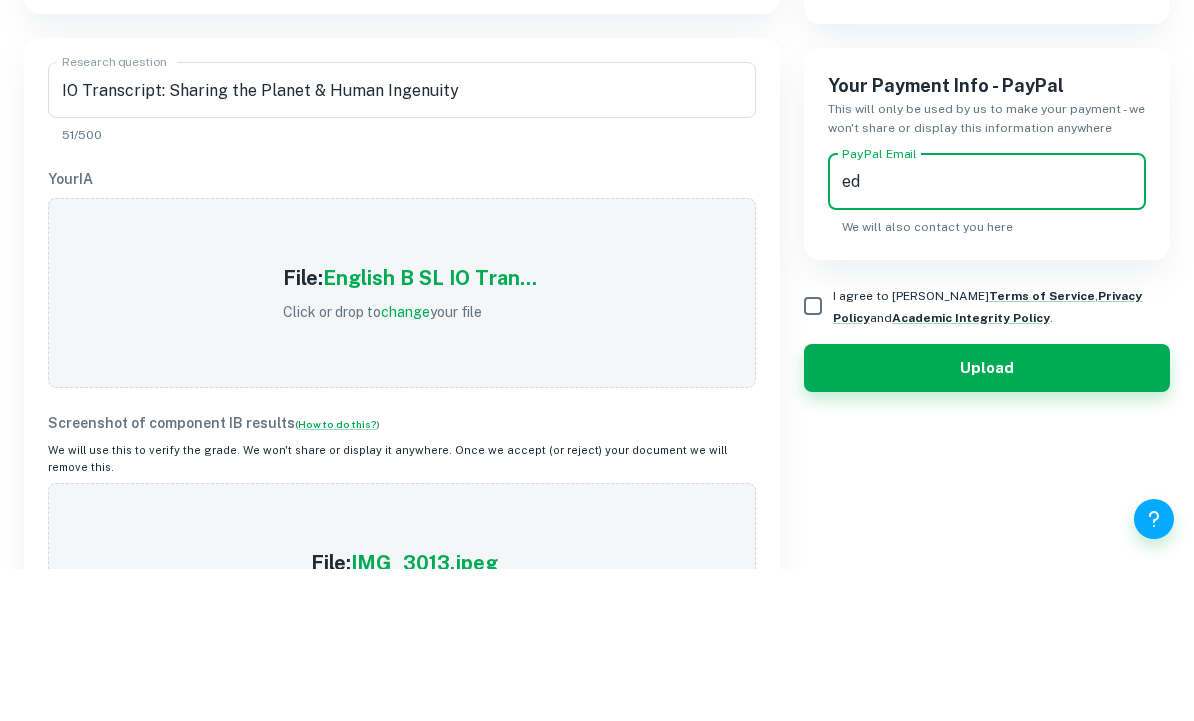 click on "Upload" at bounding box center (987, 520) 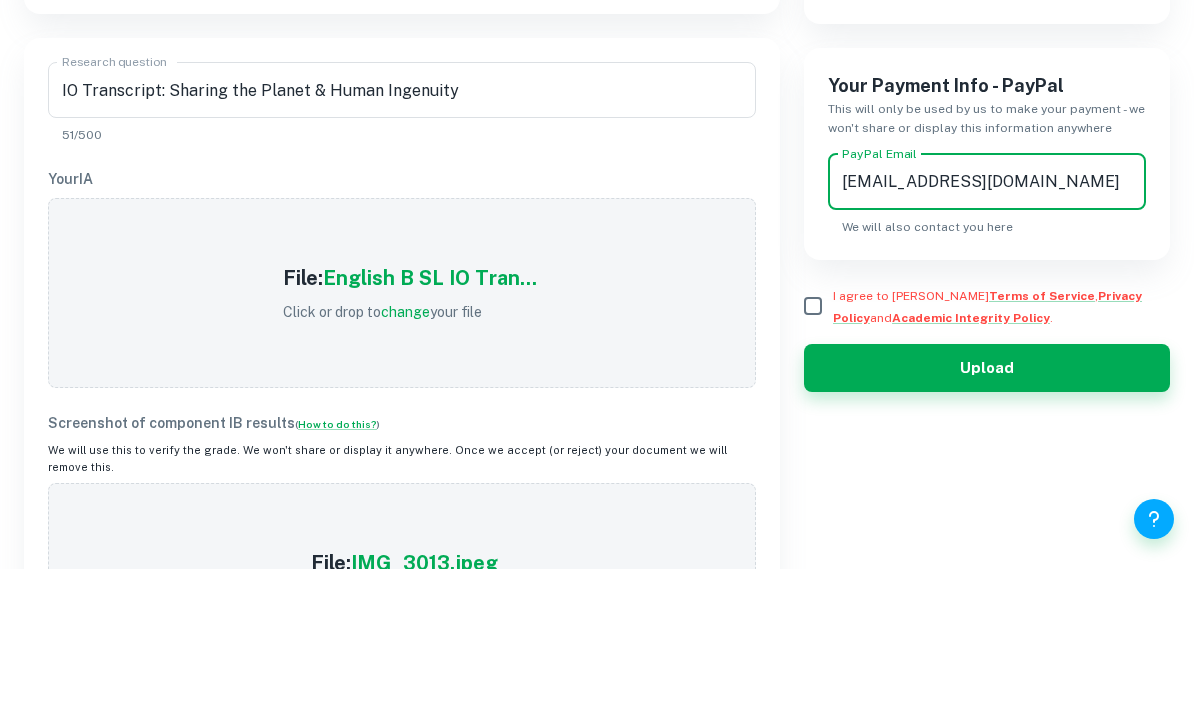 type on "[EMAIL_ADDRESS][DOMAIN_NAME]" 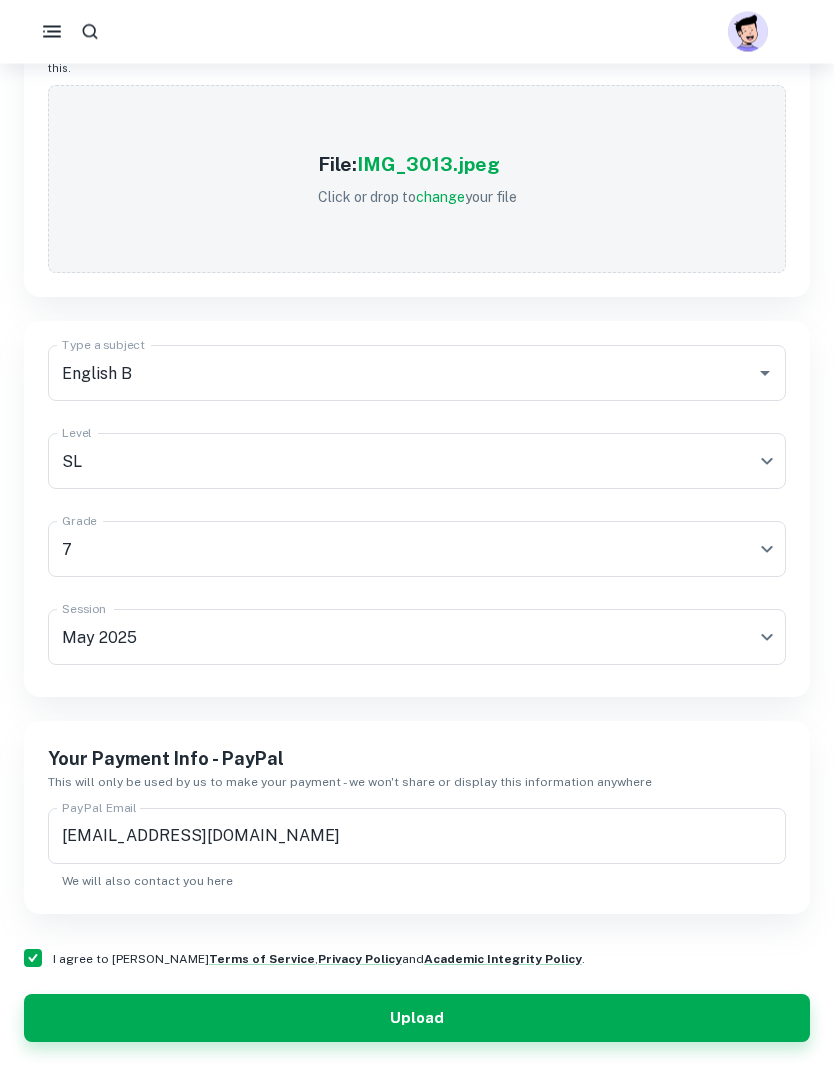 scroll, scrollTop: 956, scrollLeft: 0, axis: vertical 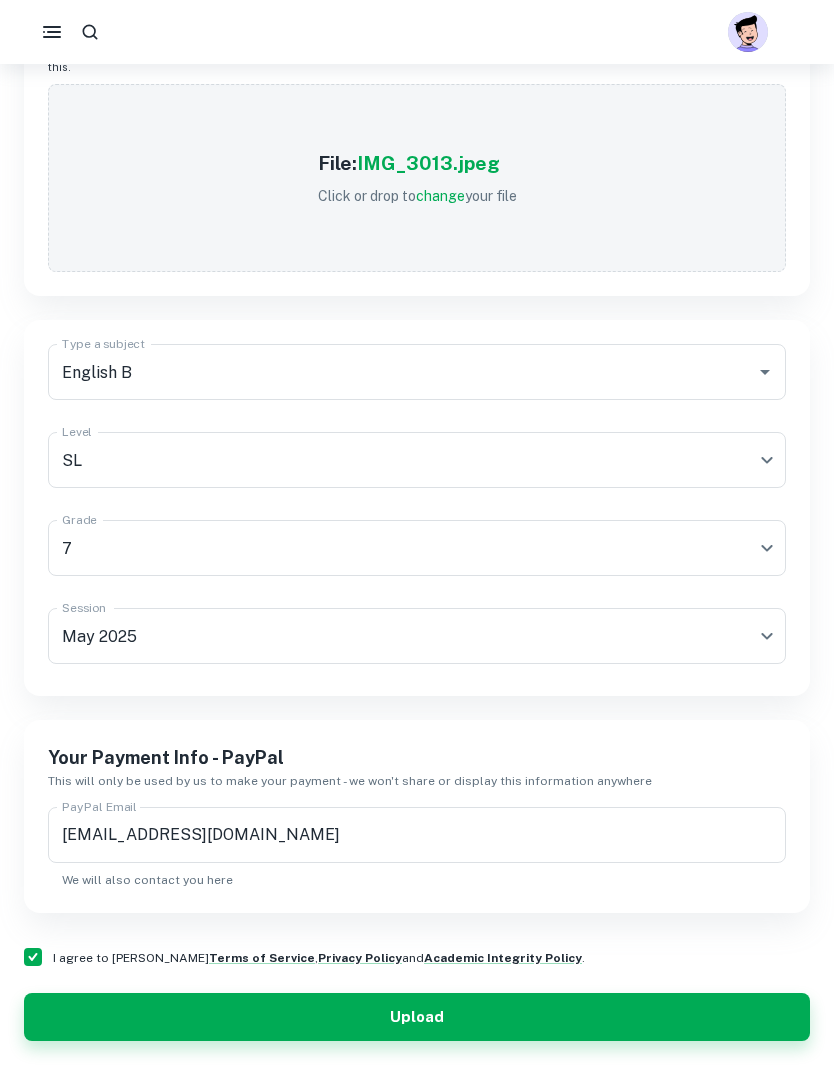 click on "Click or drop to  change  your file" at bounding box center (417, 196) 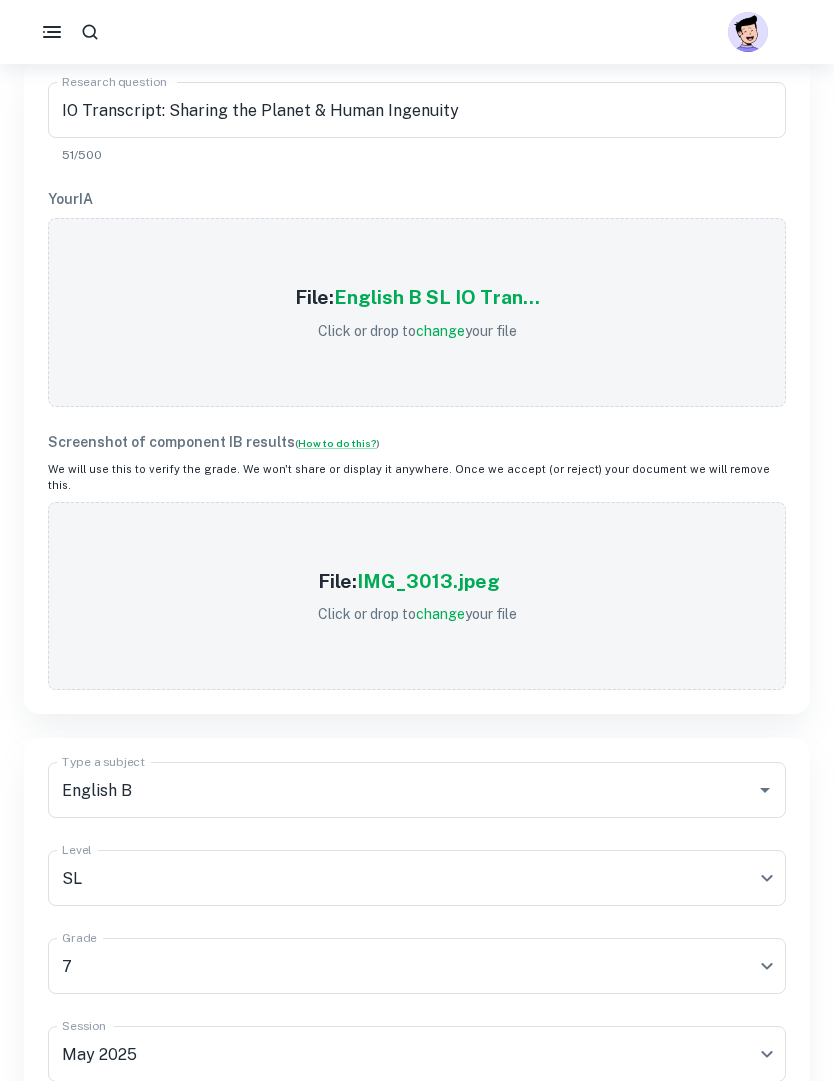 scroll, scrollTop: 537, scrollLeft: 0, axis: vertical 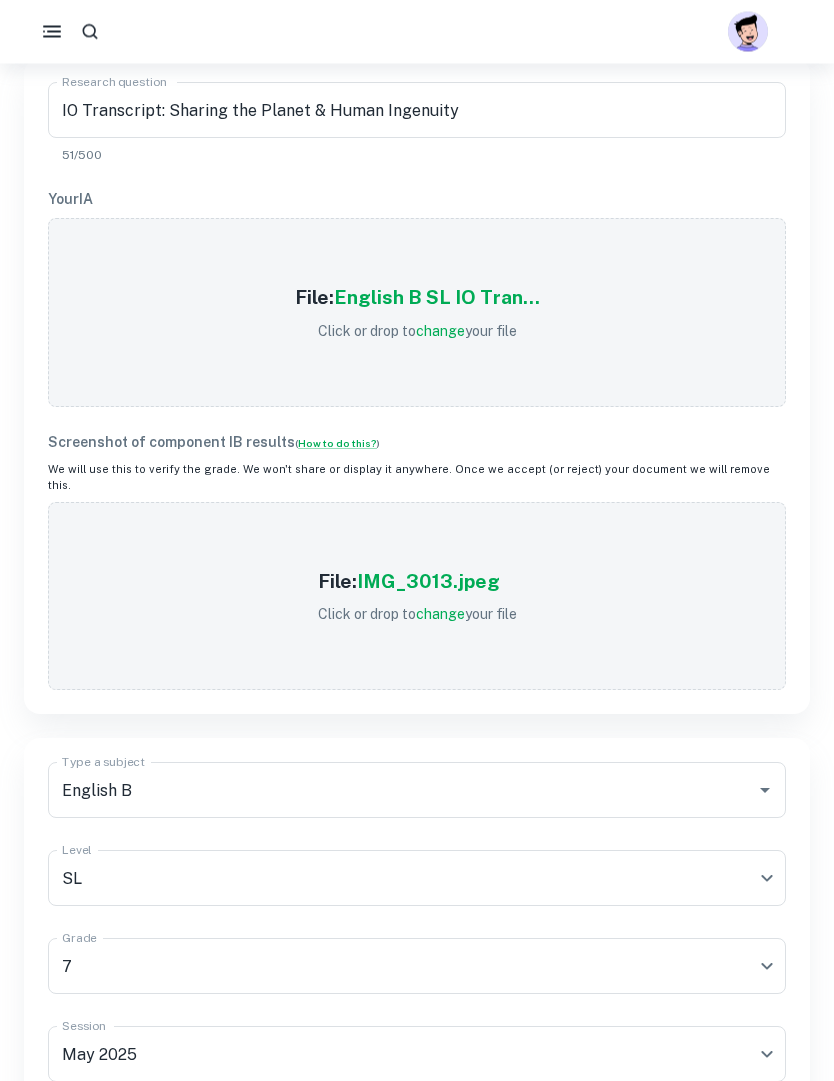 click on "change" at bounding box center (440, 615) 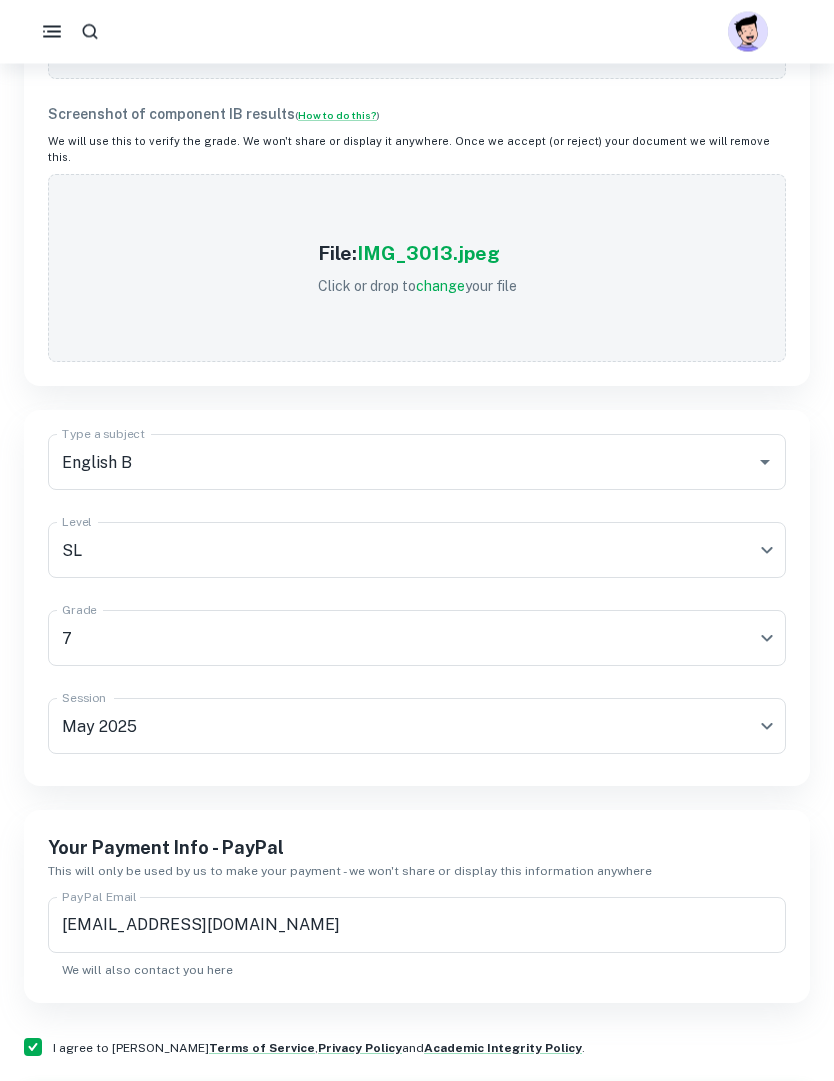 scroll, scrollTop: 866, scrollLeft: 0, axis: vertical 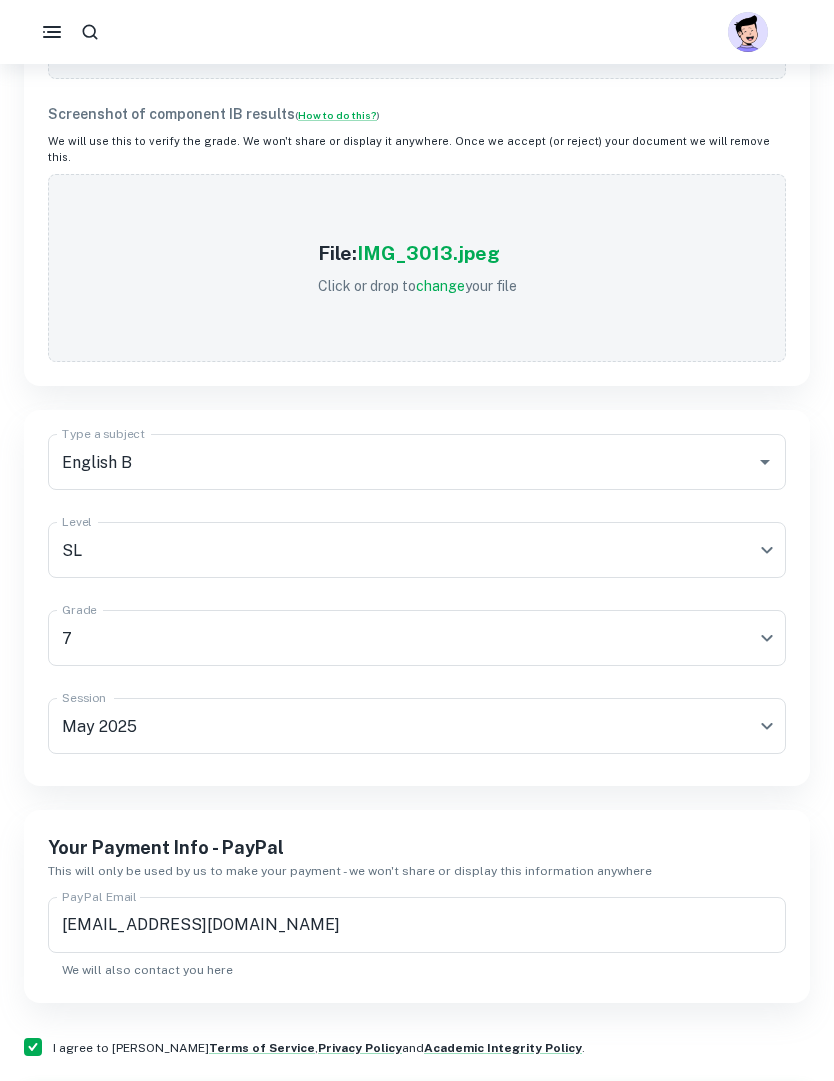 click on "Upload" at bounding box center [417, 1107] 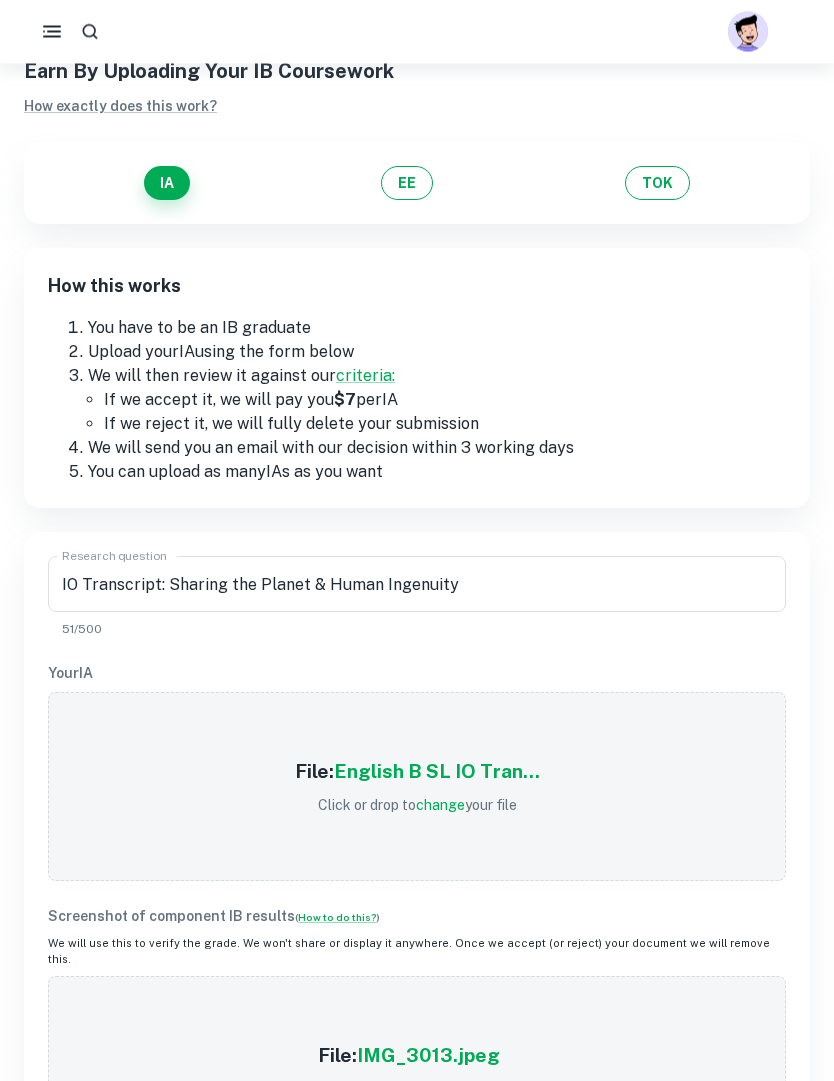 scroll, scrollTop: 0, scrollLeft: 0, axis: both 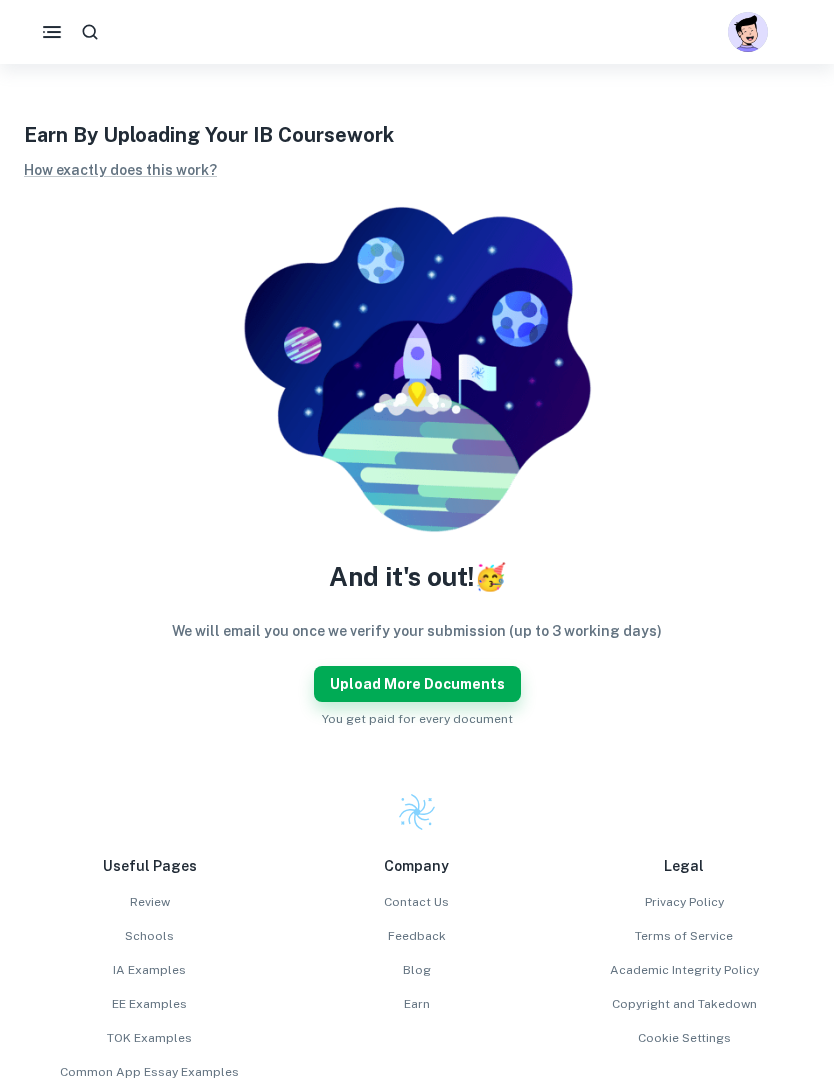 click 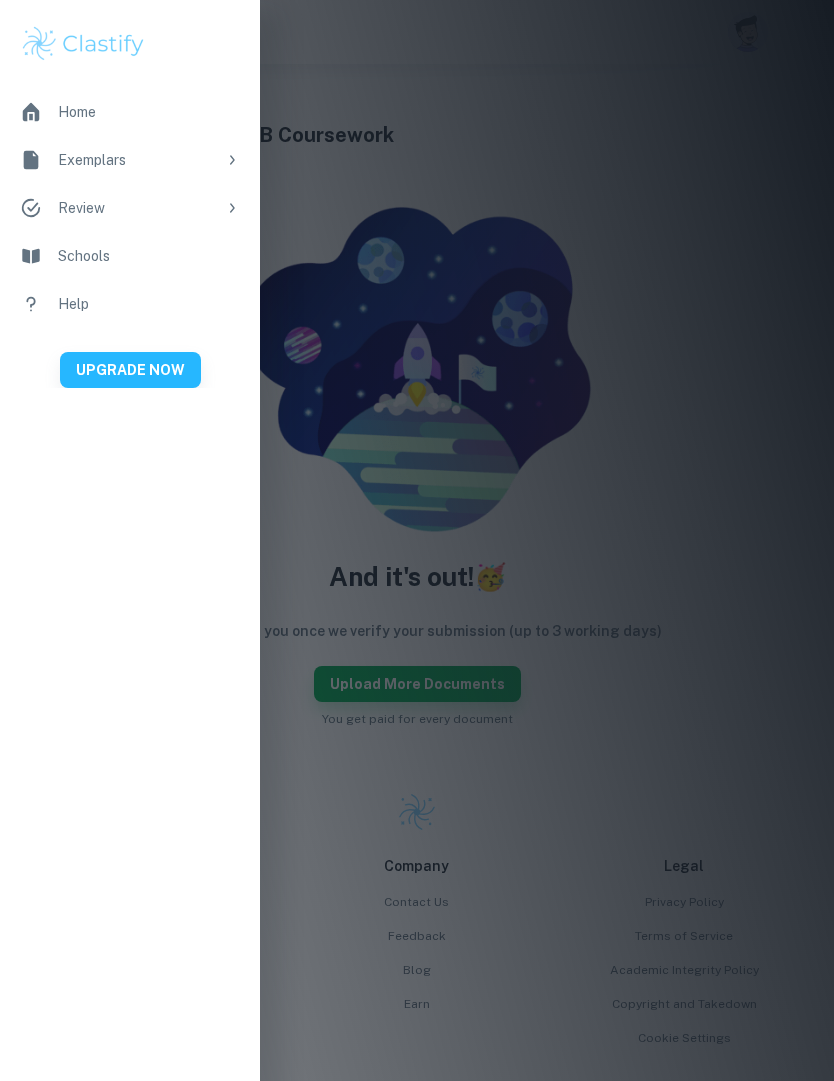 click on "Home" at bounding box center [149, 112] 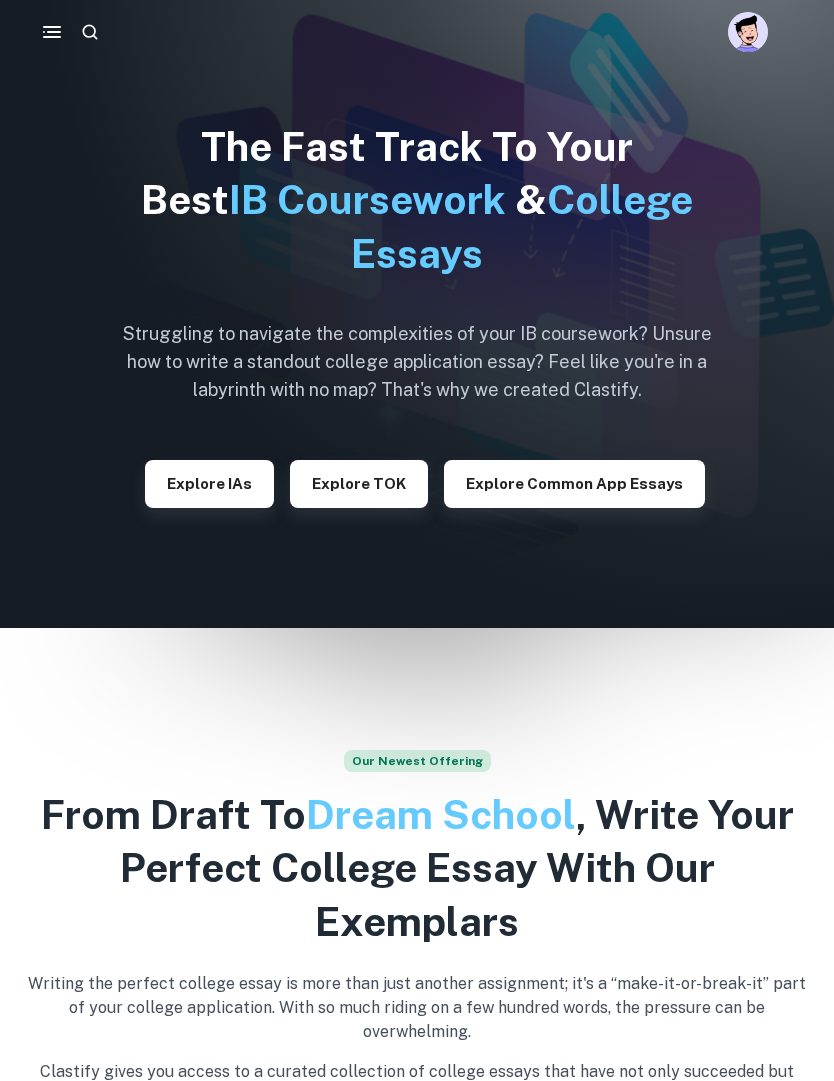 click on "Explore IAs" at bounding box center [209, 484] 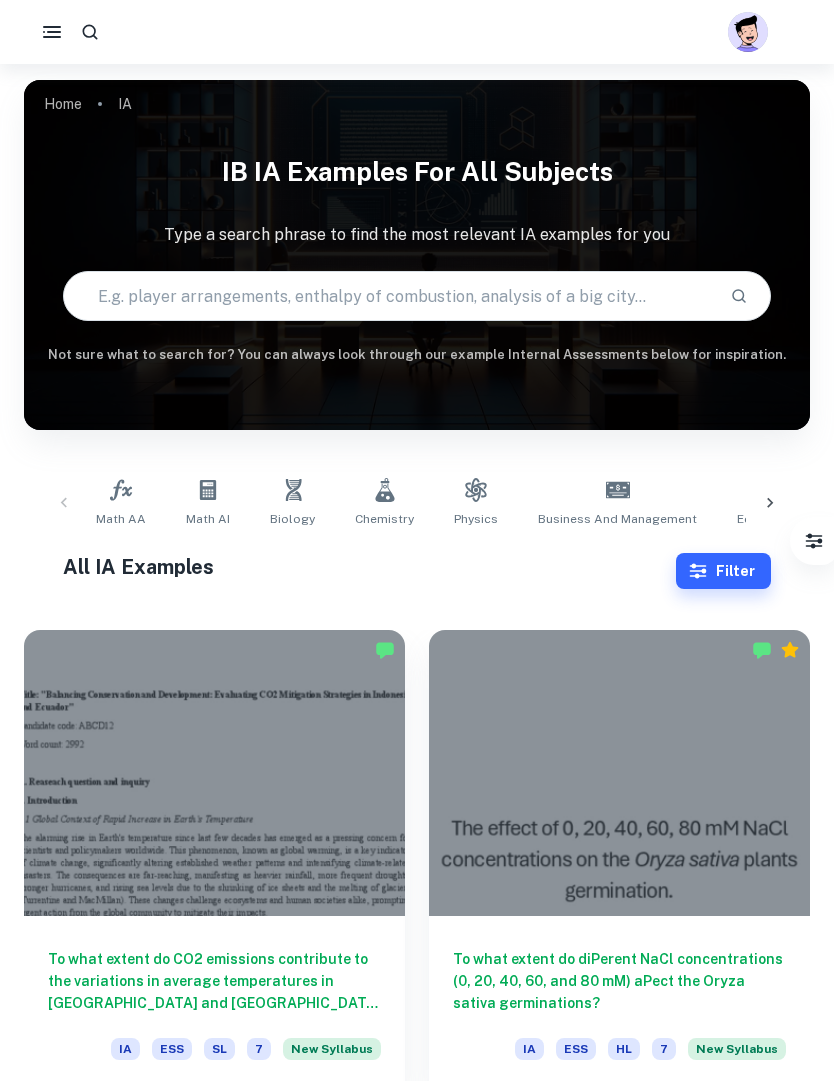 click at bounding box center (52, 32) 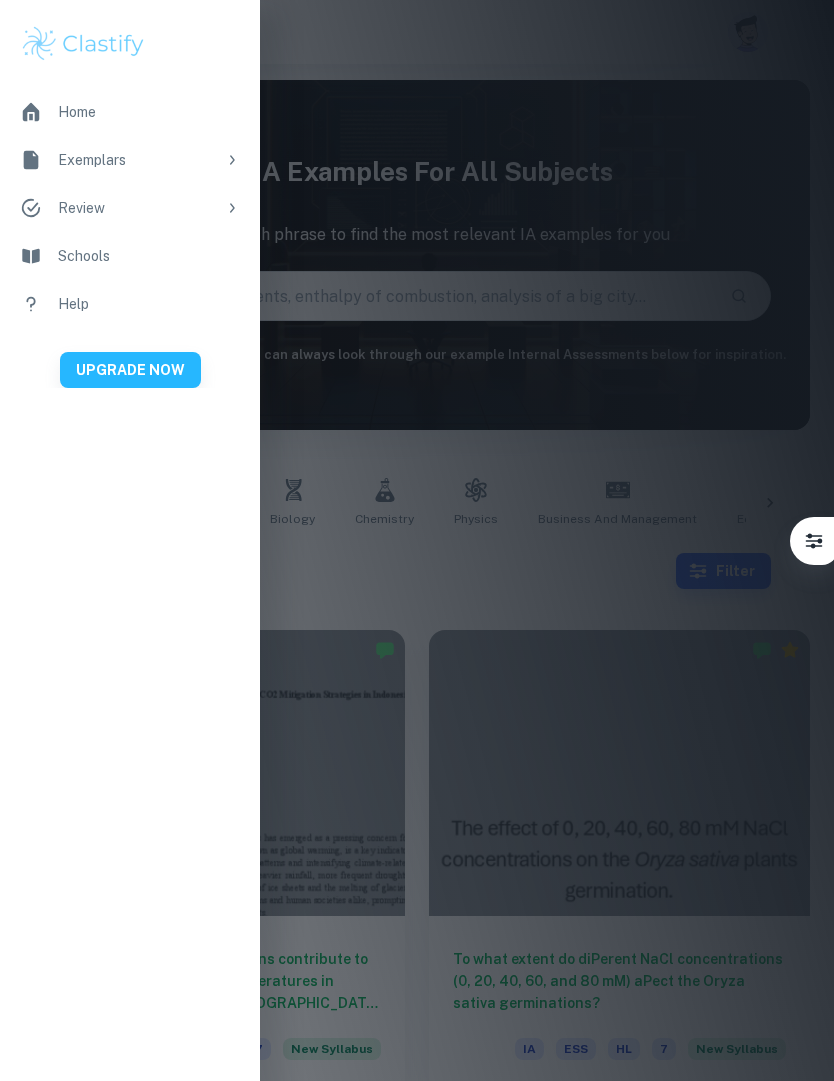 click at bounding box center [417, 540] 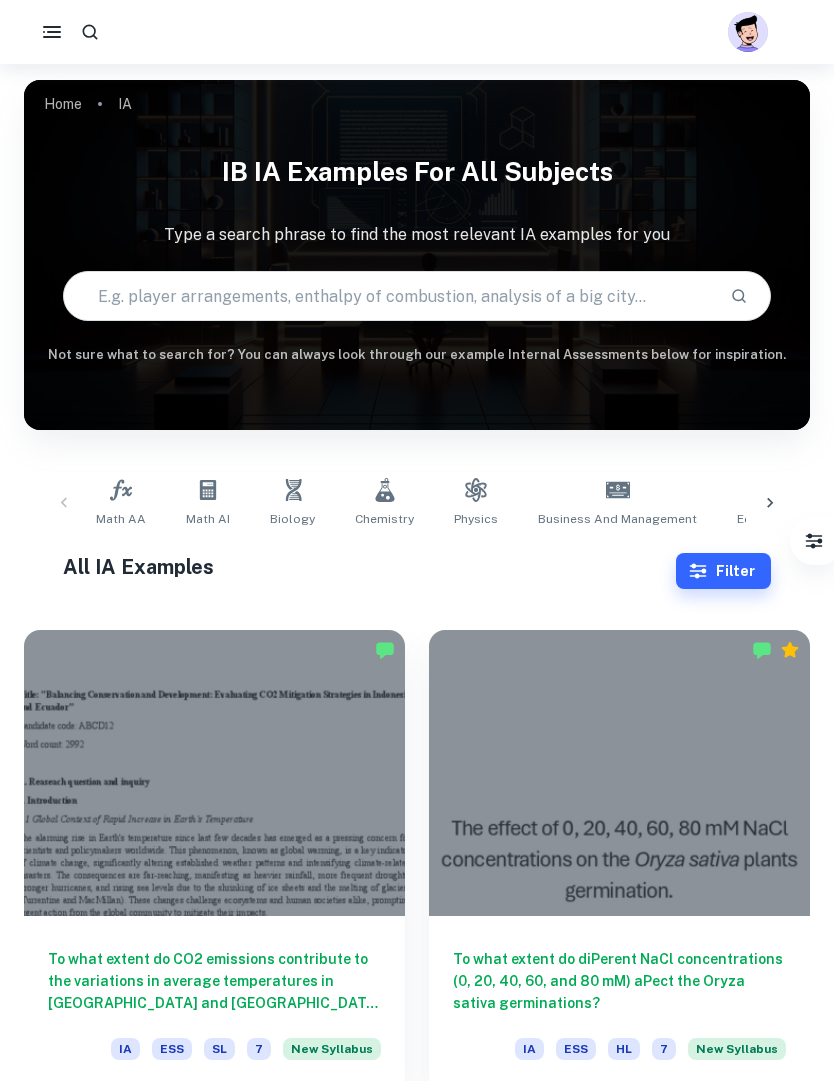 click on "Filter" at bounding box center [723, 571] 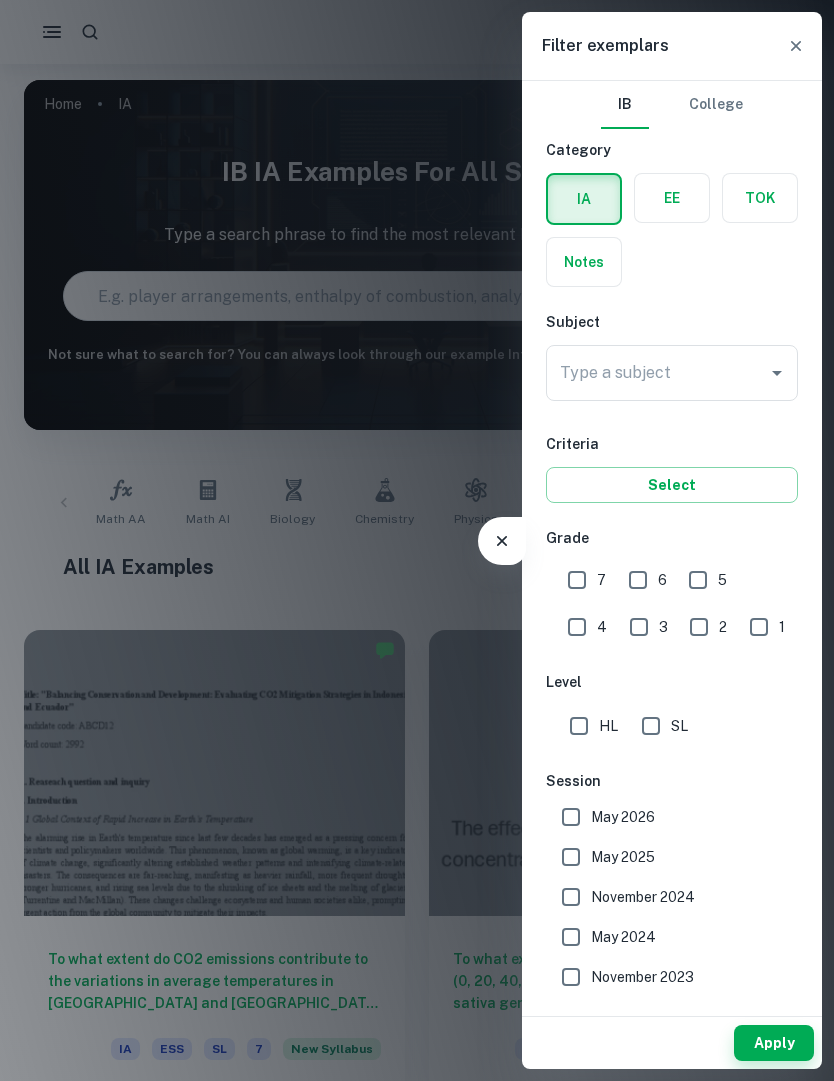 click on "Type a subject" at bounding box center (657, 373) 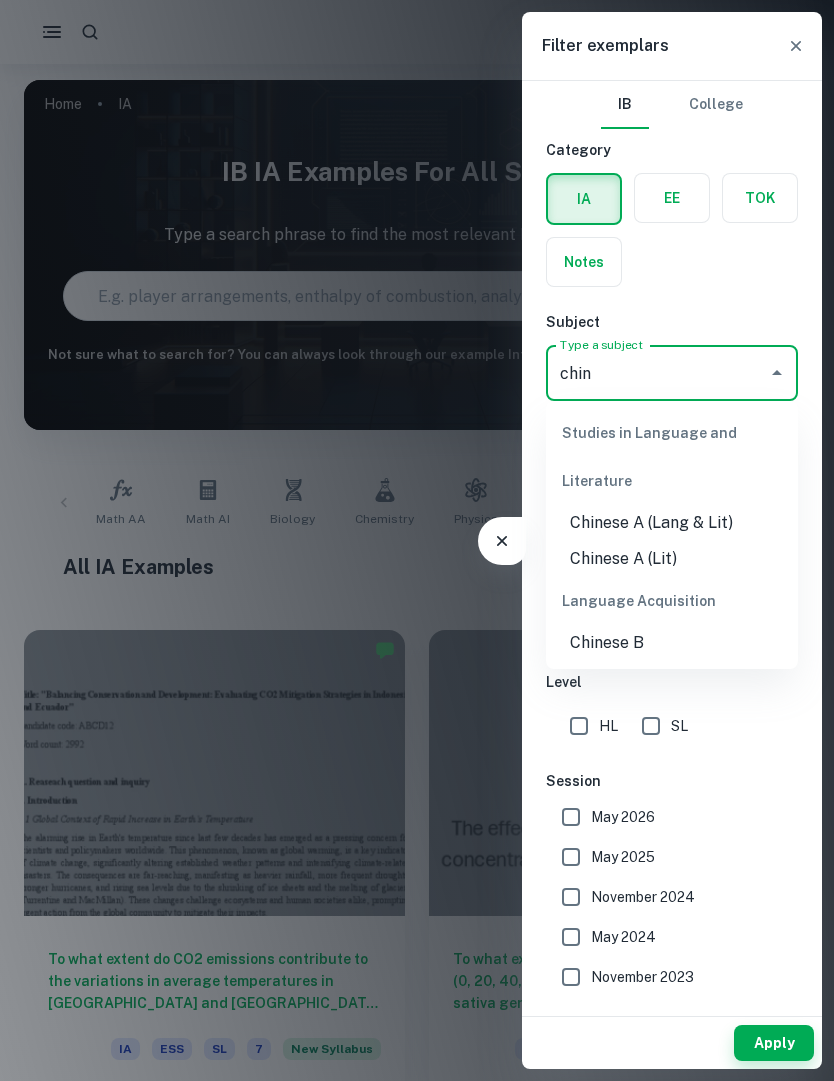 click on "Chinese A (Lit)" at bounding box center (672, 559) 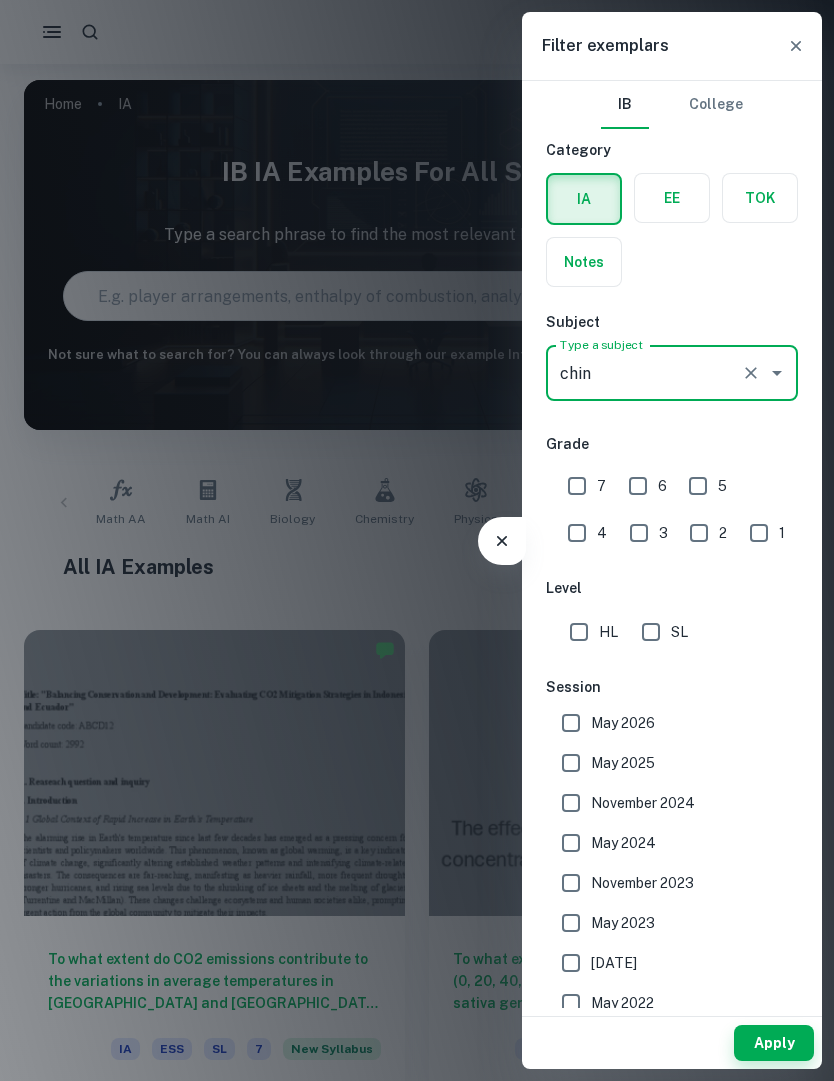 type on "Chinese A (Lit)" 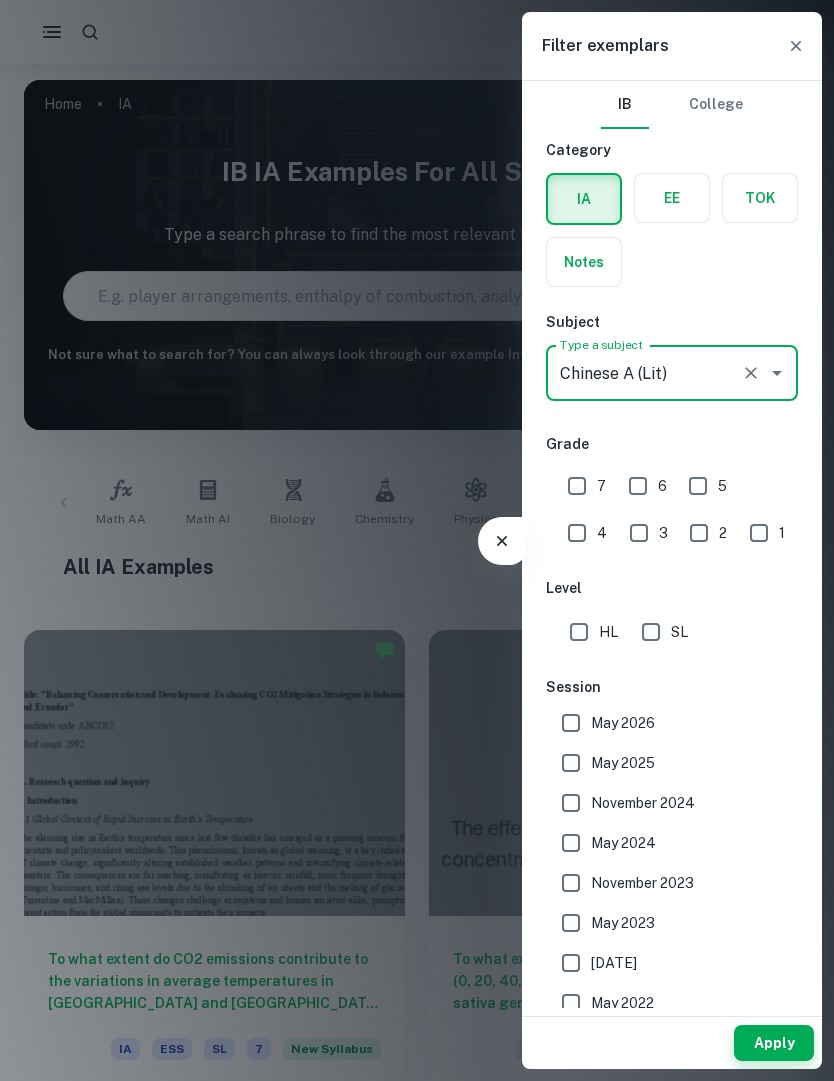 click on "Apply" at bounding box center (774, 1043) 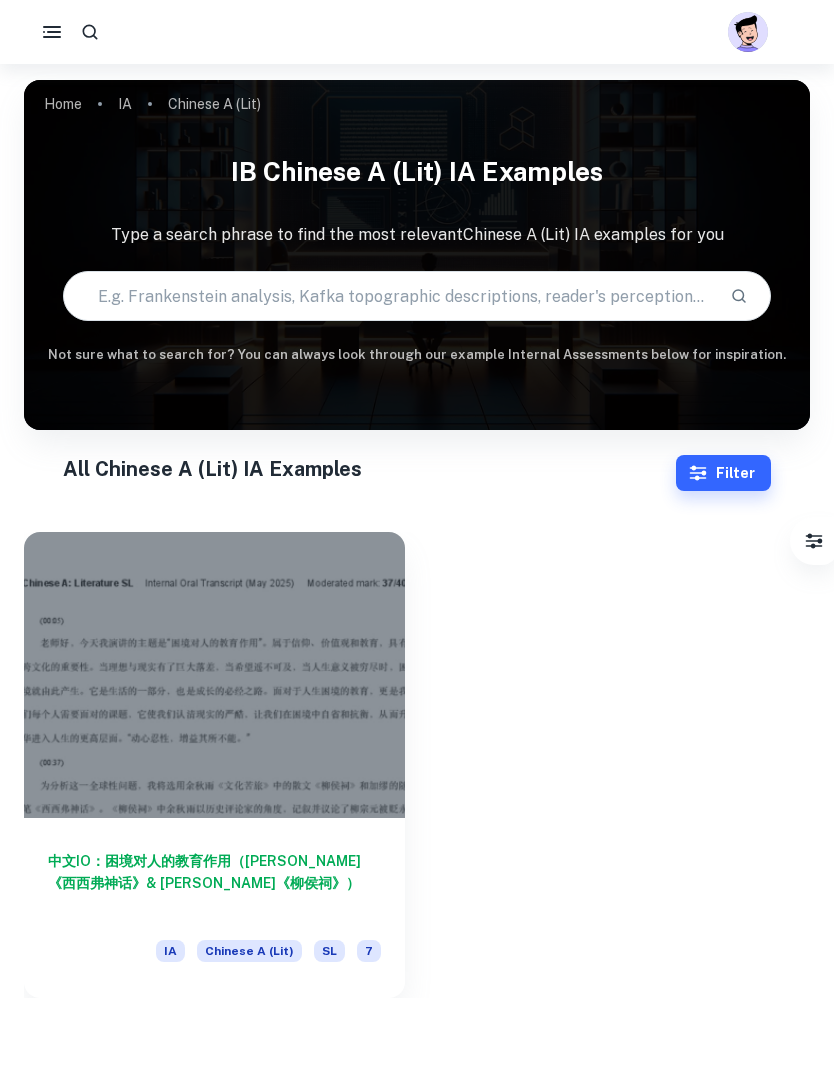 click on "Filter" at bounding box center [723, 473] 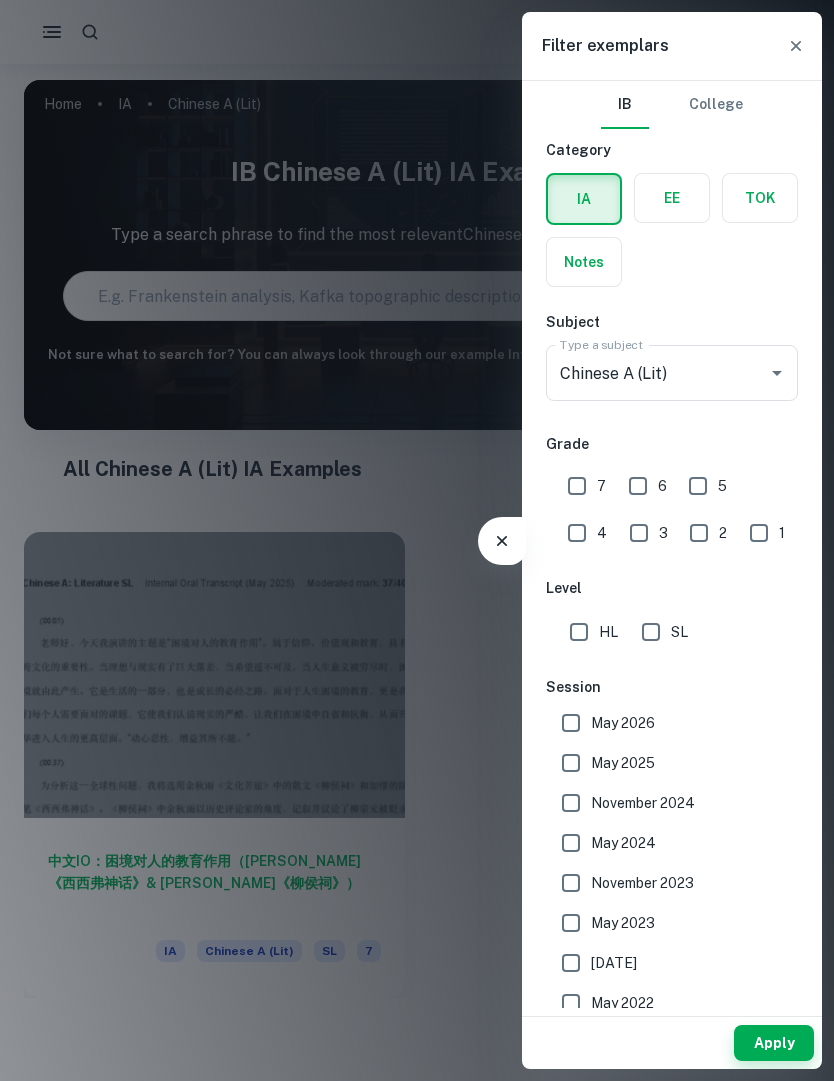 click on "Chinese A (Lit)" at bounding box center (644, 373) 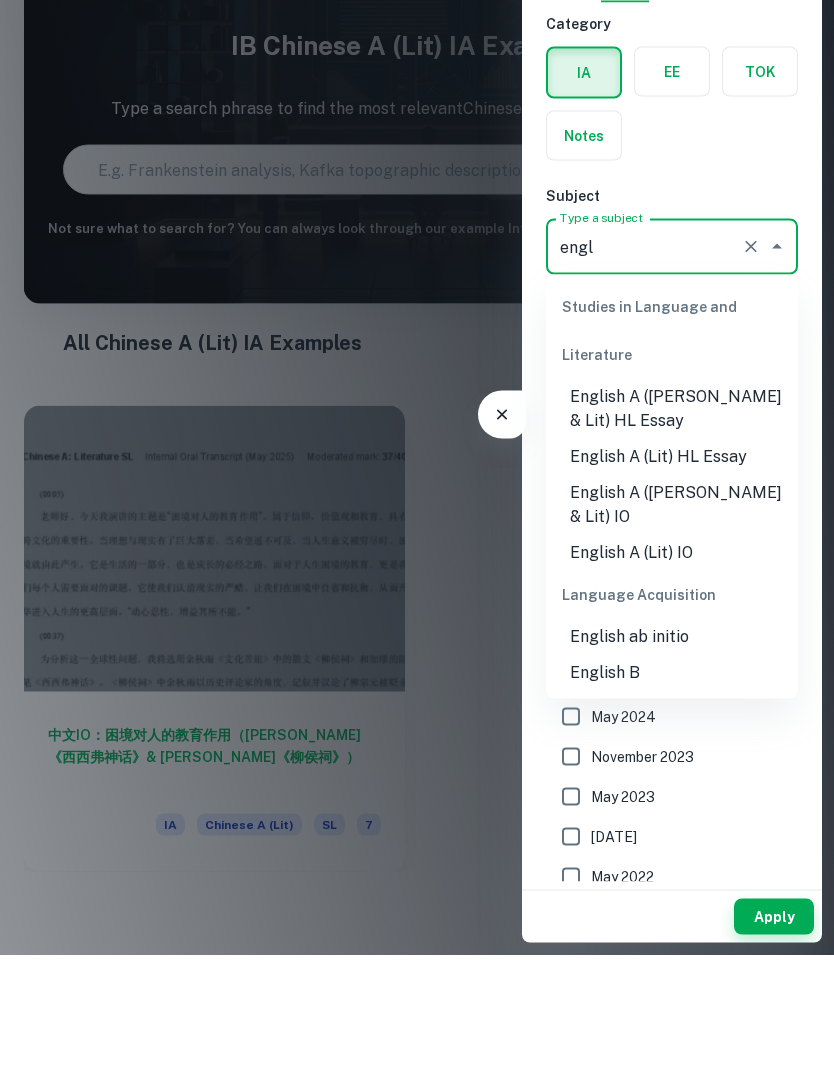 click on "English B" at bounding box center (672, 799) 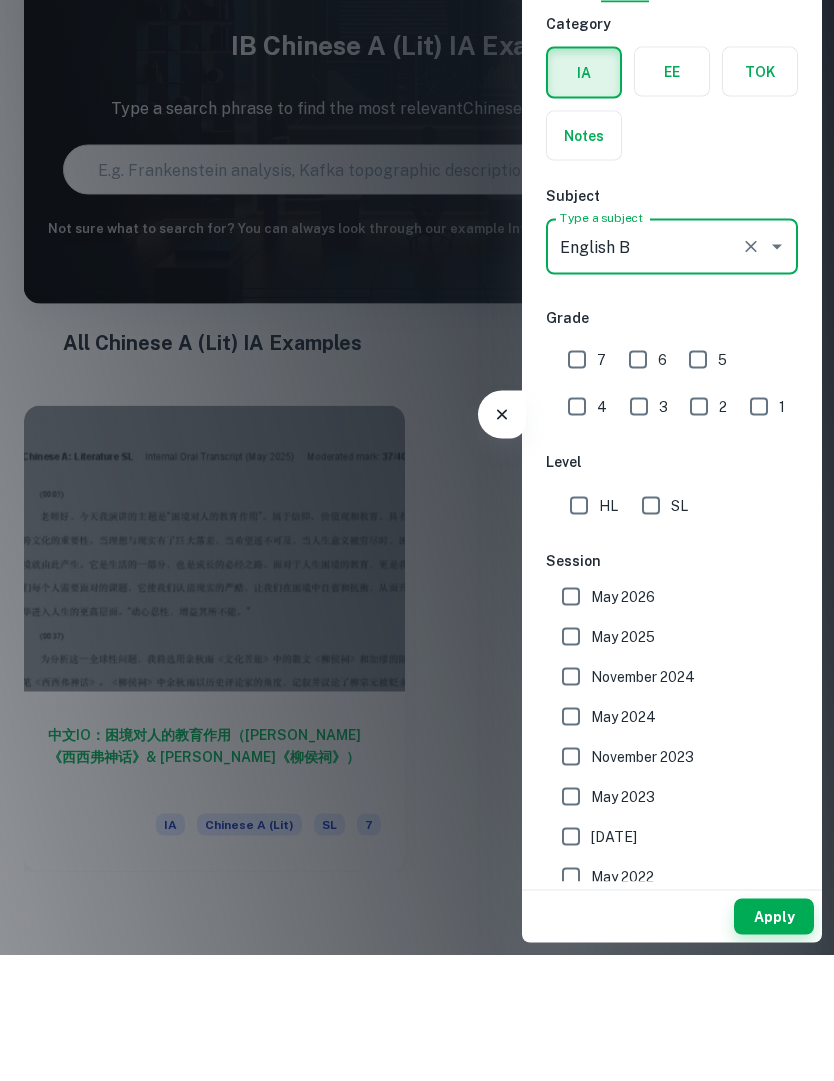 scroll, scrollTop: 64, scrollLeft: 0, axis: vertical 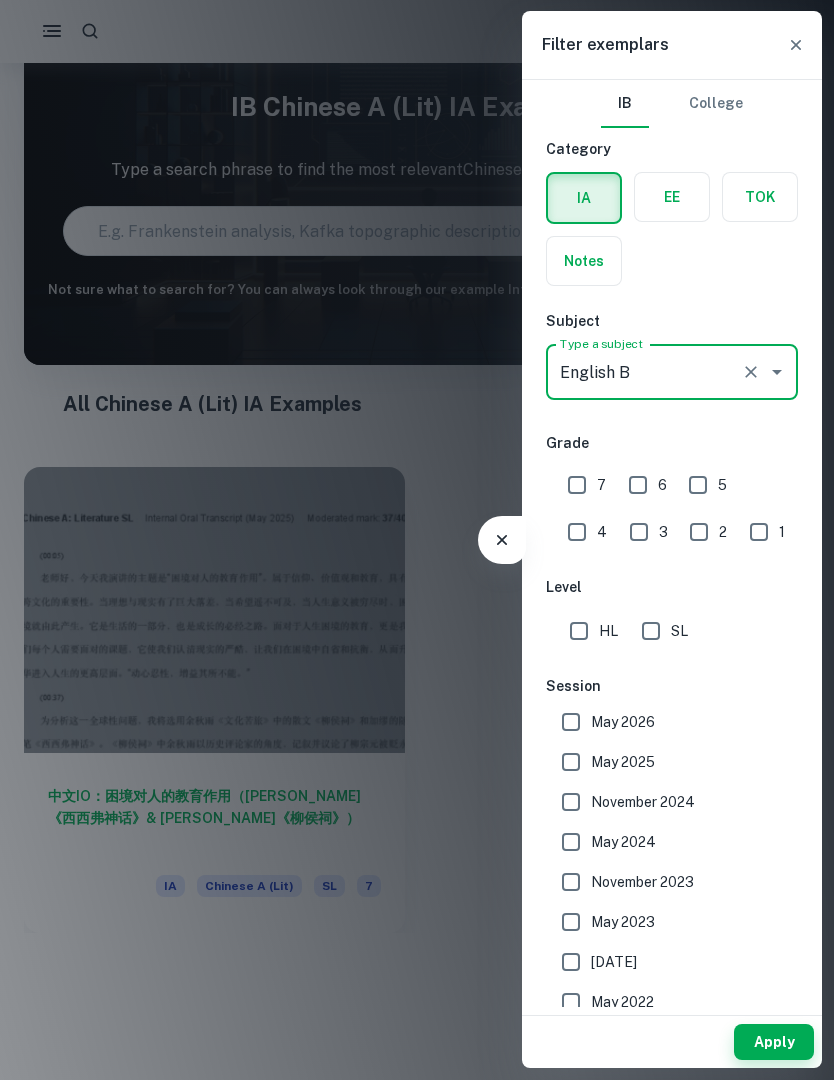 click on "Apply" at bounding box center (774, 1043) 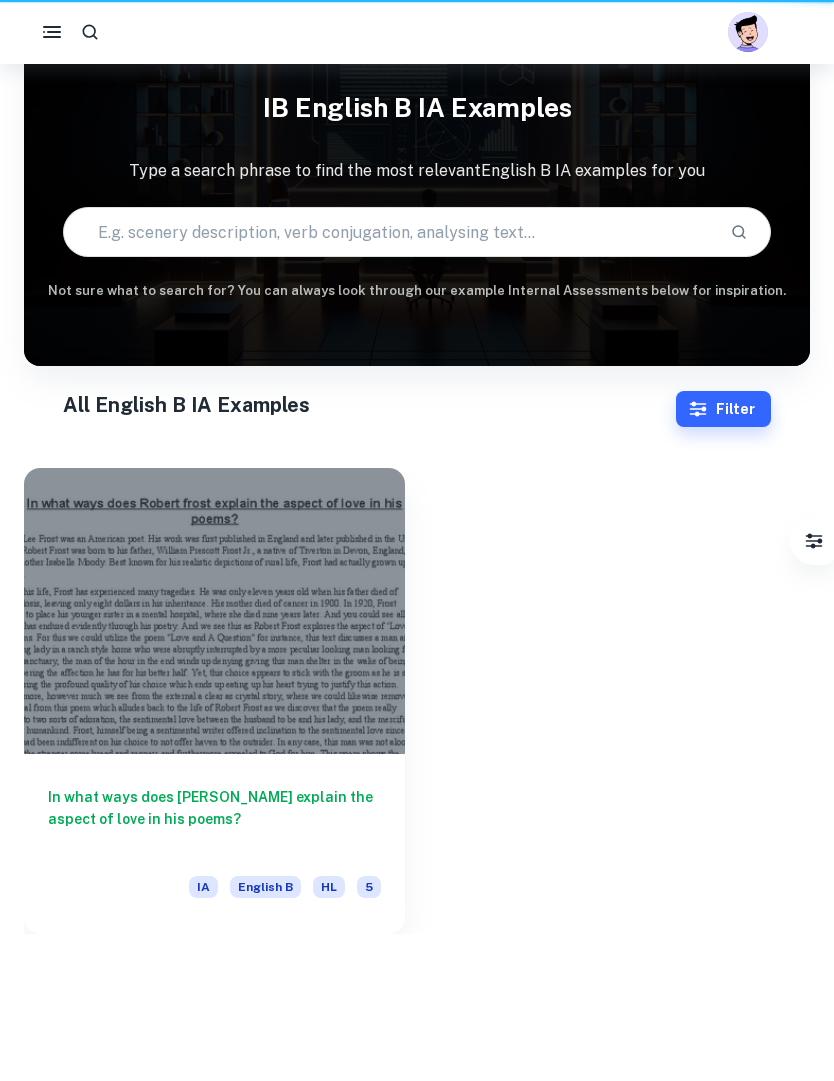 scroll, scrollTop: 0, scrollLeft: 0, axis: both 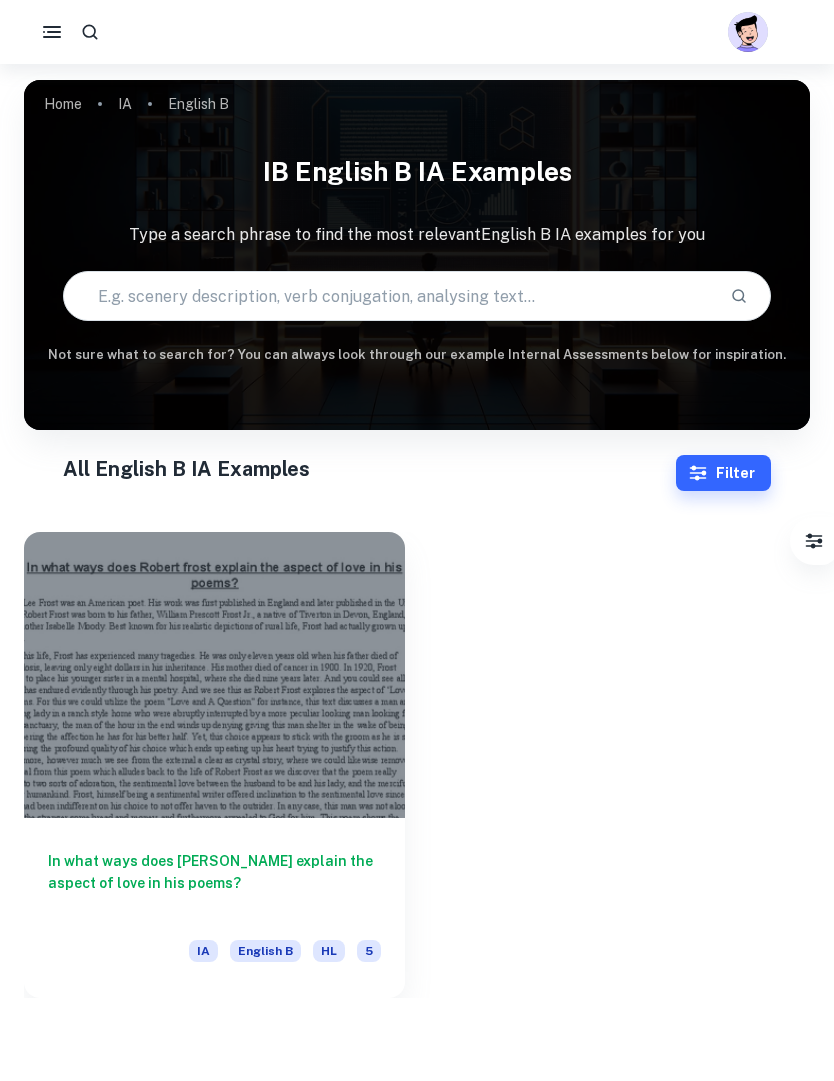 click on "Filter" at bounding box center [723, 473] 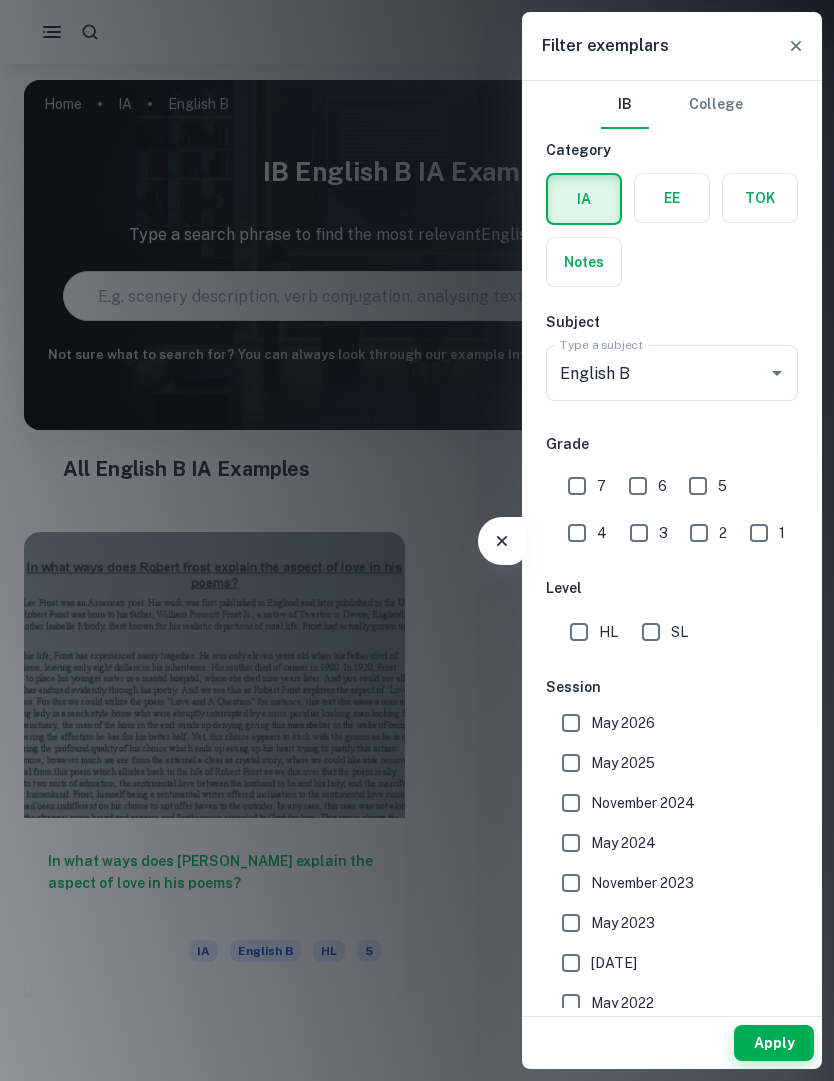 click on "Grade" at bounding box center (672, 444) 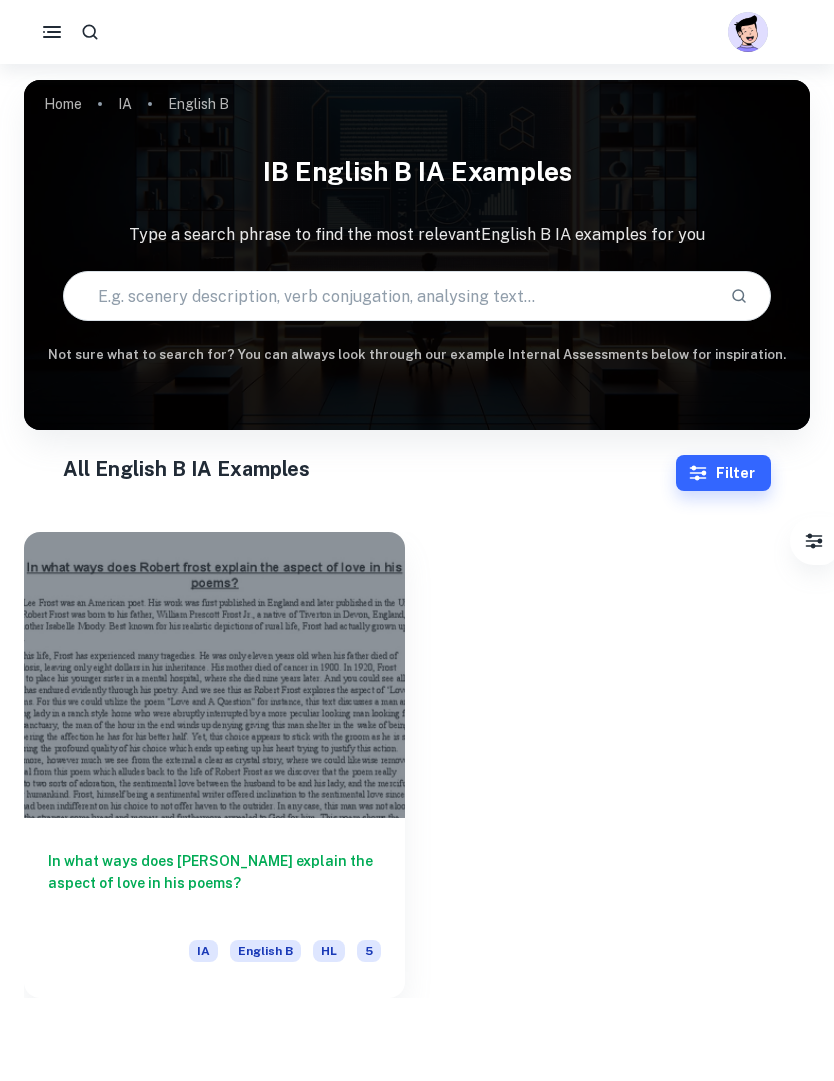 click on "Filter" at bounding box center [723, 473] 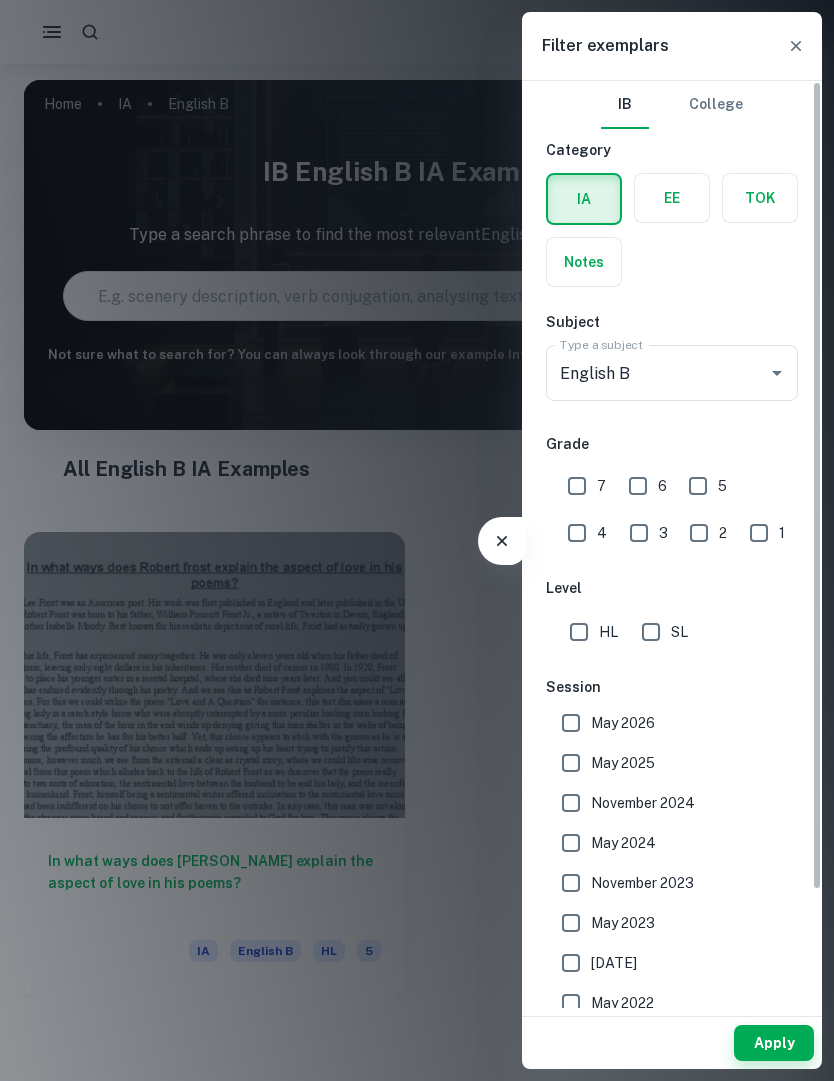 click on "Grade" at bounding box center [672, 444] 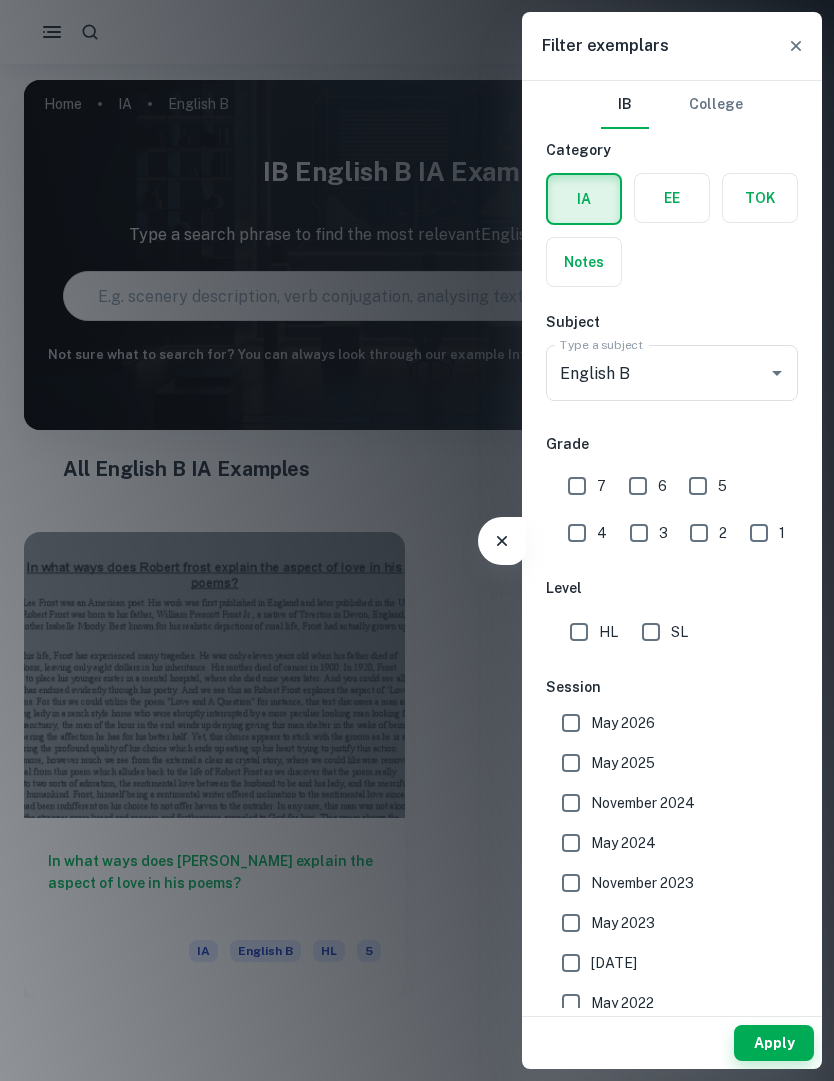 click on "Grade" at bounding box center (672, 444) 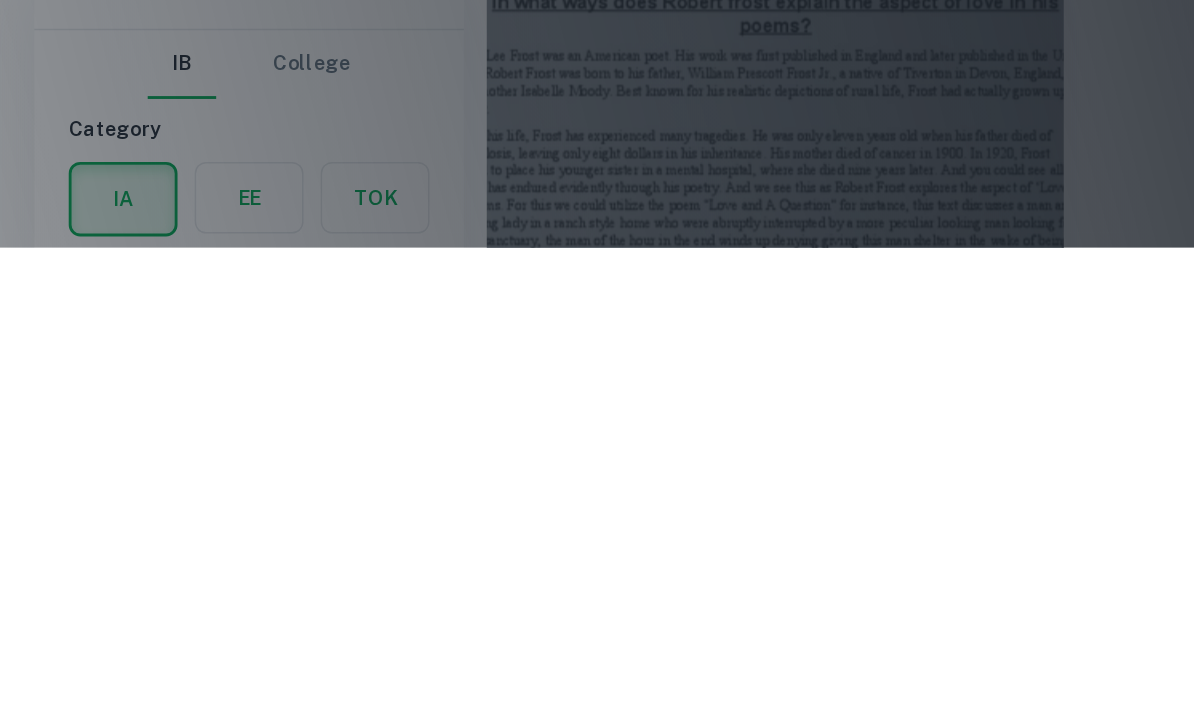scroll, scrollTop: 521, scrollLeft: 0, axis: vertical 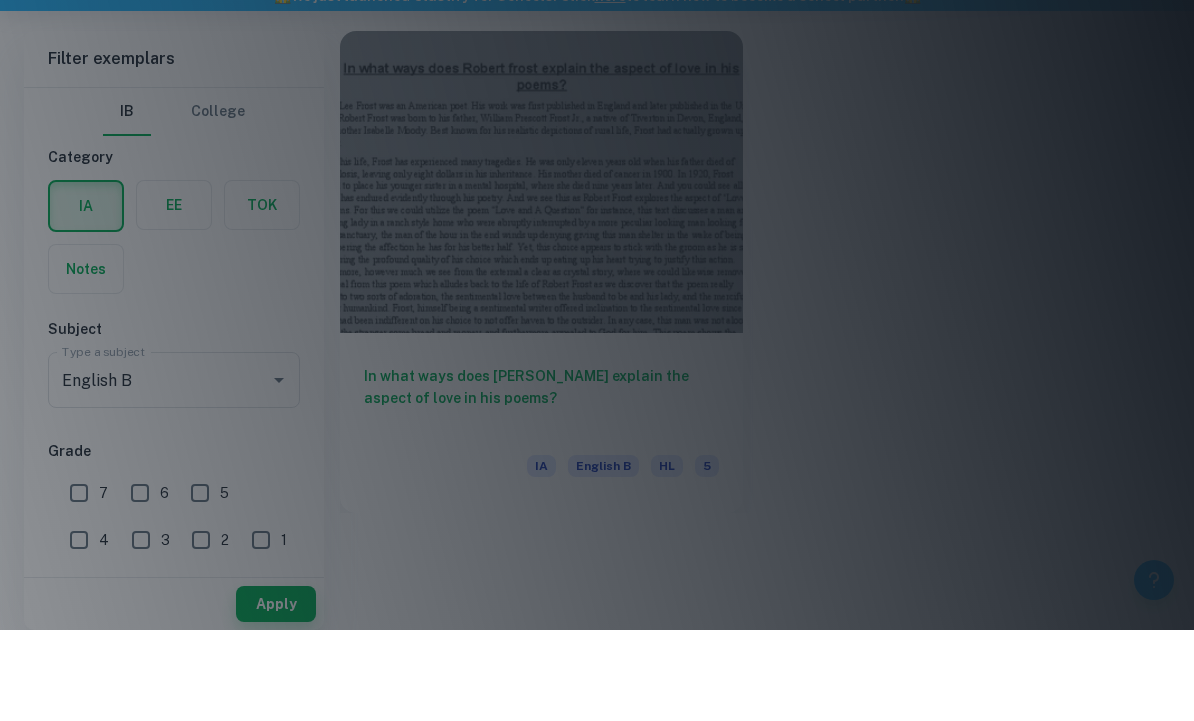 click at bounding box center [597, 360] 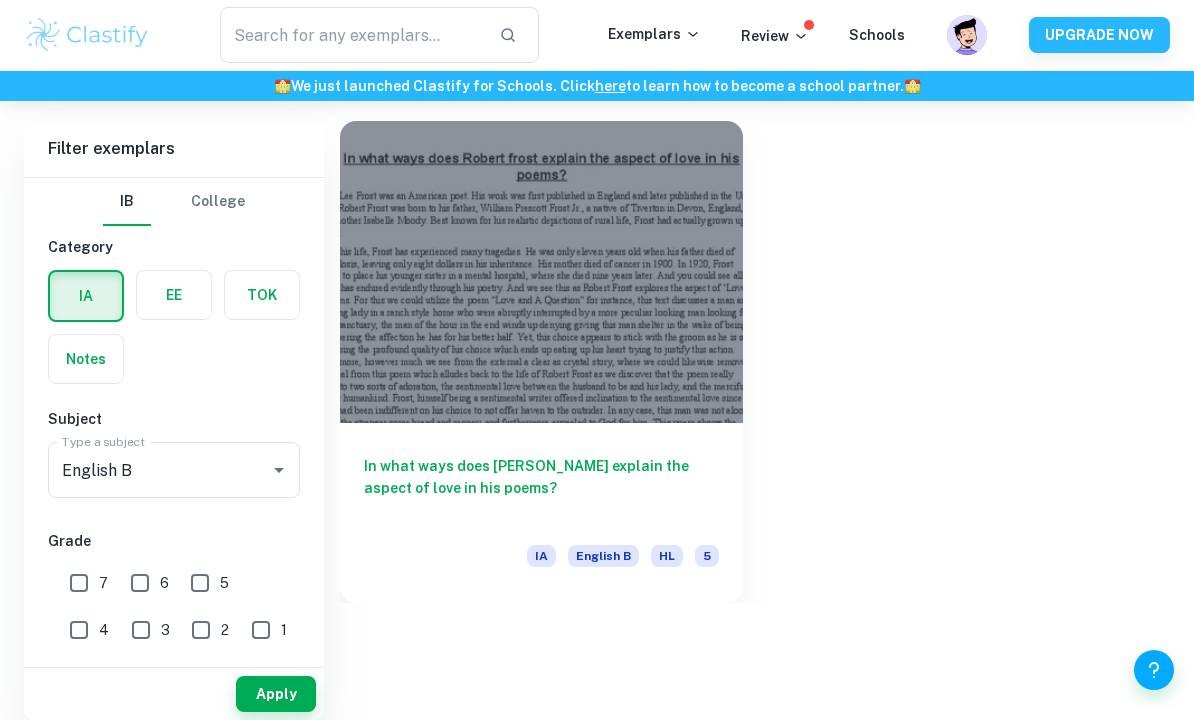 click at bounding box center [279, 471] 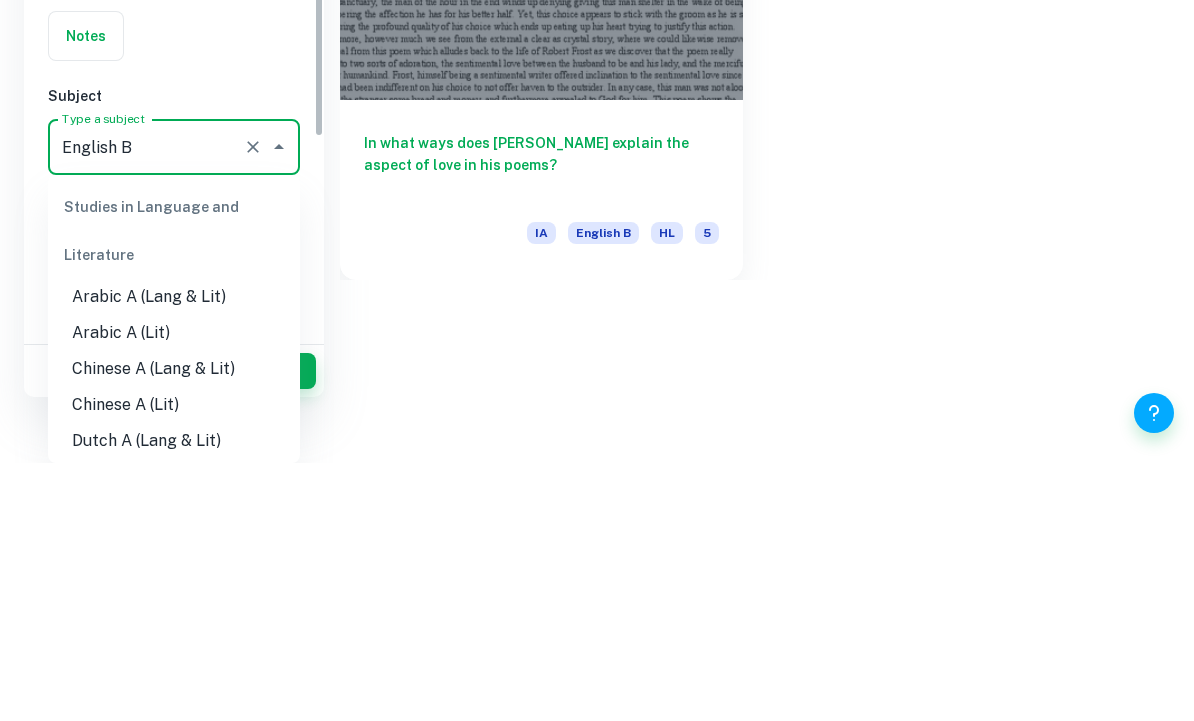 scroll, scrollTop: 1049, scrollLeft: 0, axis: vertical 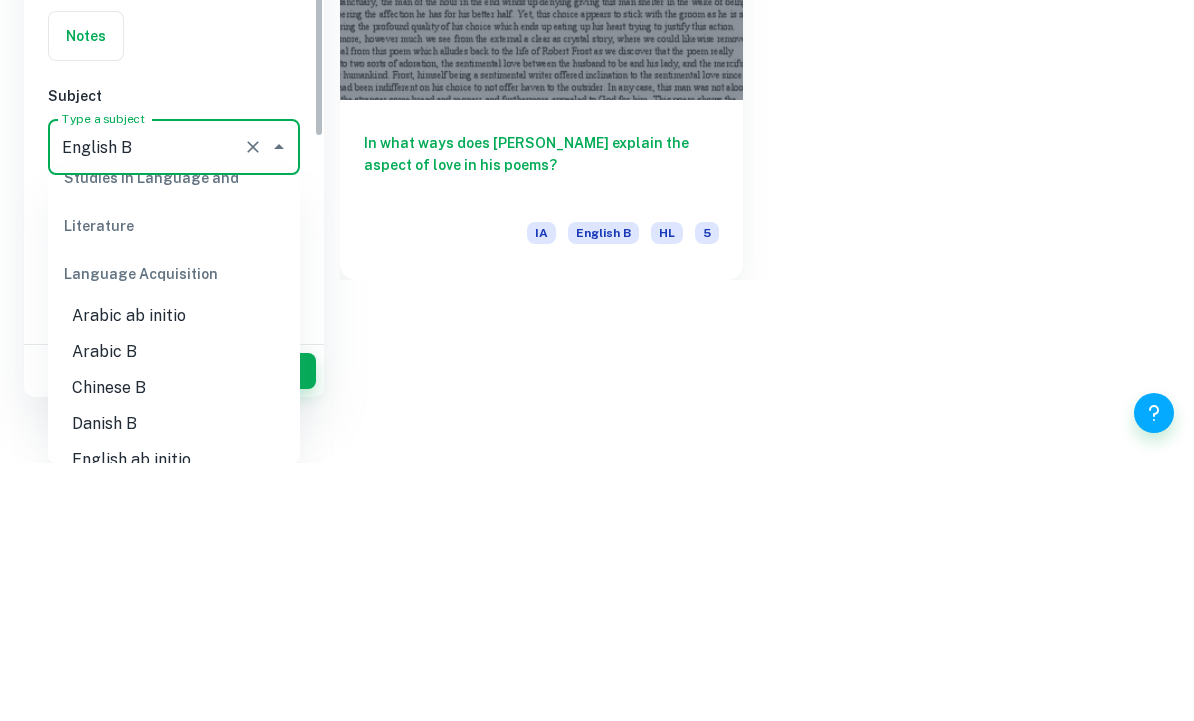 type on "w" 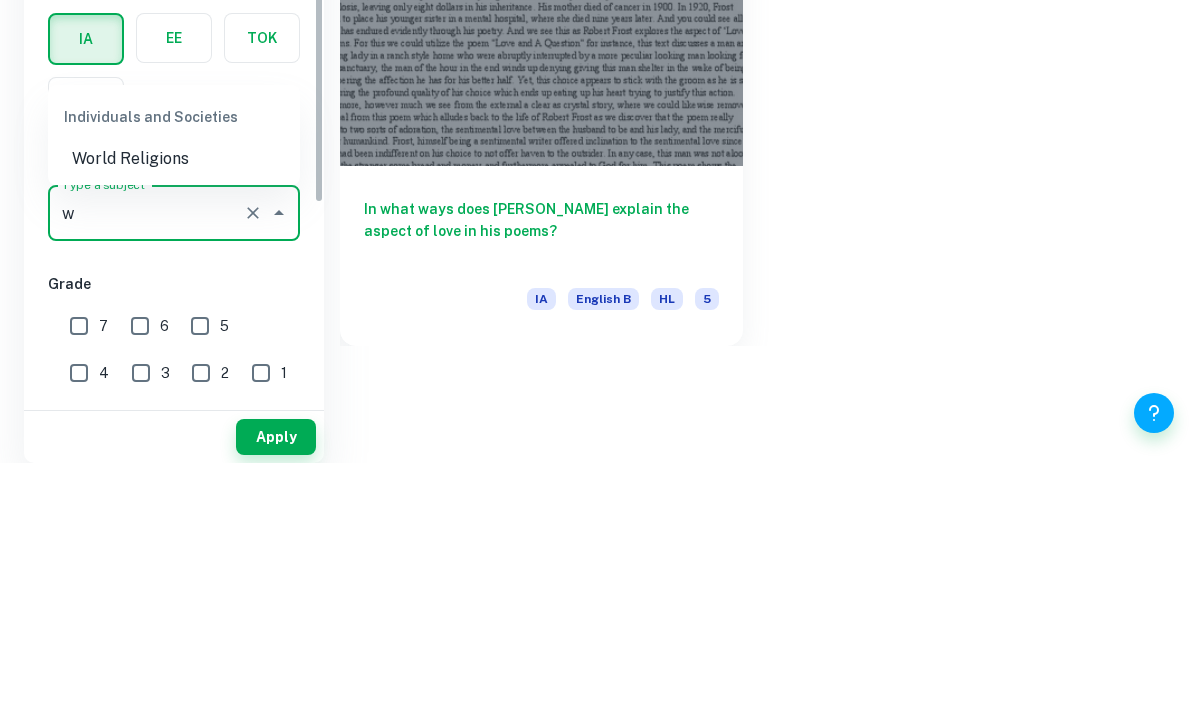 scroll, scrollTop: 0, scrollLeft: 0, axis: both 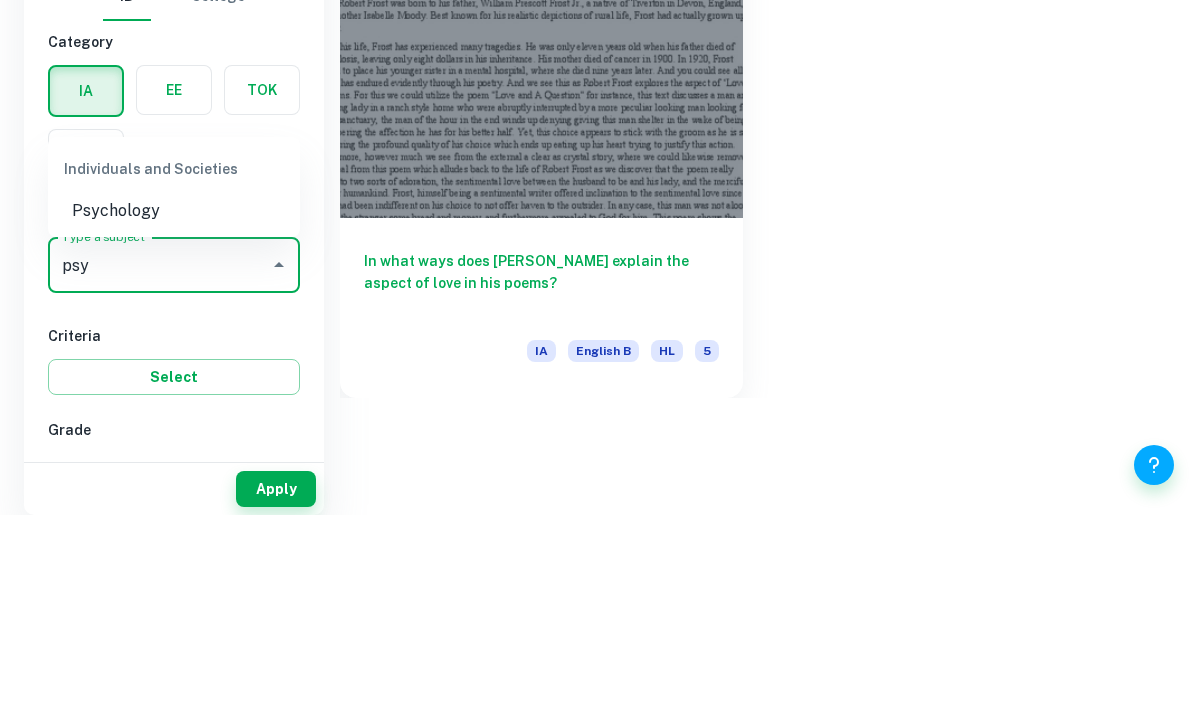 click on "Psychology" at bounding box center (174, 417) 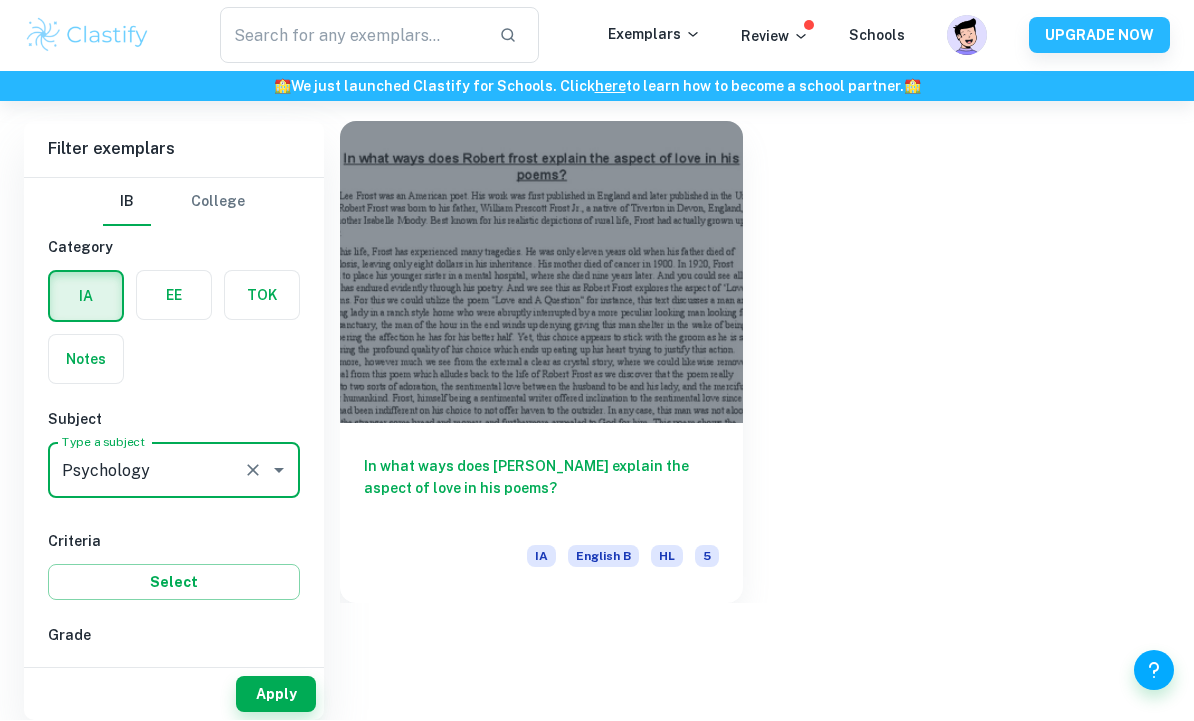 click on "7" at bounding box center (79, 678) 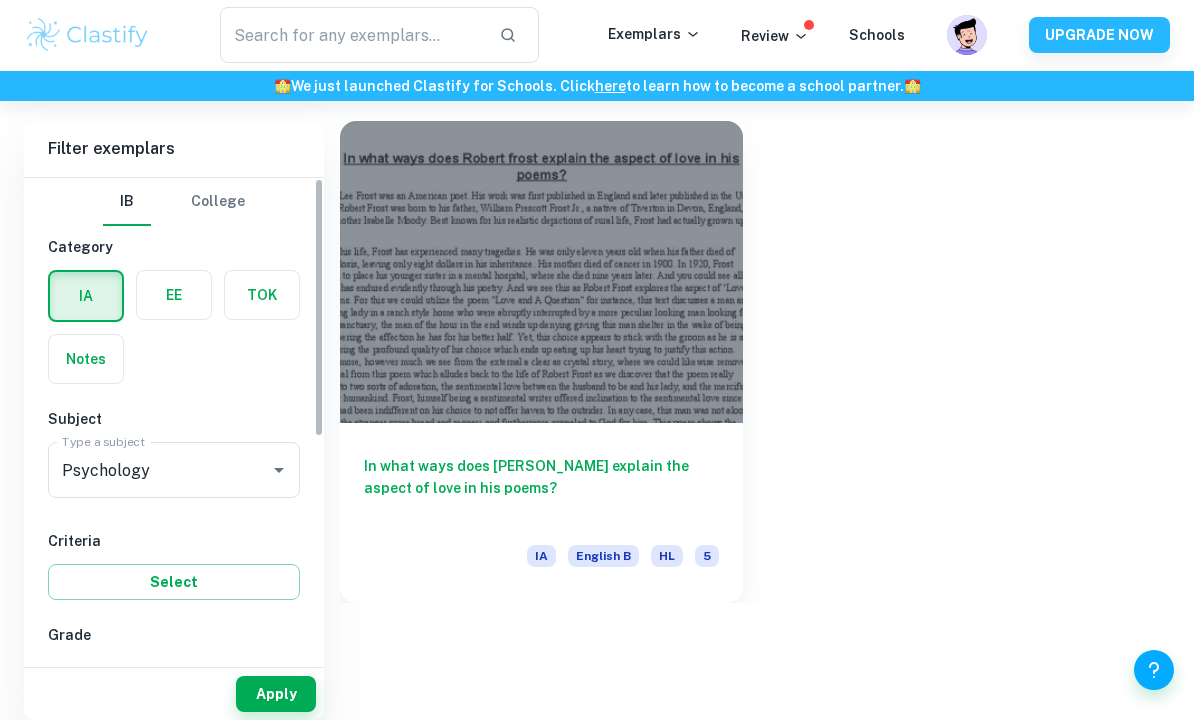 click on "Apply" at bounding box center [276, 695] 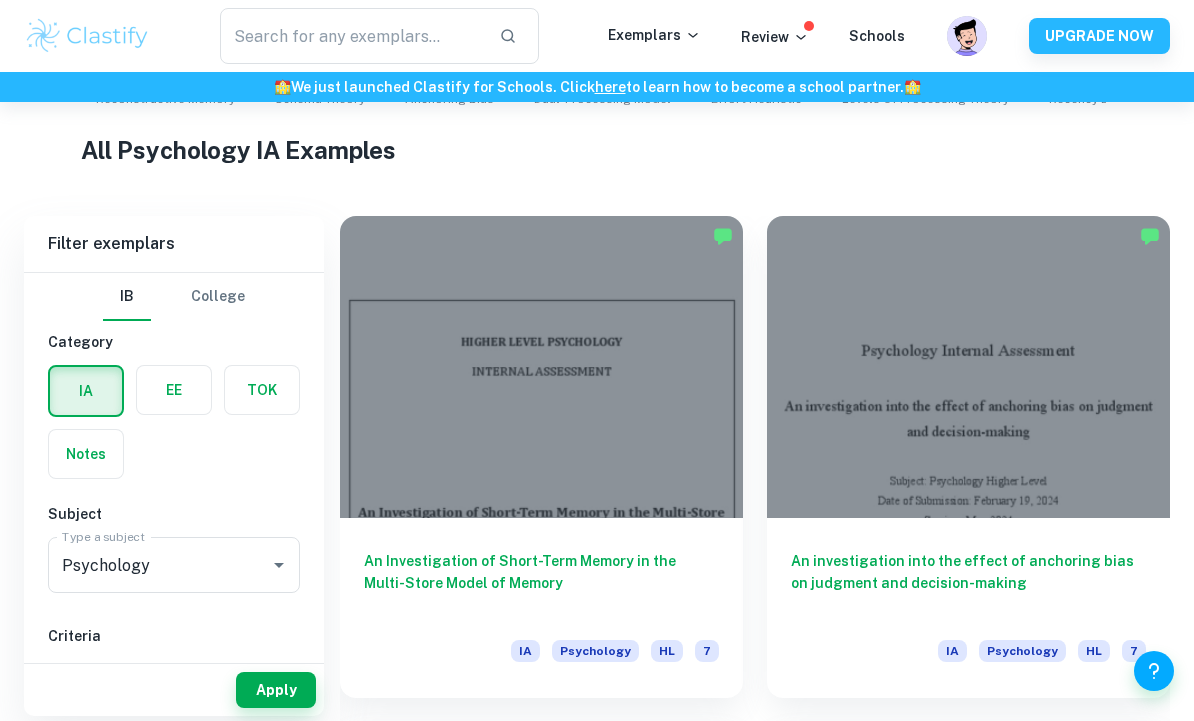 scroll, scrollTop: 463, scrollLeft: 0, axis: vertical 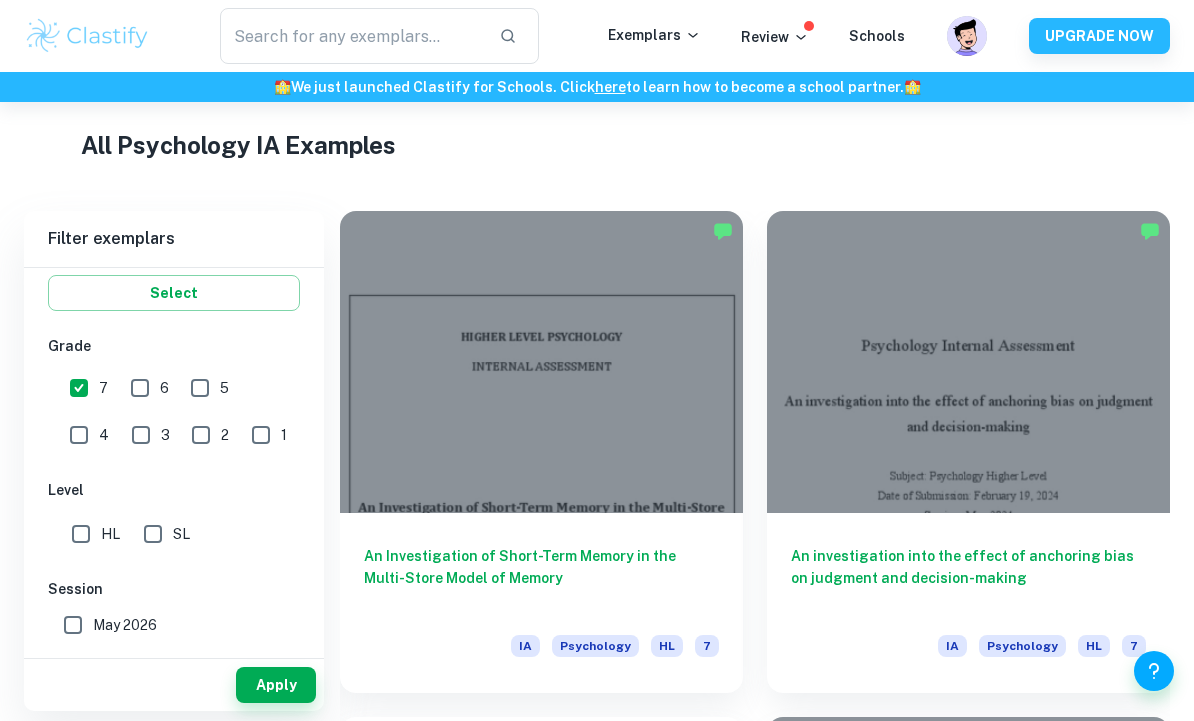 click on "May 2025" at bounding box center [73, 665] 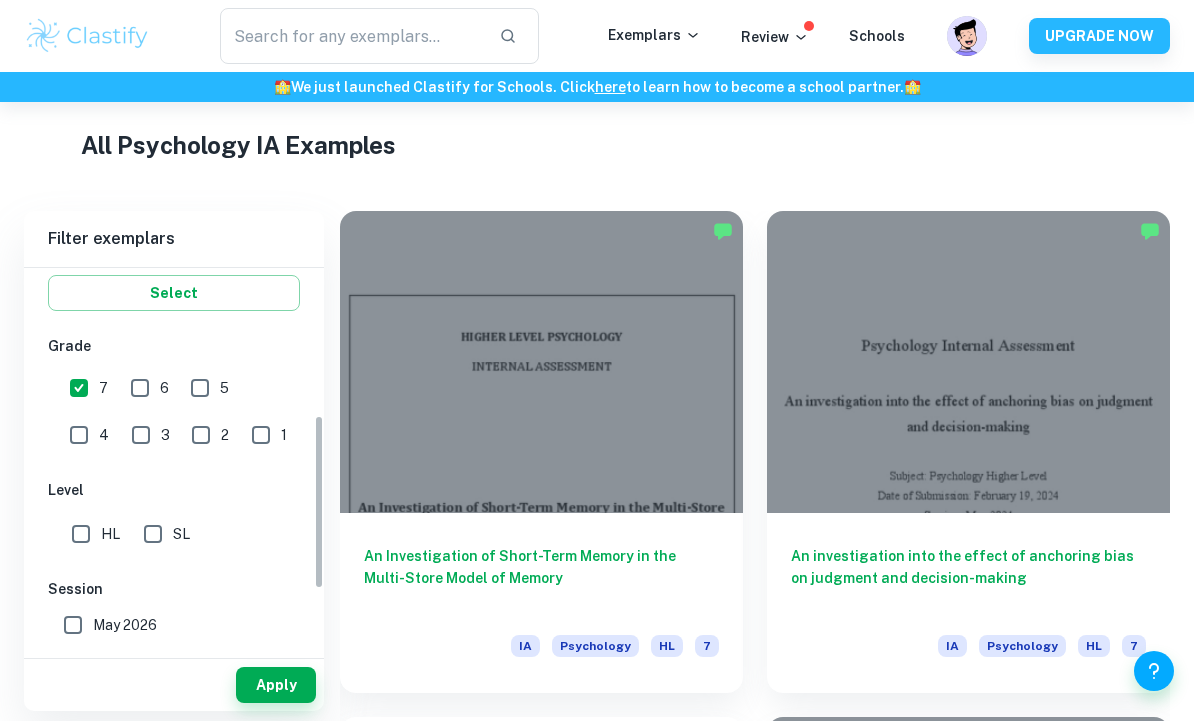 click on "Apply" at bounding box center (276, 685) 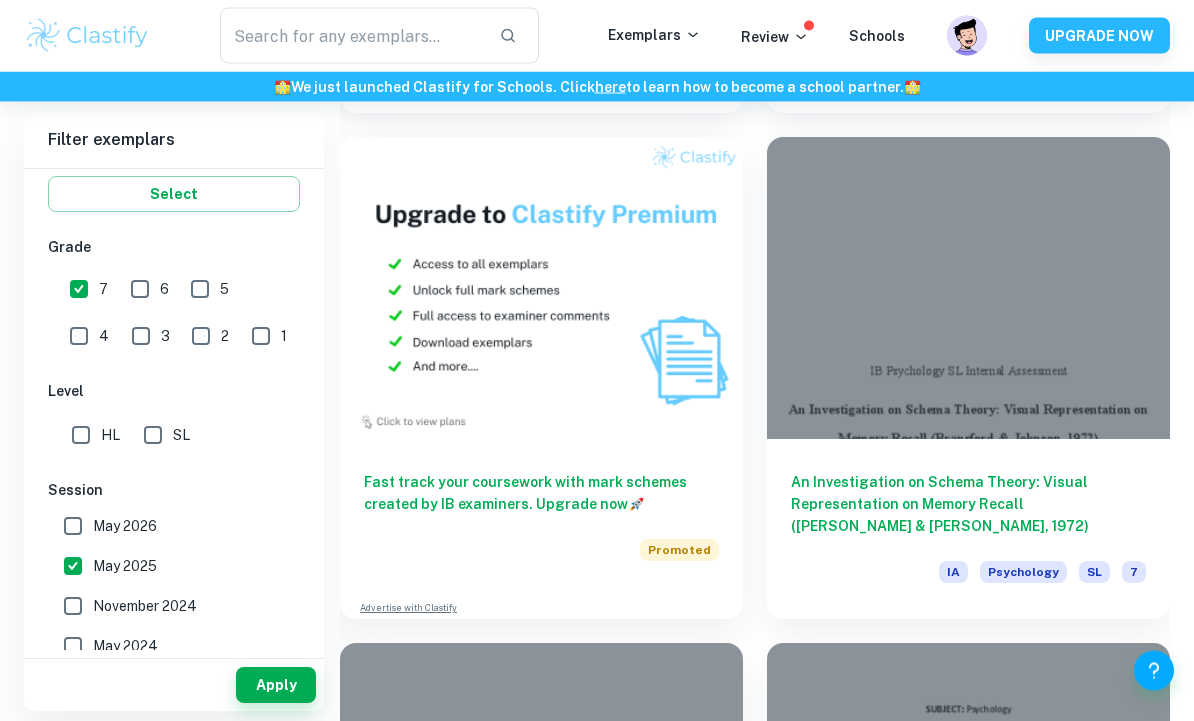 scroll, scrollTop: 2056, scrollLeft: 0, axis: vertical 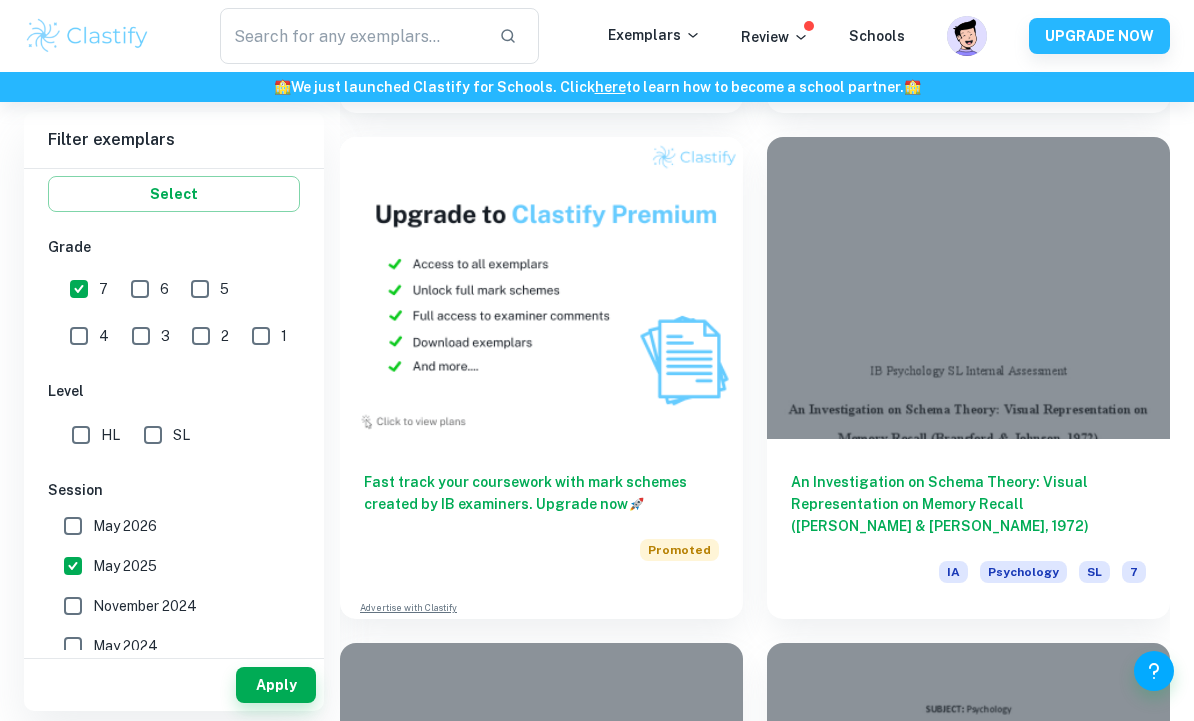 click at bounding box center [968, 288] 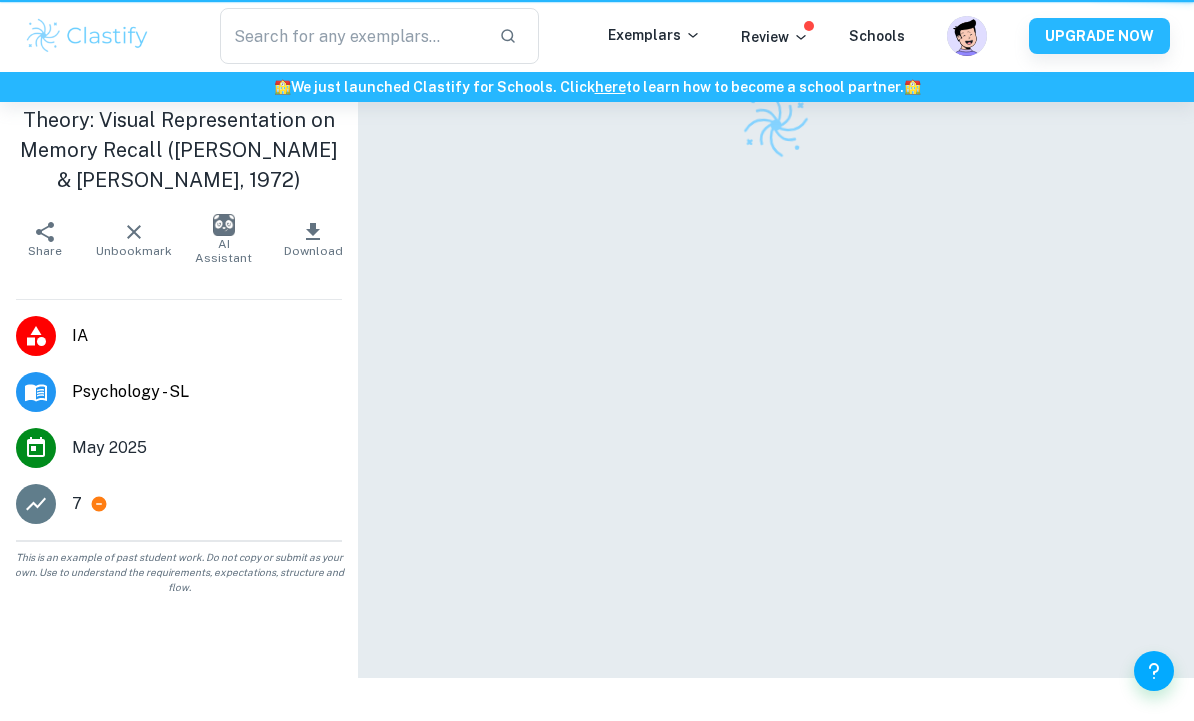scroll, scrollTop: 0, scrollLeft: 0, axis: both 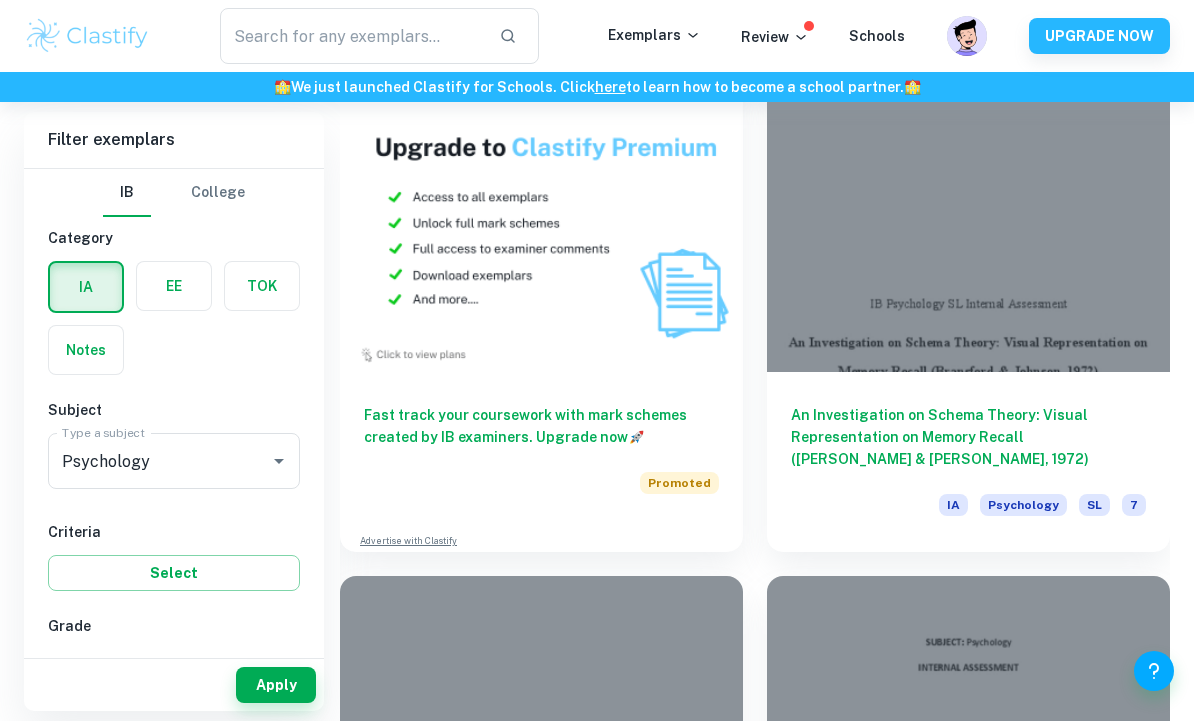 click 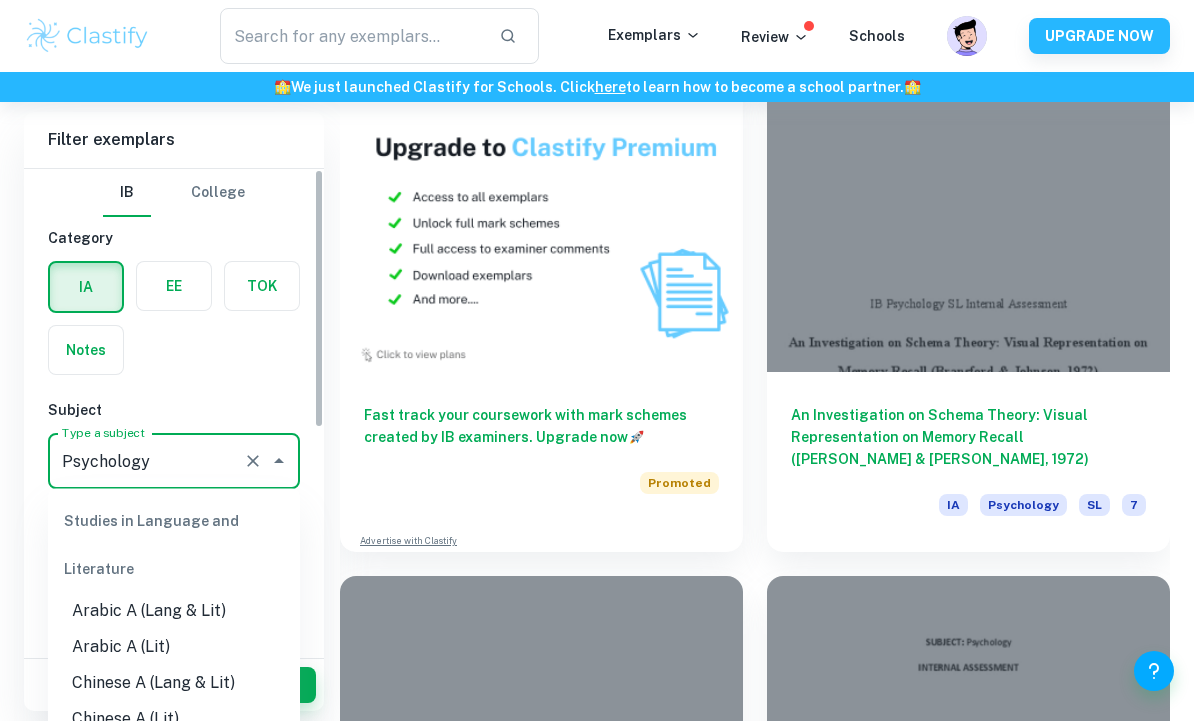 scroll, scrollTop: 2122, scrollLeft: 0, axis: vertical 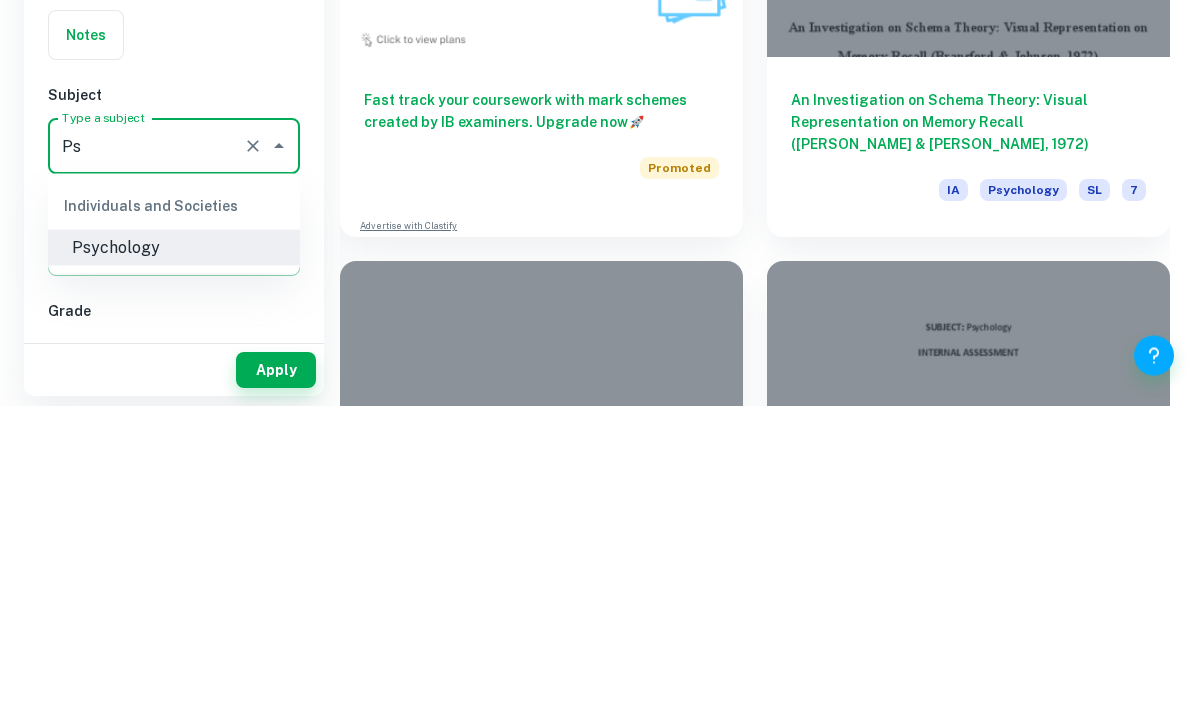 type on "P" 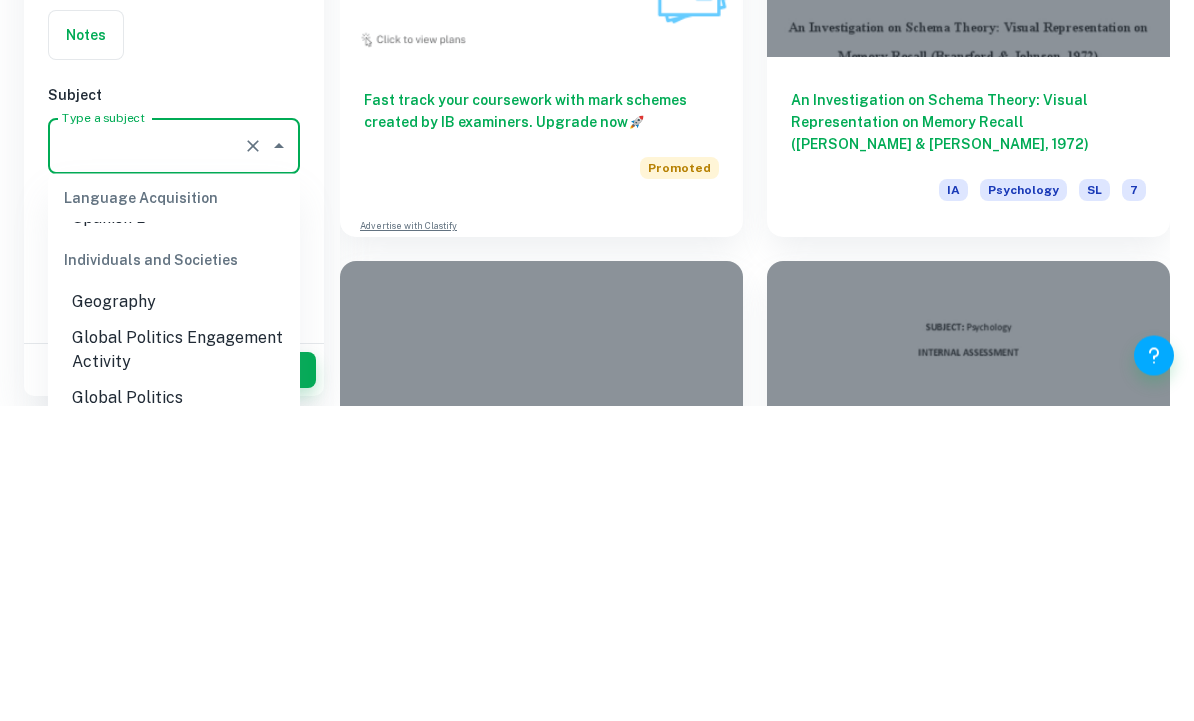 scroll, scrollTop: 0, scrollLeft: 0, axis: both 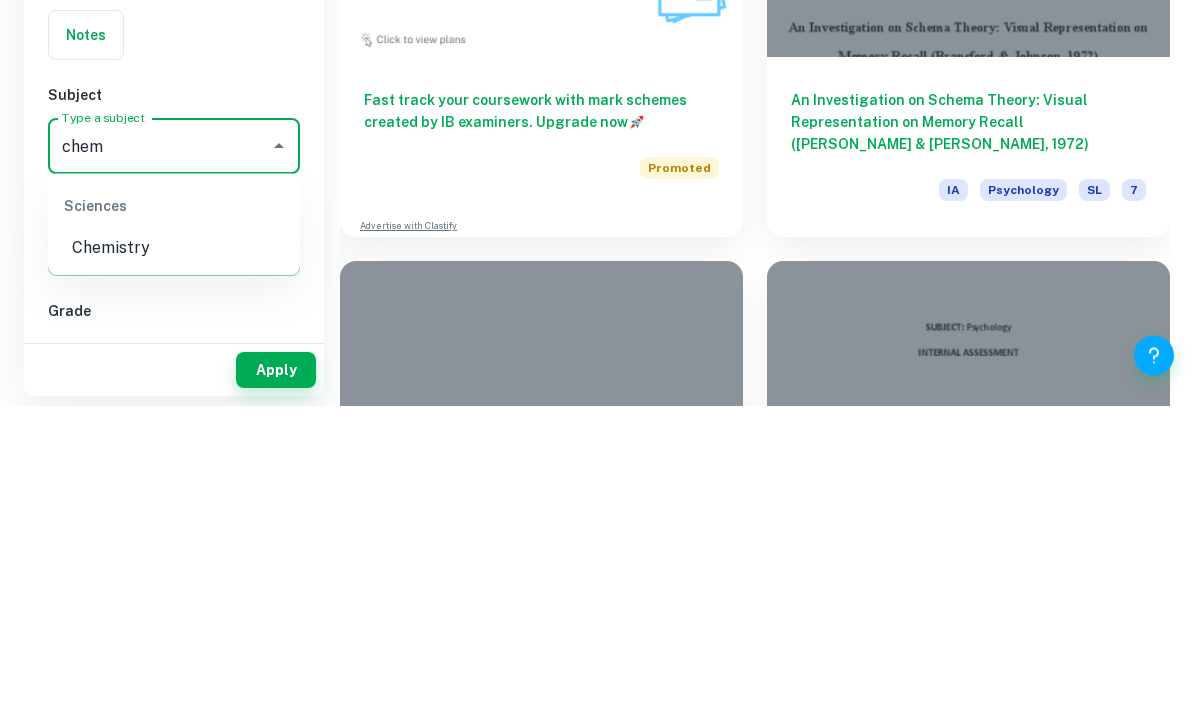 click on "Chemistry" at bounding box center (174, 564) 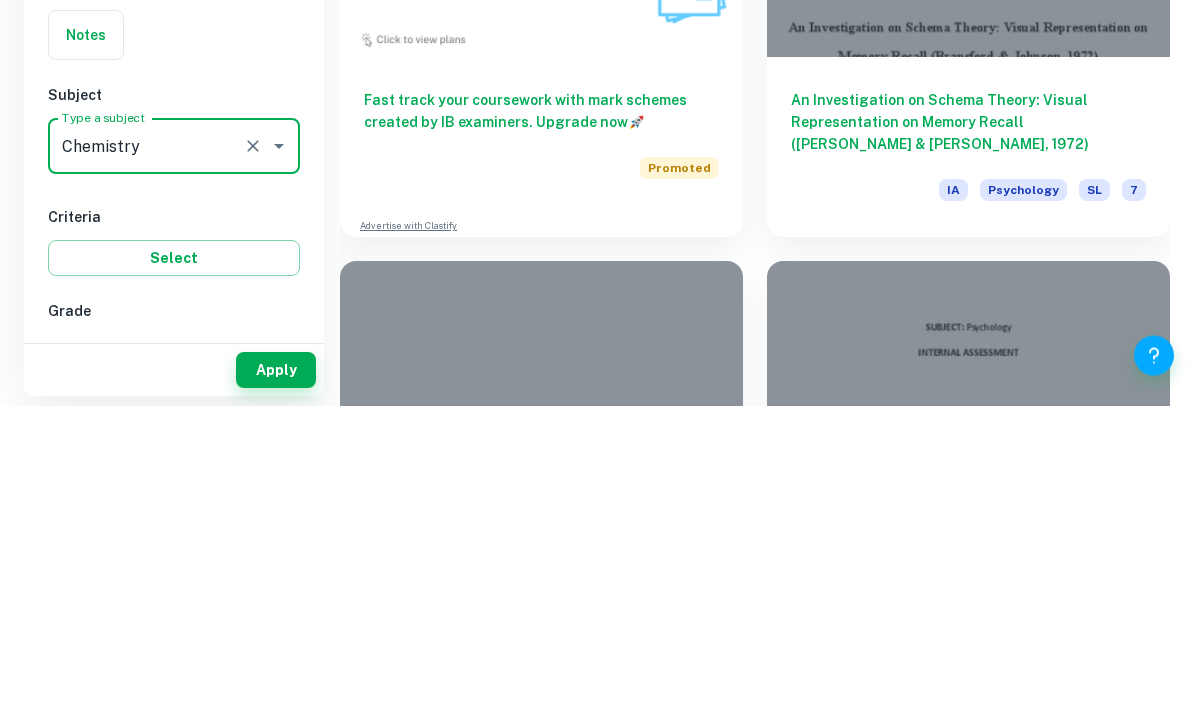 scroll, scrollTop: 2438, scrollLeft: 0, axis: vertical 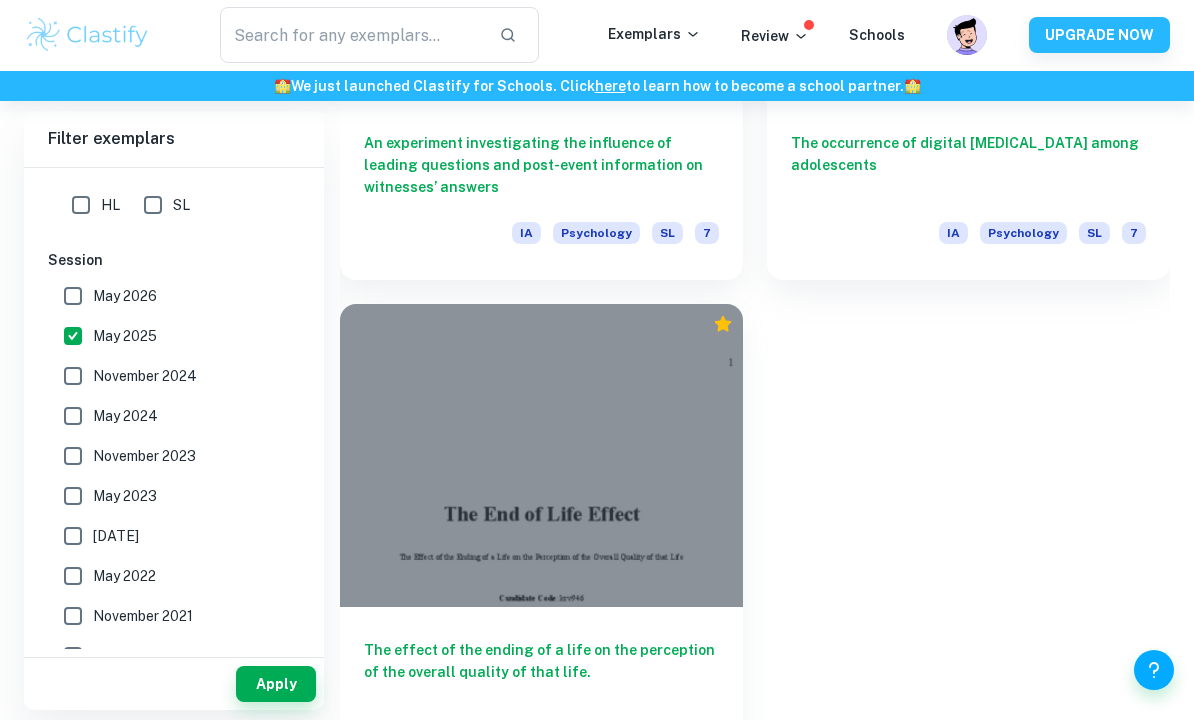 click on "Apply" at bounding box center (276, 685) 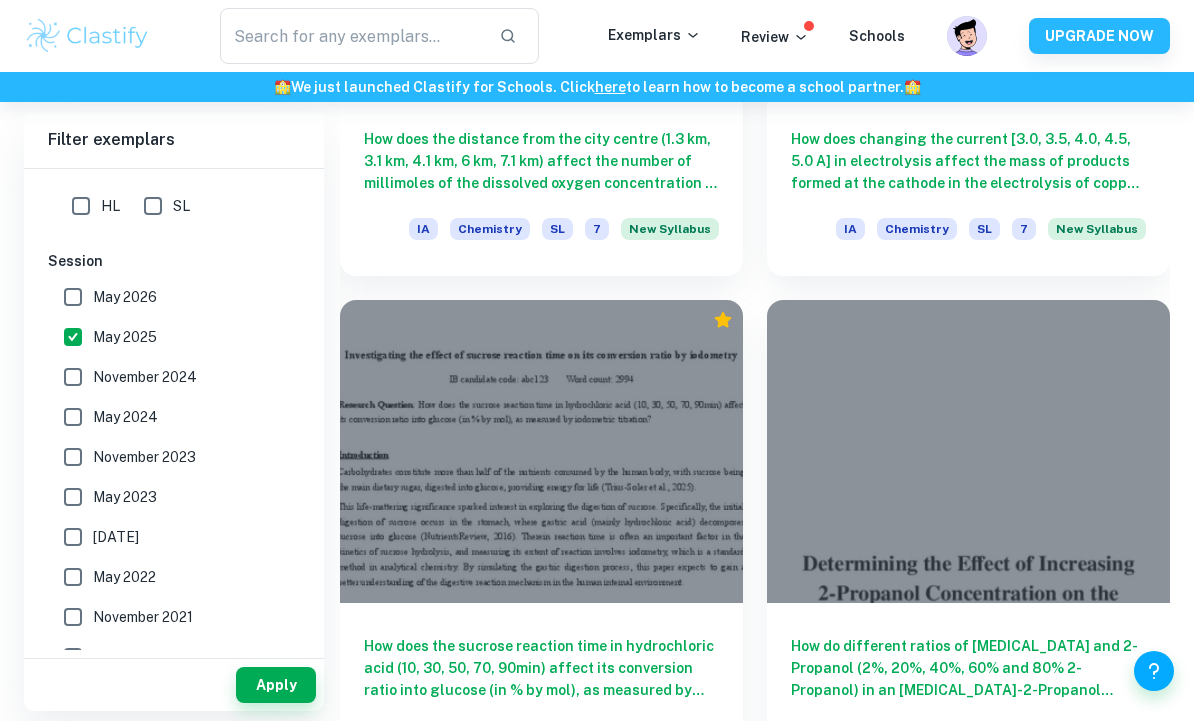 scroll, scrollTop: 2995, scrollLeft: 0, axis: vertical 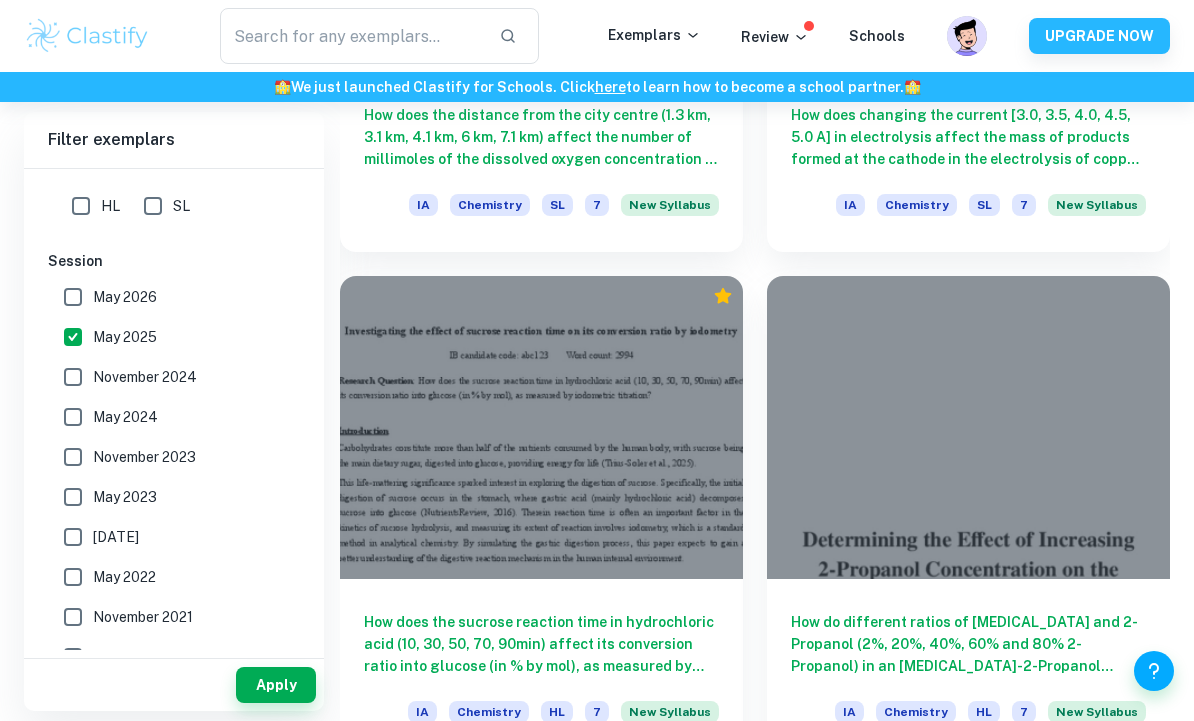 click at bounding box center [541, 427] 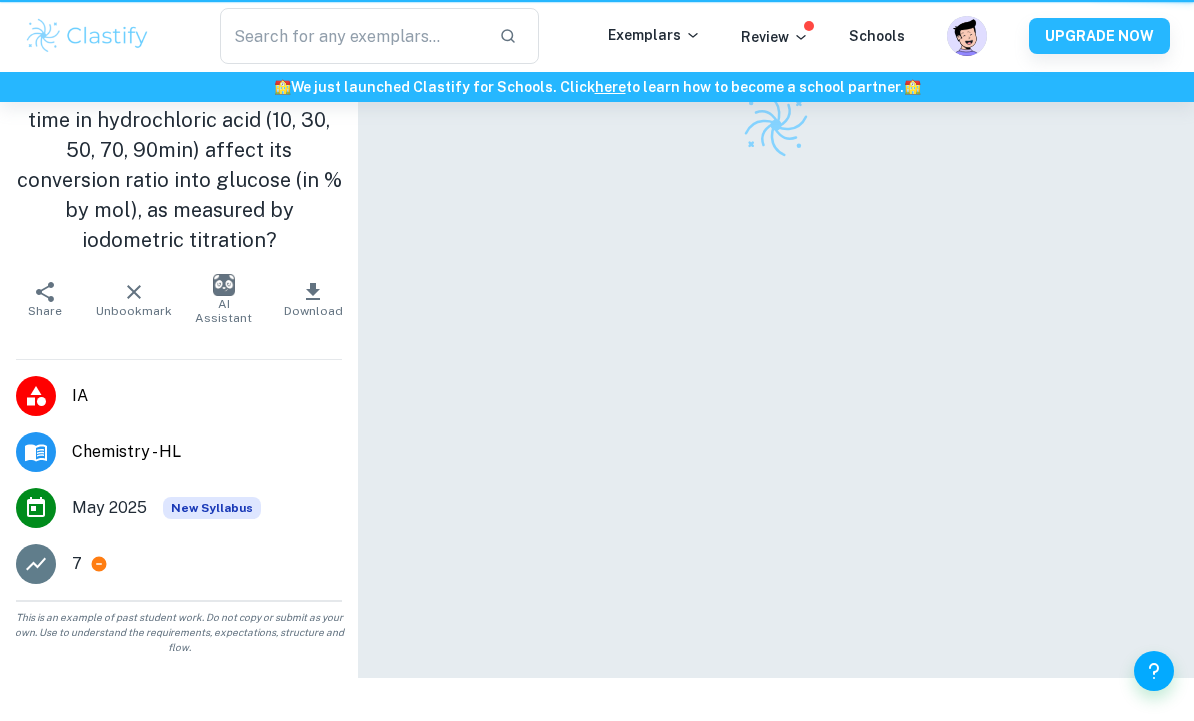 scroll, scrollTop: 0, scrollLeft: 0, axis: both 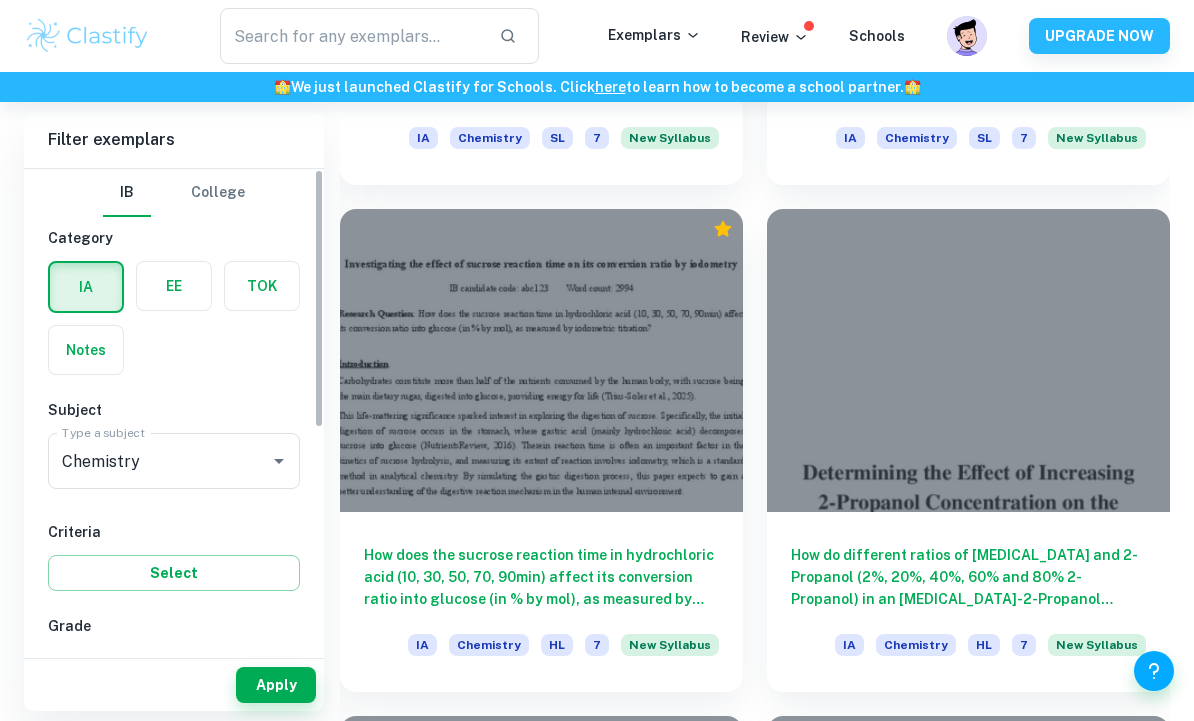 click at bounding box center [265, 461] 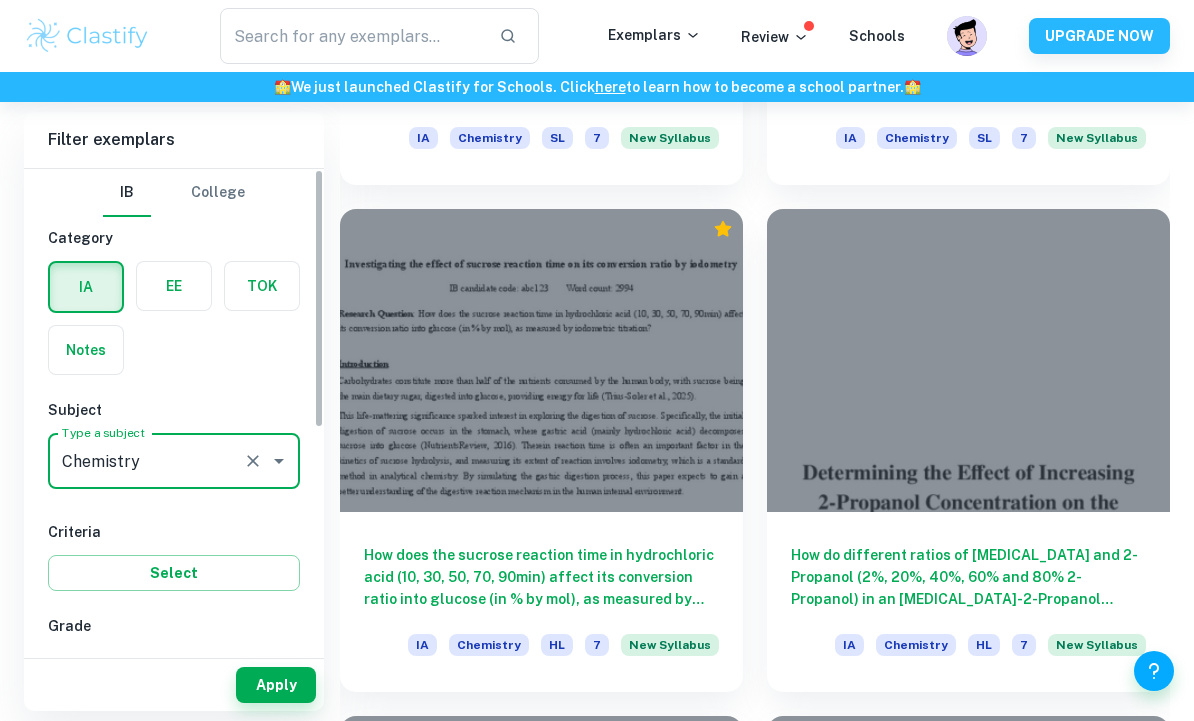 scroll 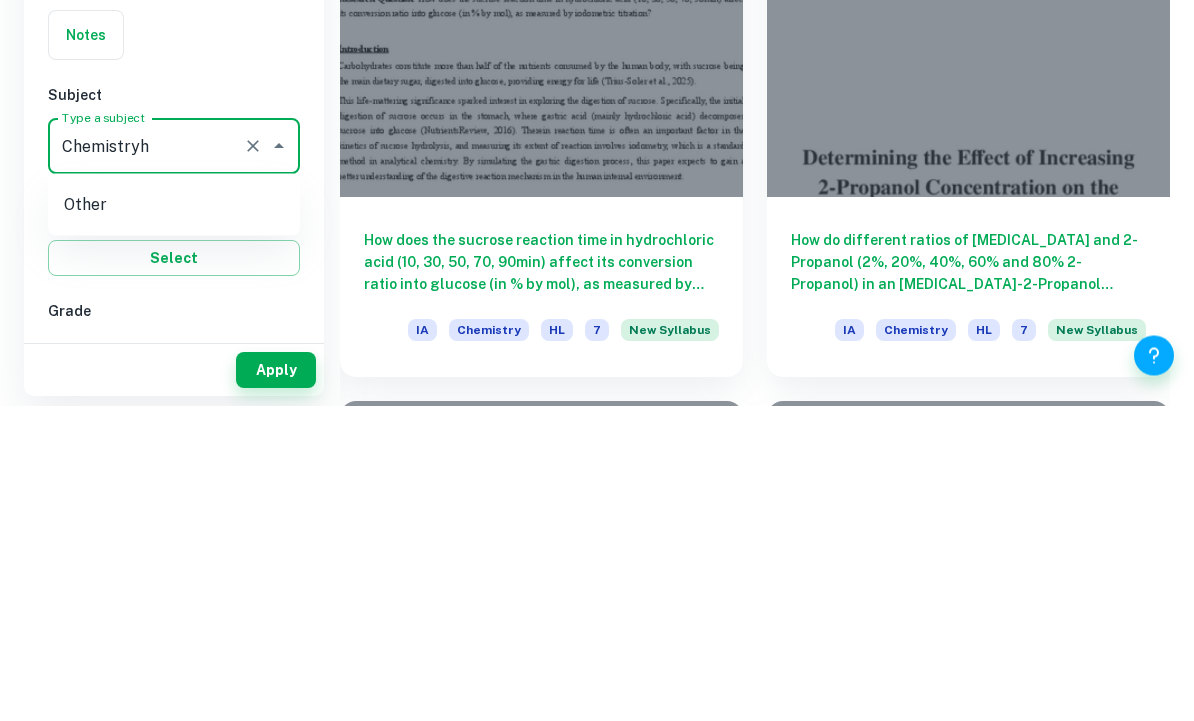 type on "Chemistryhy" 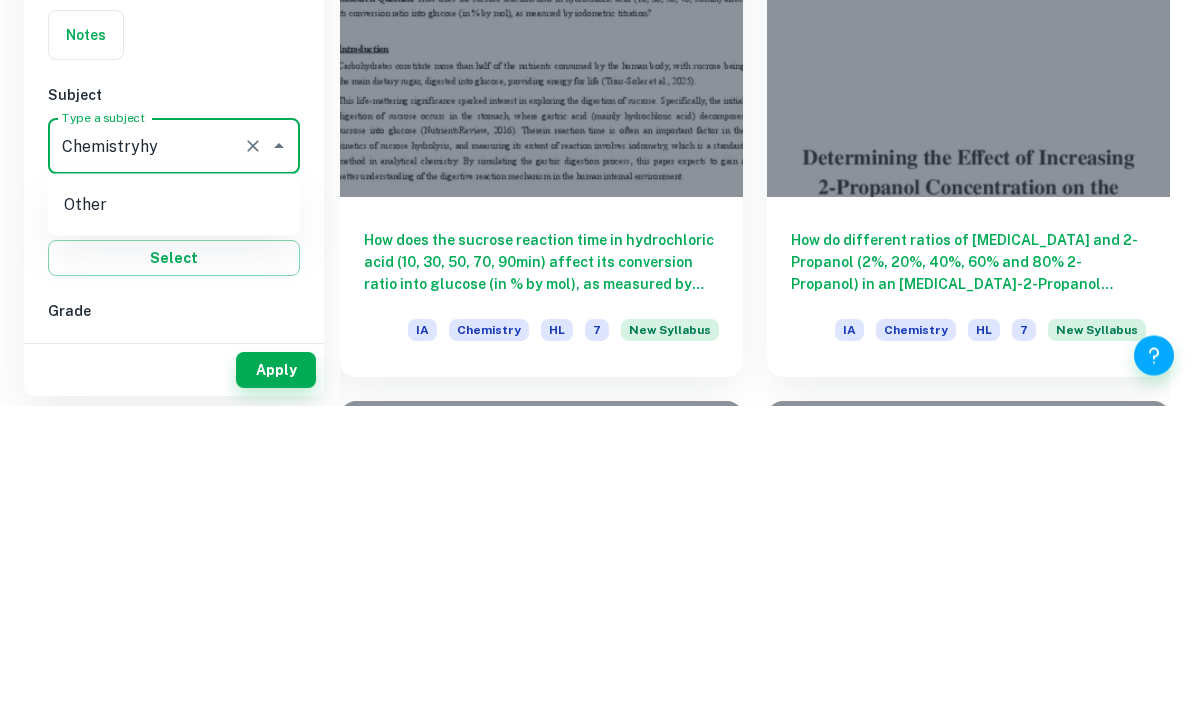 click 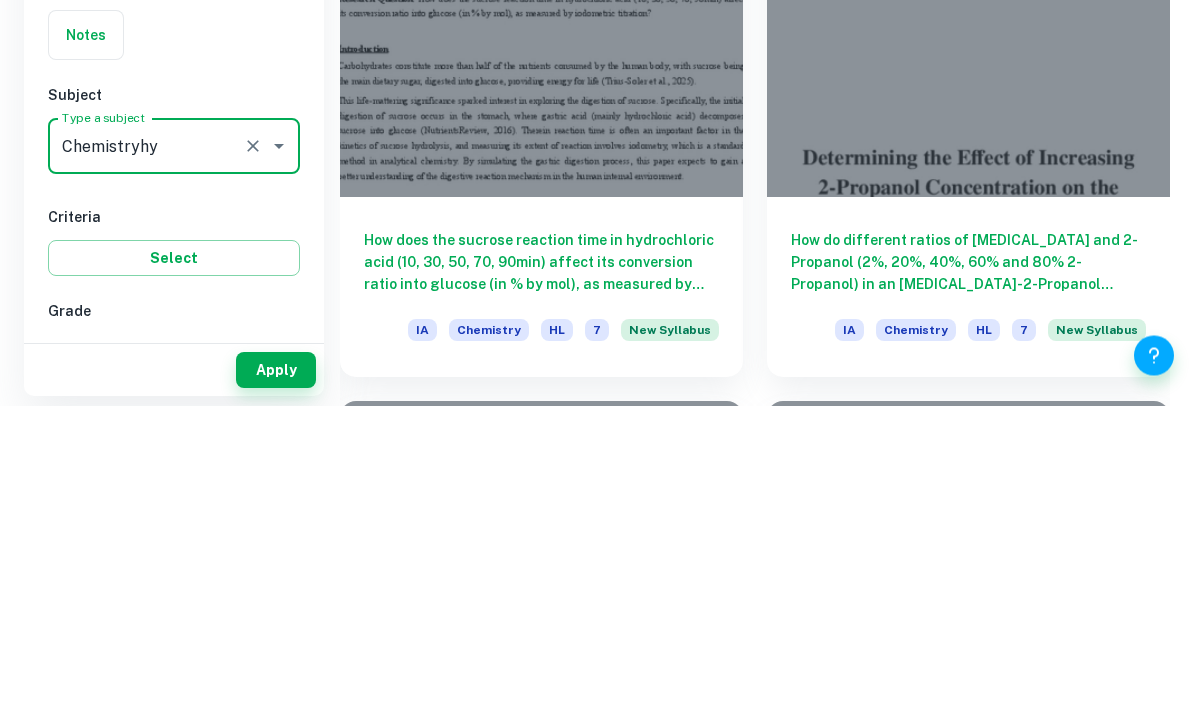 click 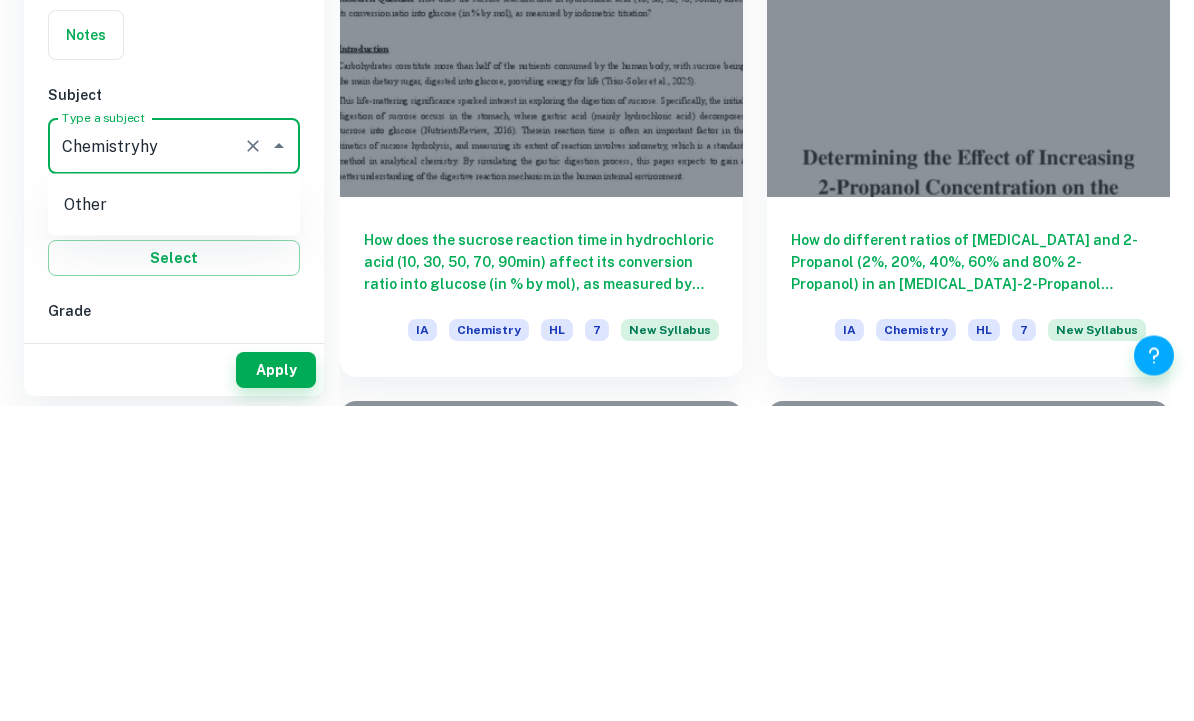 click 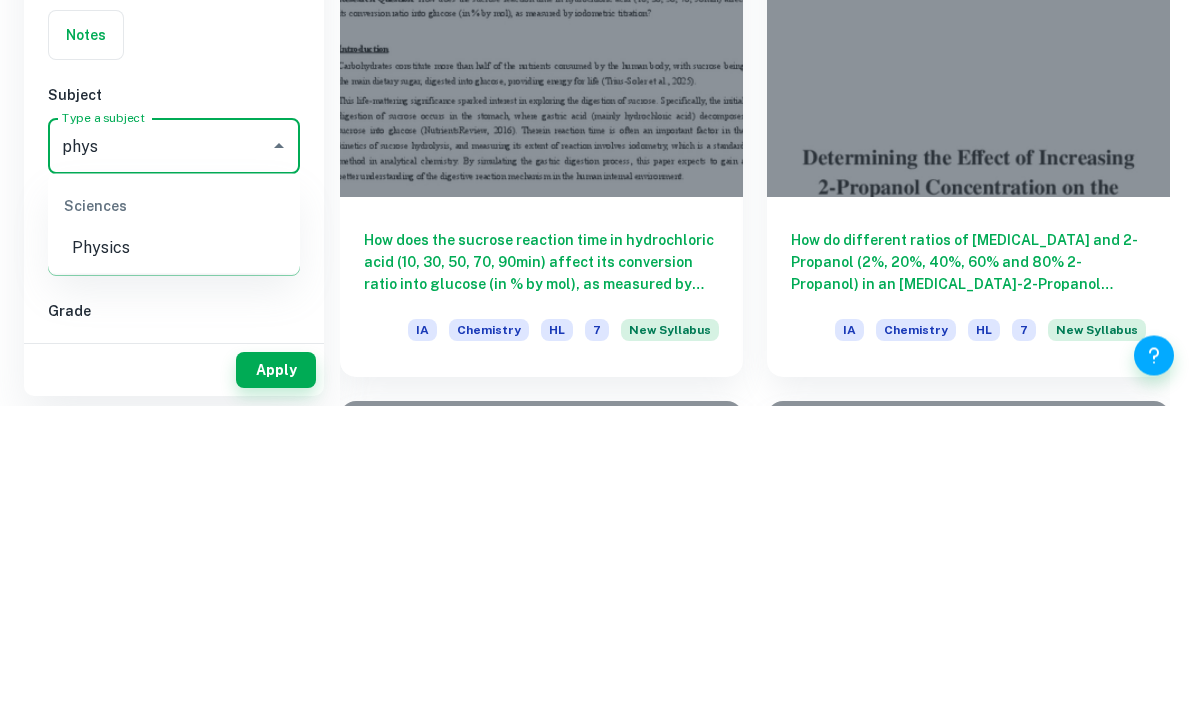 click on "Physics" at bounding box center (174, 564) 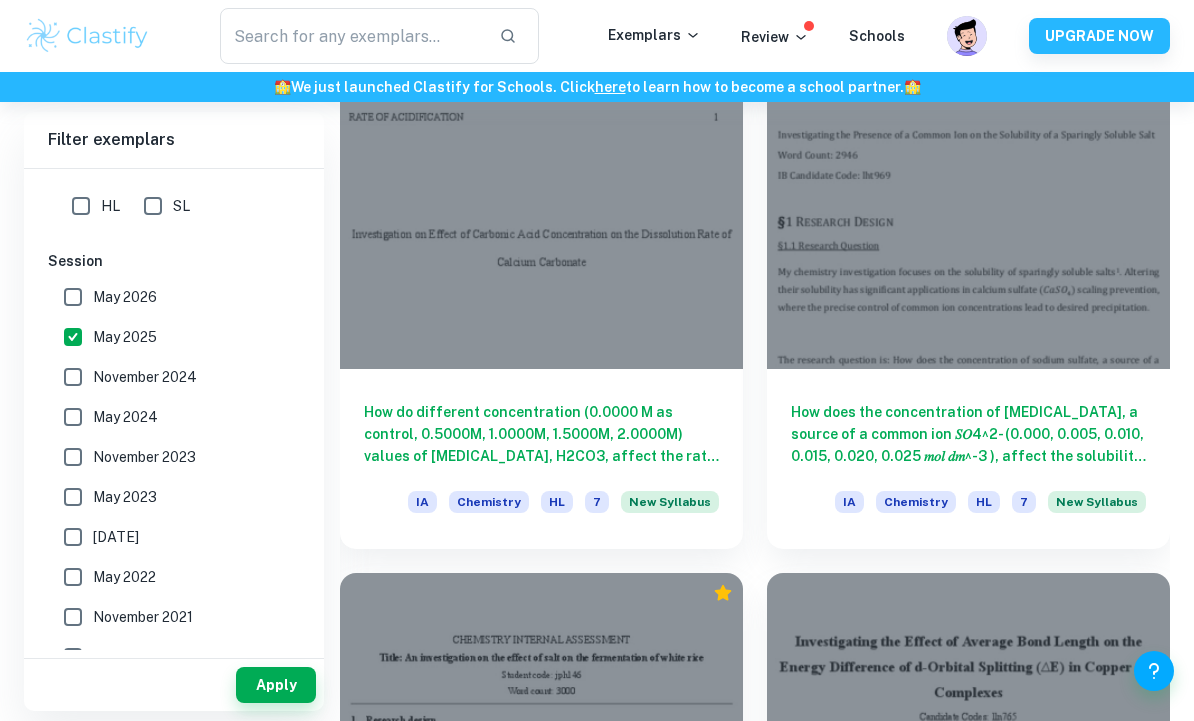 click on "HL" at bounding box center (81, 206) 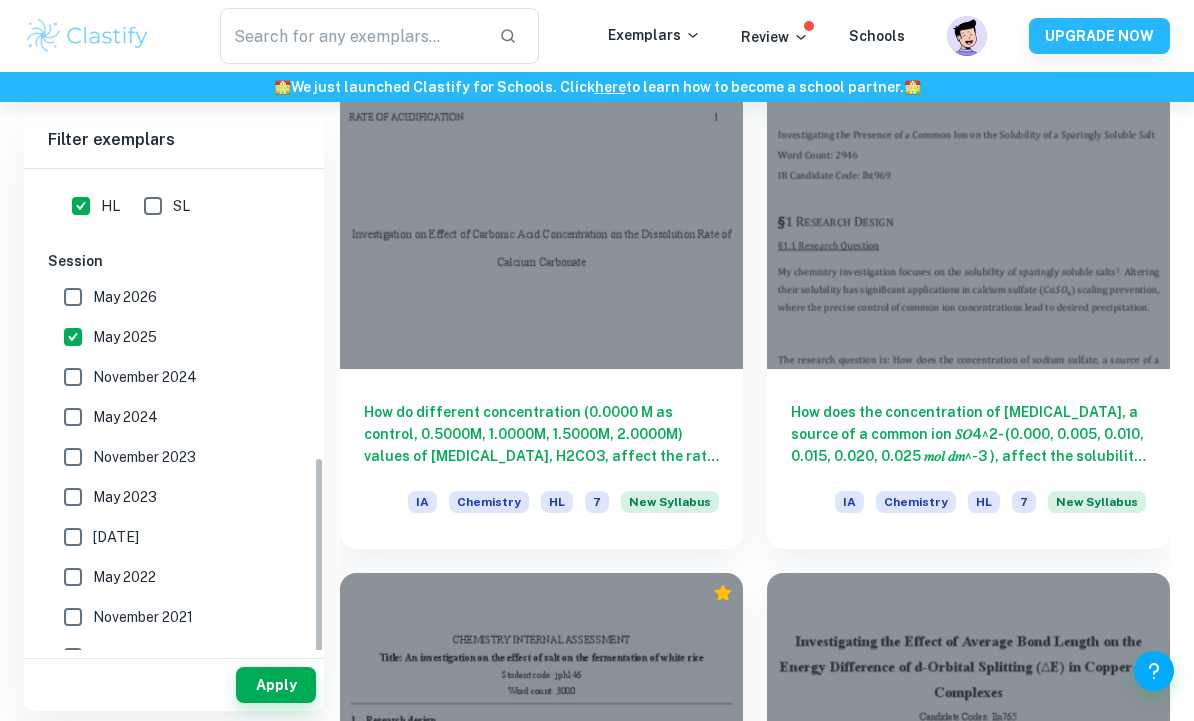 click on "Apply" at bounding box center (276, 685) 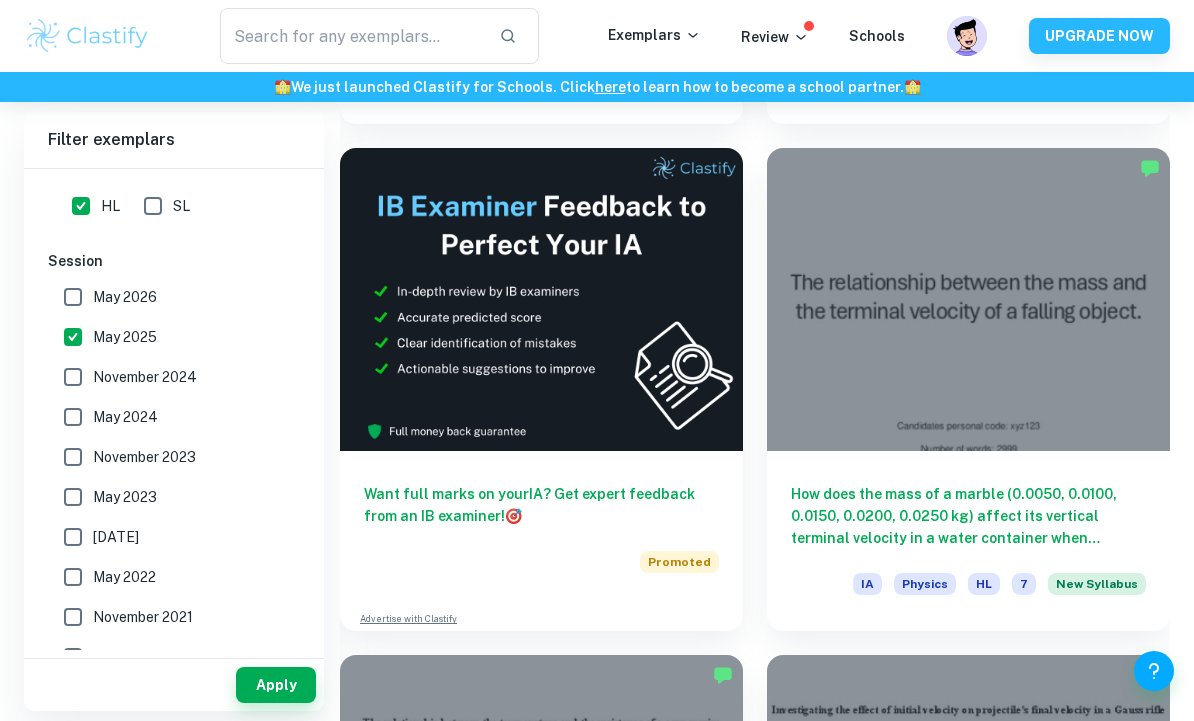 click at bounding box center [968, 299] 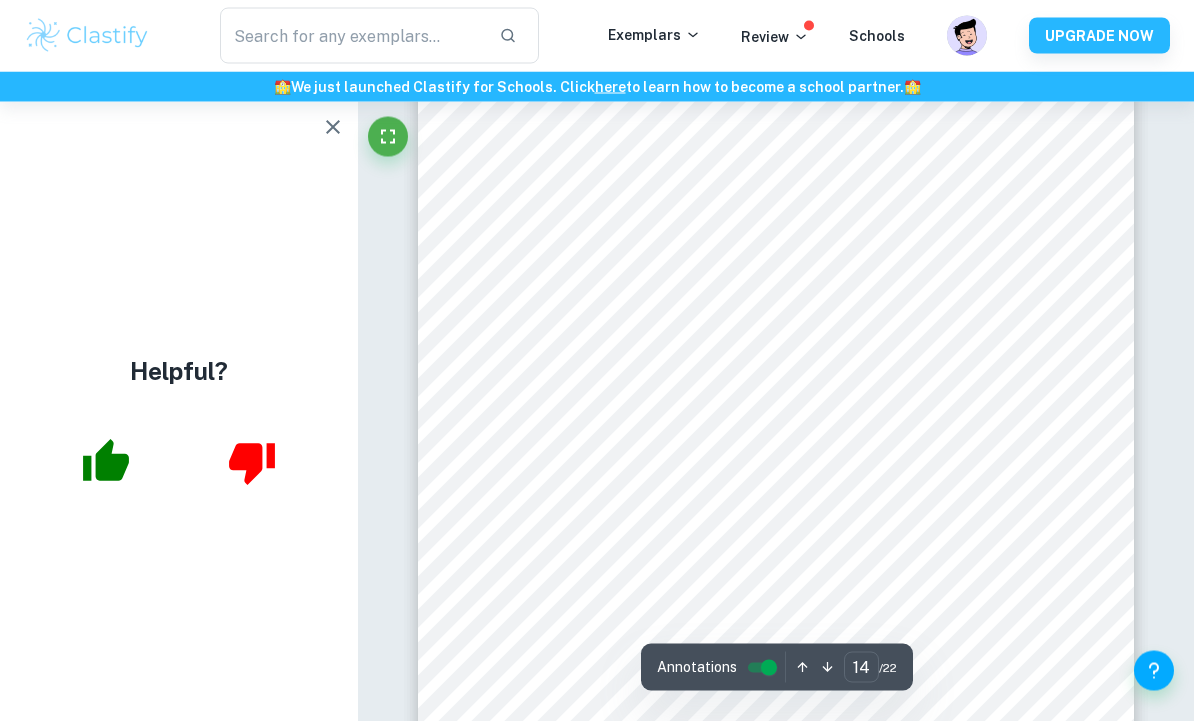 scroll, scrollTop: 13822, scrollLeft: 0, axis: vertical 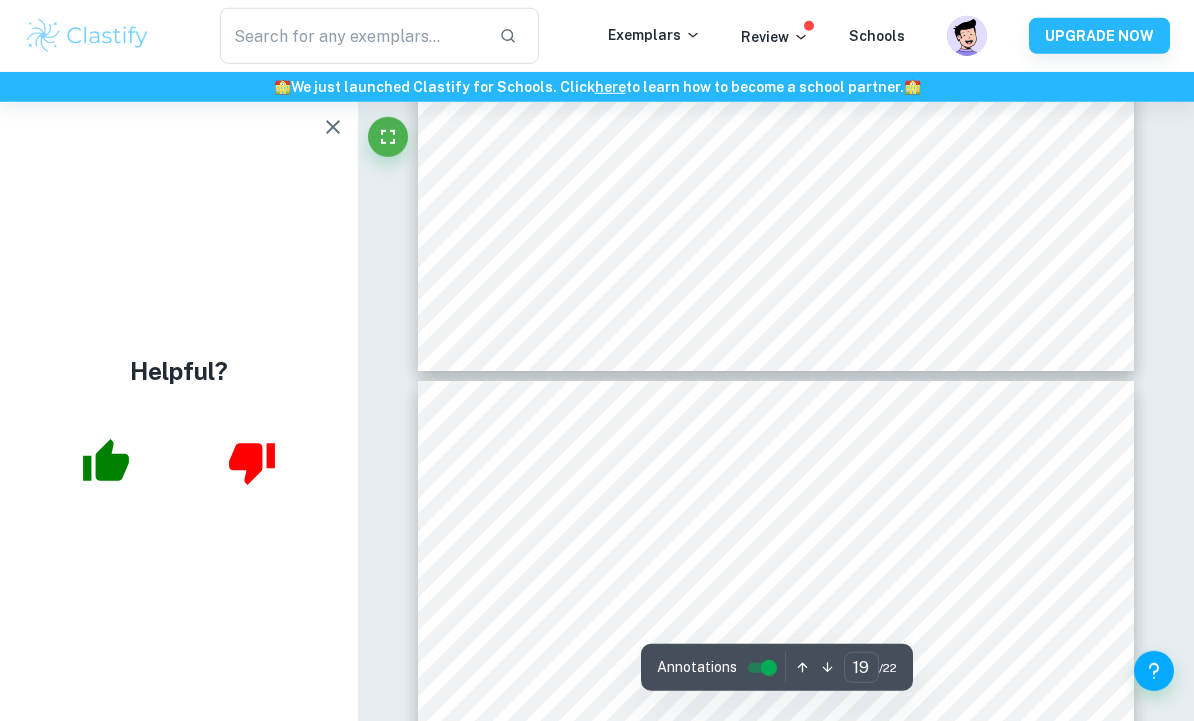 type on "18" 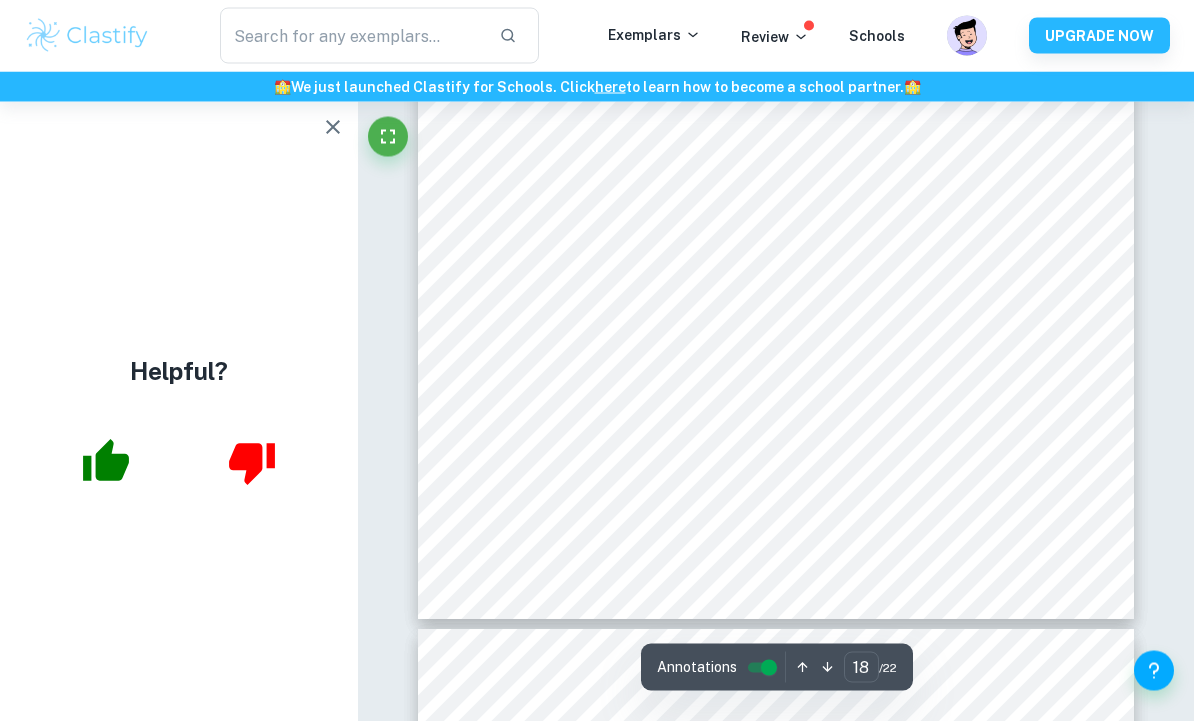 scroll, scrollTop: 18377, scrollLeft: 0, axis: vertical 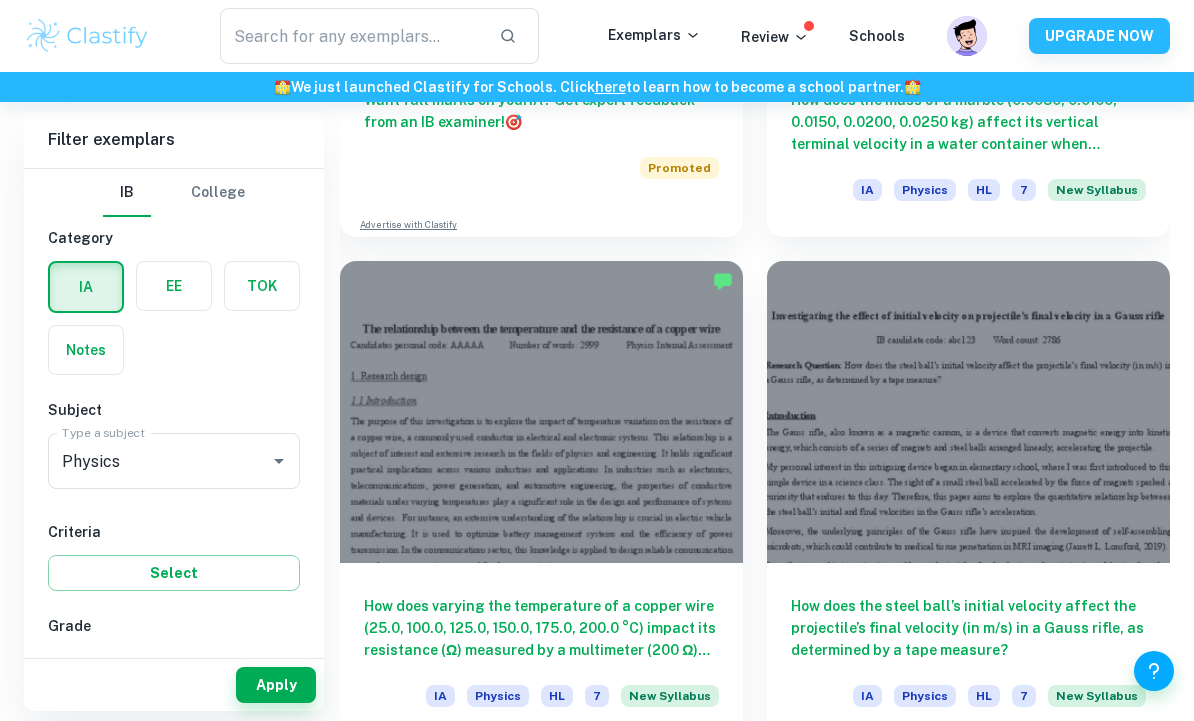 click at bounding box center [541, 412] 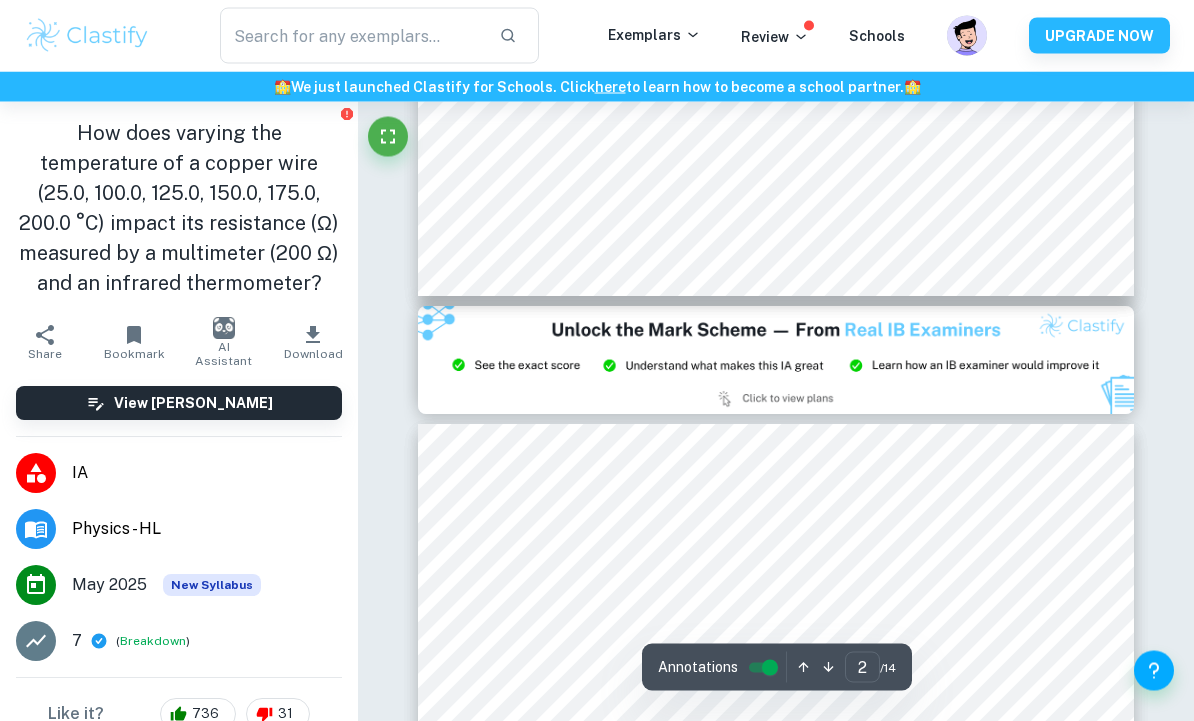 scroll, scrollTop: 1978, scrollLeft: 0, axis: vertical 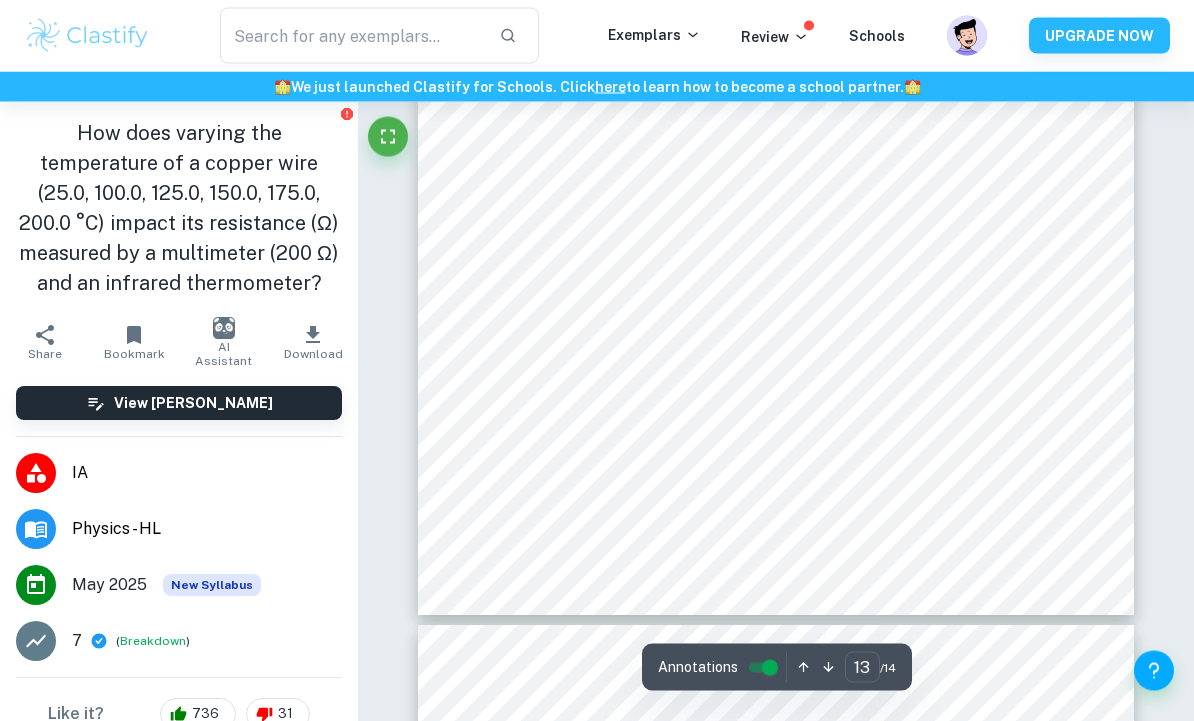type on "14" 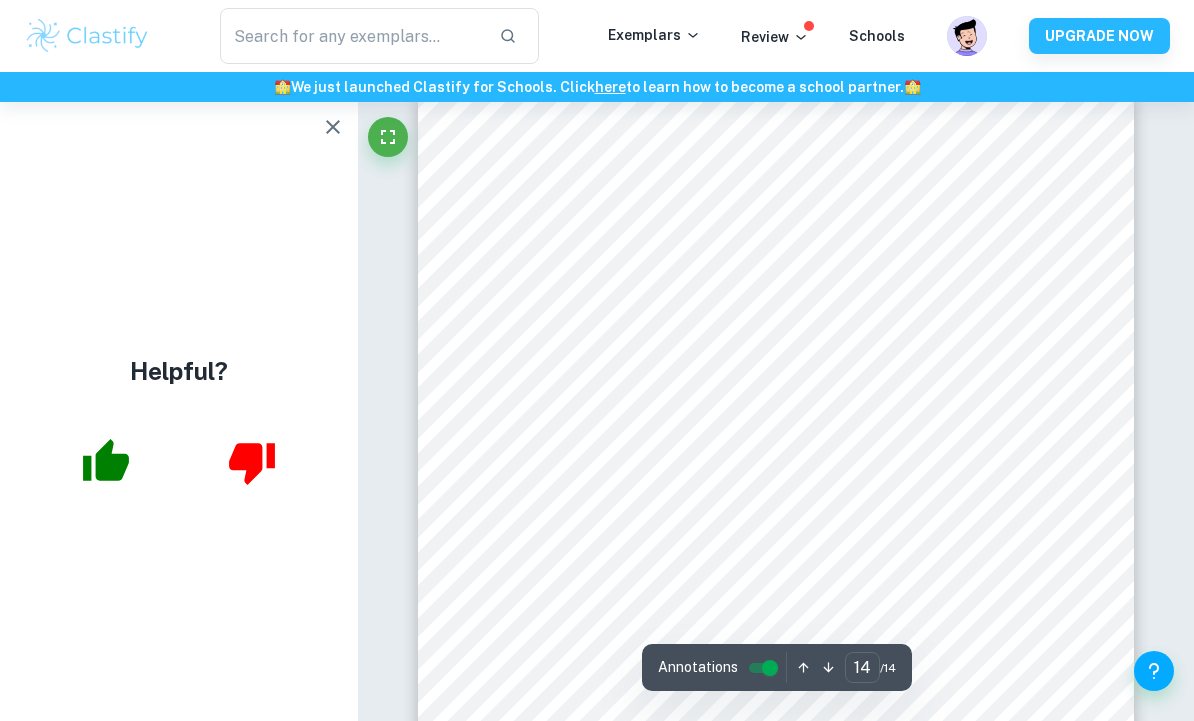 scroll, scrollTop: 13588, scrollLeft: 0, axis: vertical 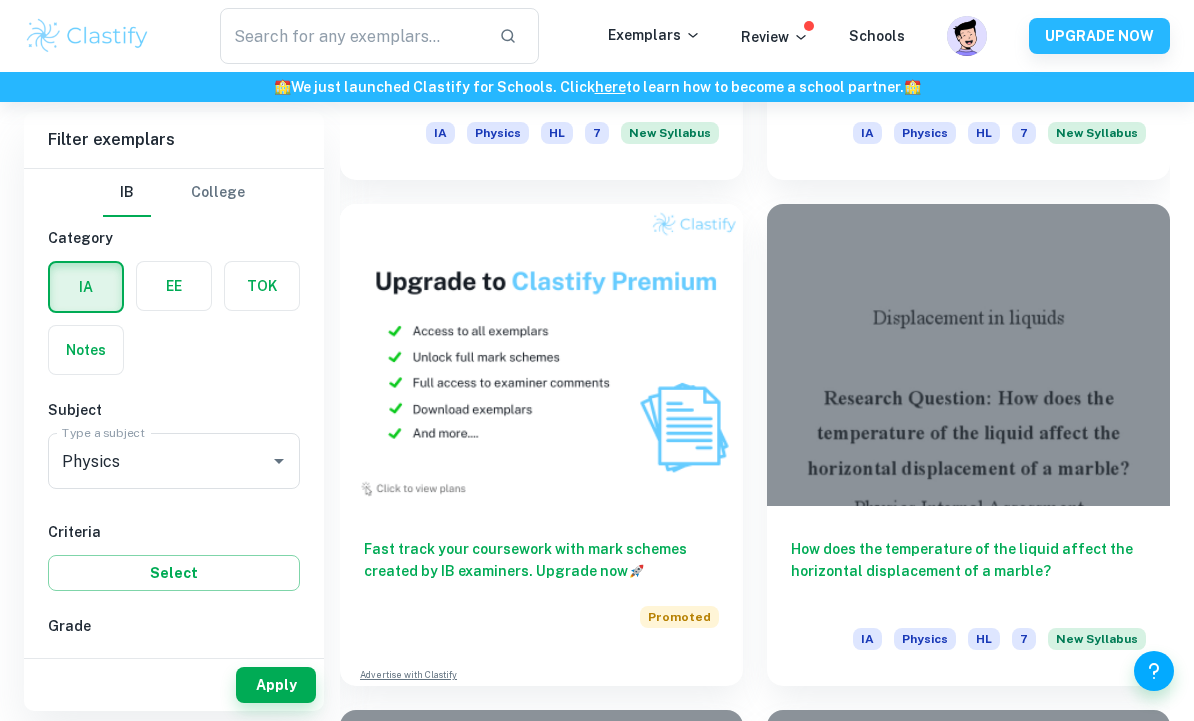 click at bounding box center (968, 355) 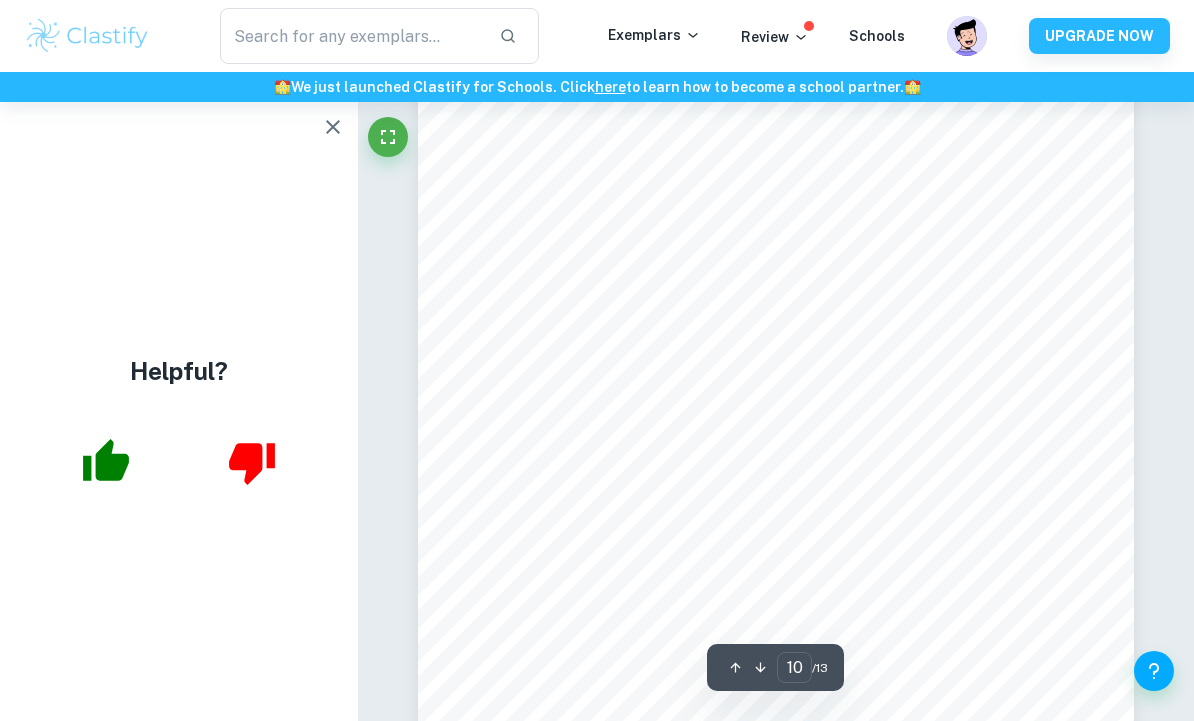scroll, scrollTop: 9928, scrollLeft: 0, axis: vertical 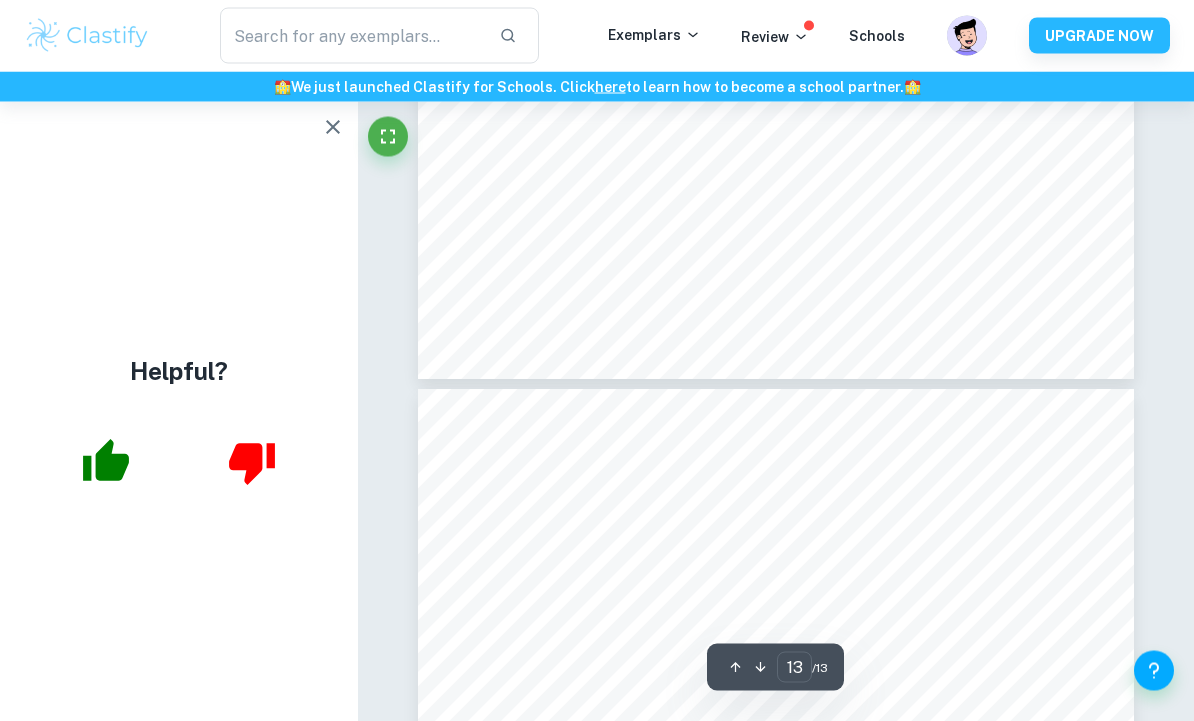 type on "12" 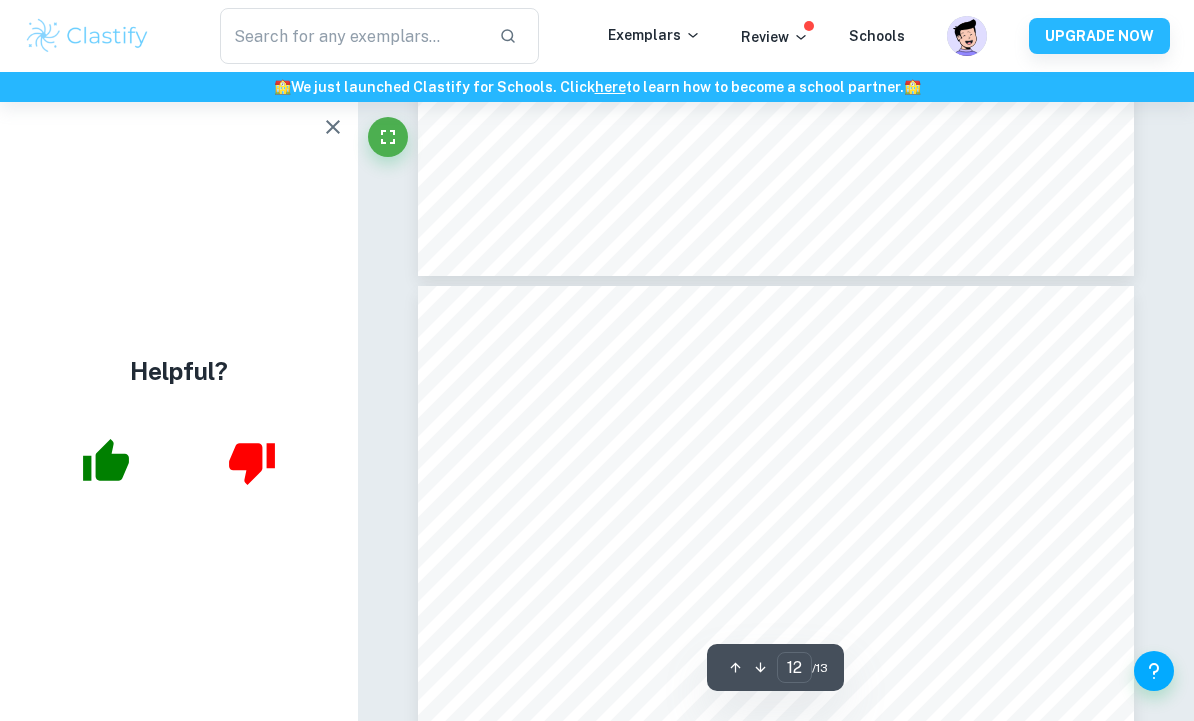 scroll, scrollTop: 11431, scrollLeft: 0, axis: vertical 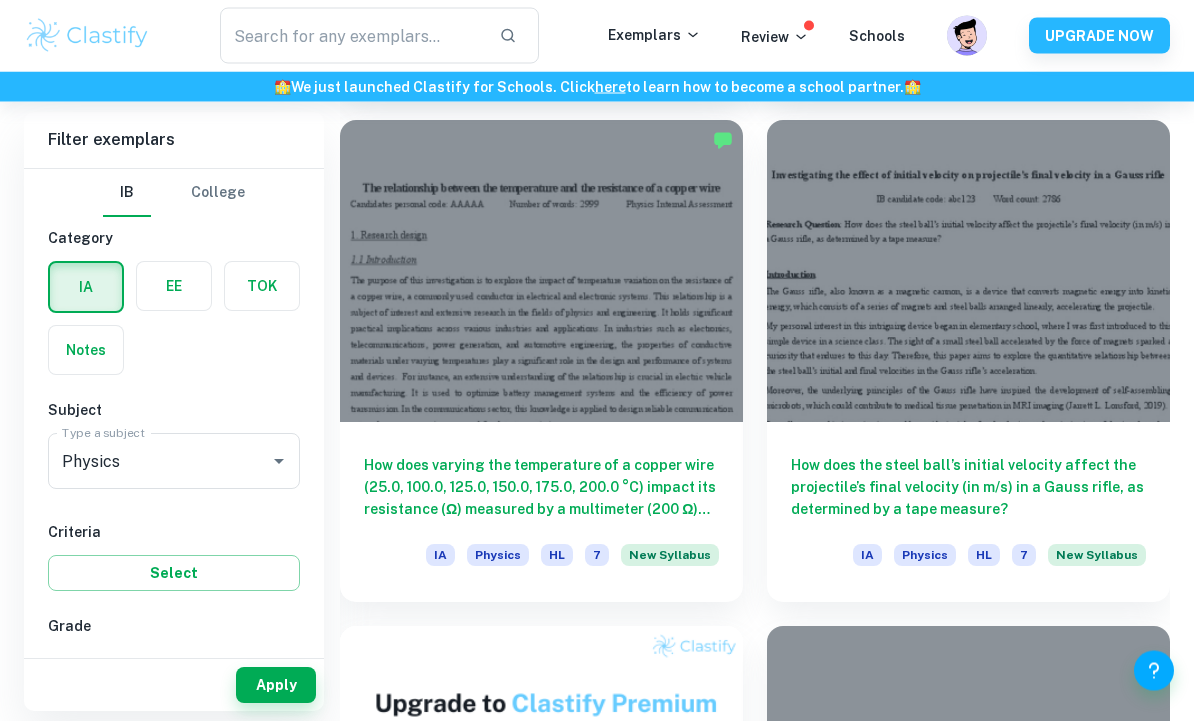 click at bounding box center (968, 272) 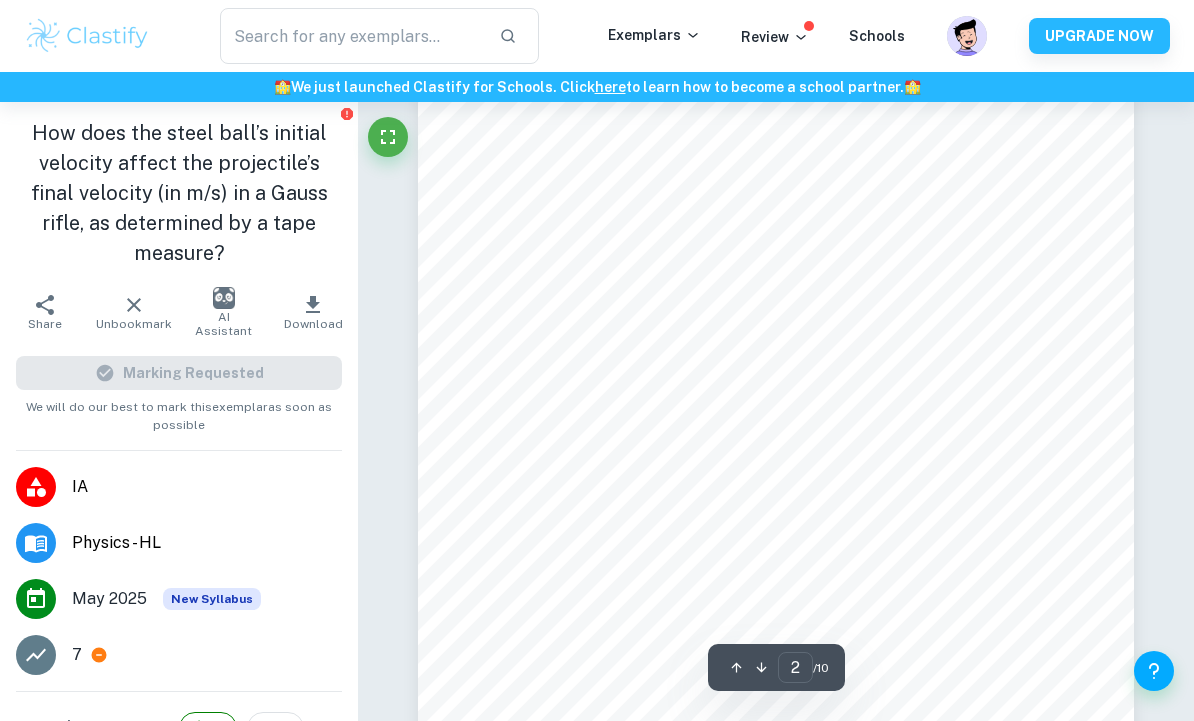 scroll, scrollTop: 1217, scrollLeft: 0, axis: vertical 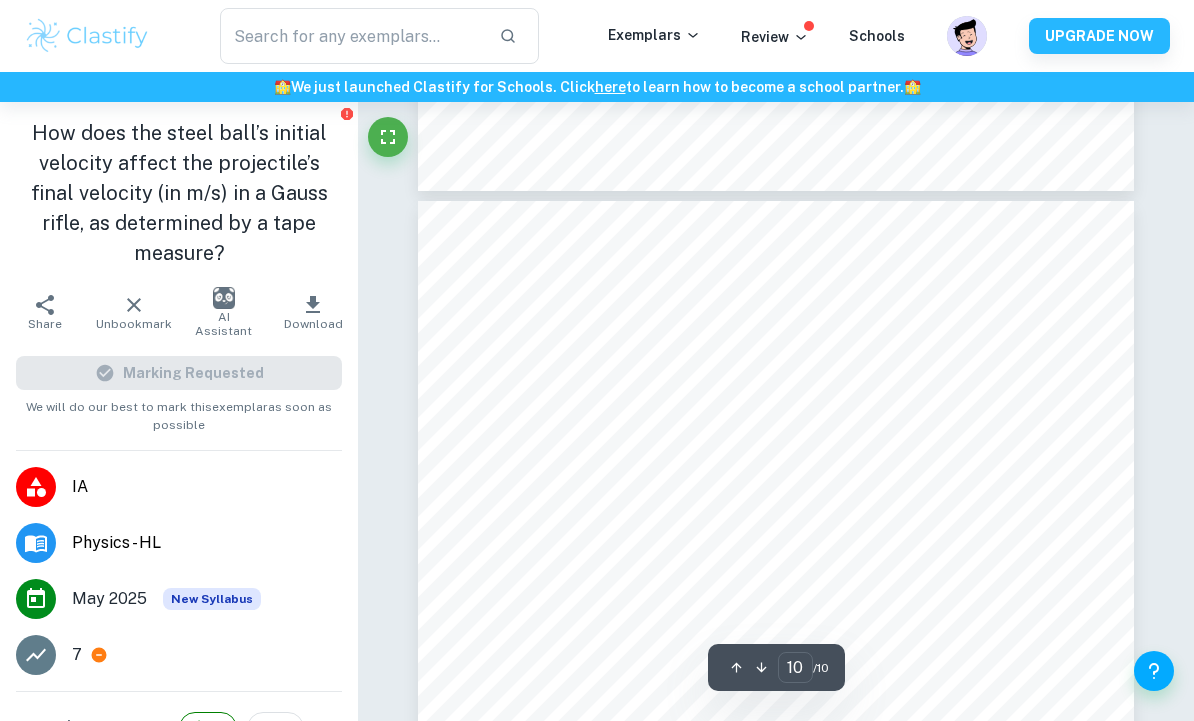type on "9" 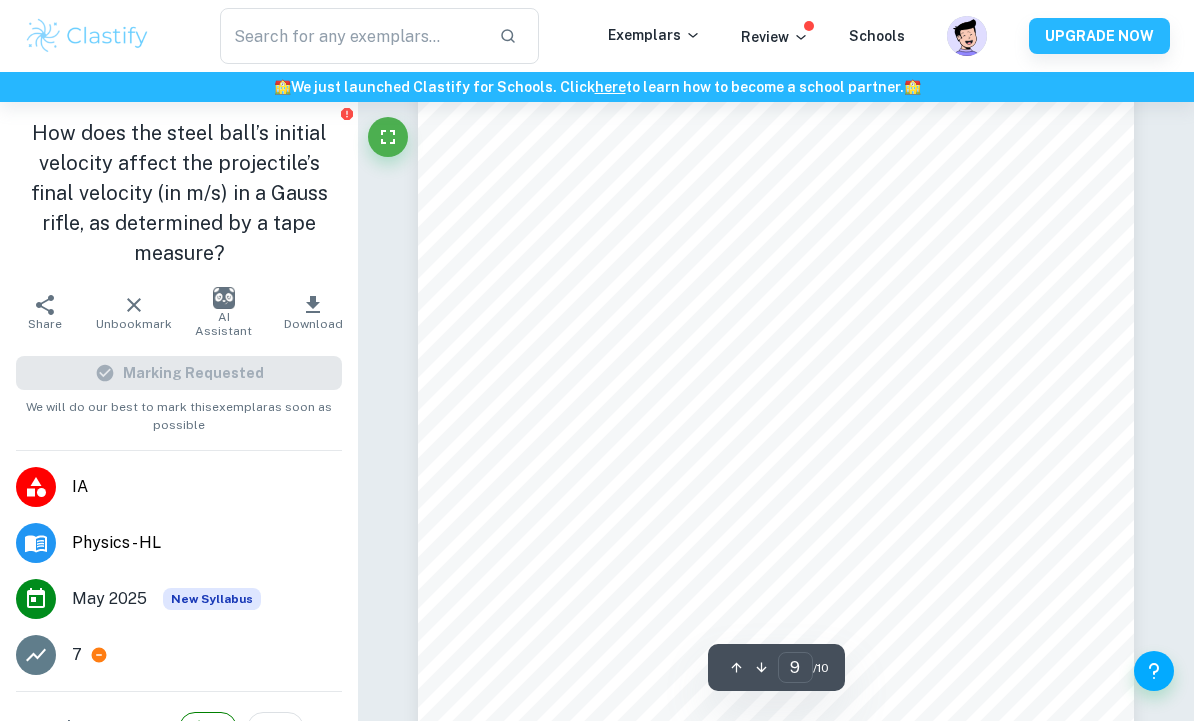 scroll, scrollTop: 8624, scrollLeft: 0, axis: vertical 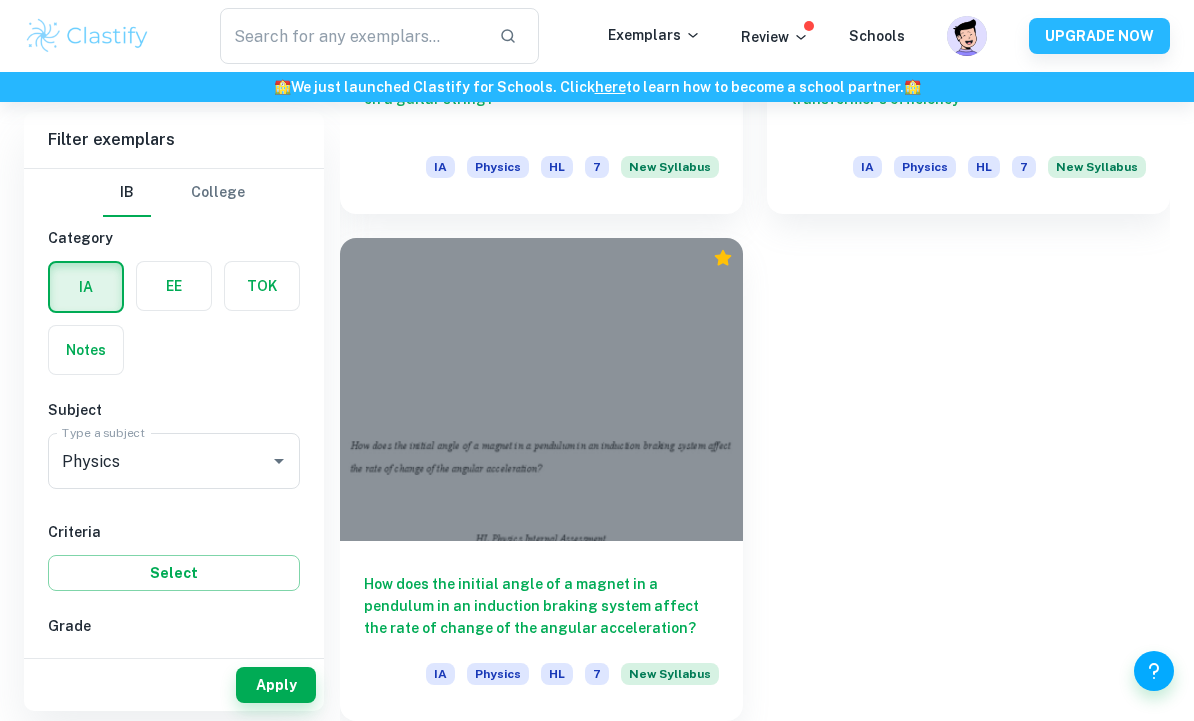 click 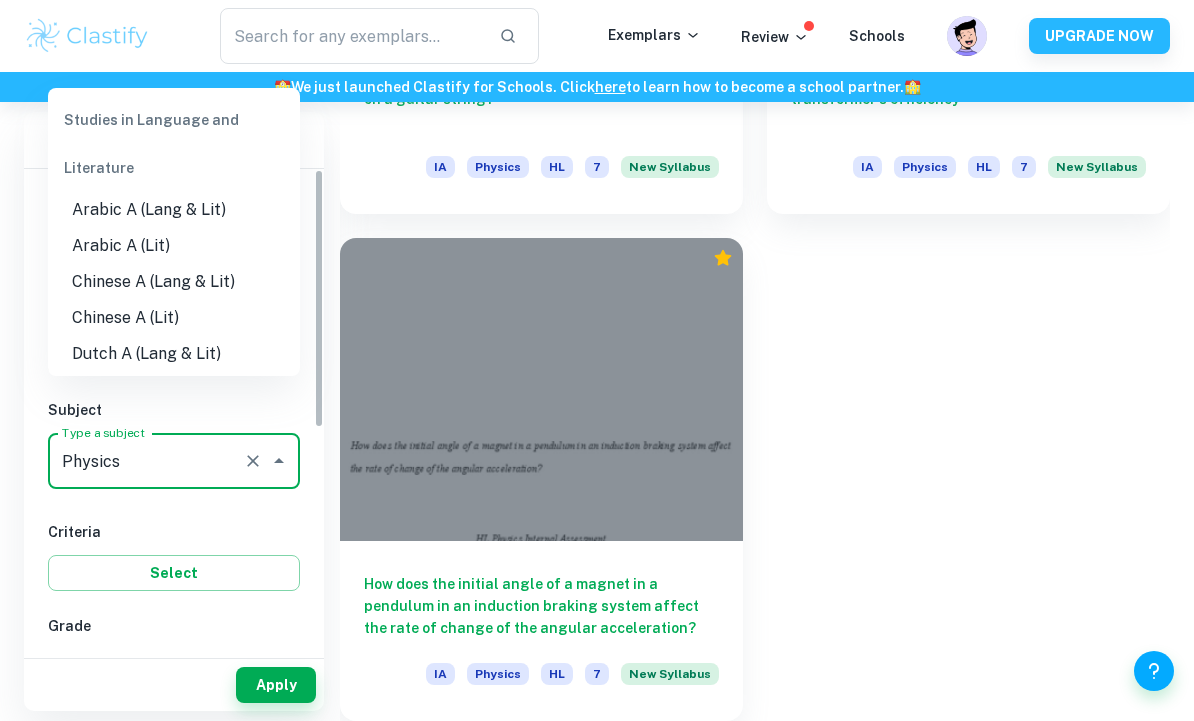 scroll, scrollTop: 7082, scrollLeft: 0, axis: vertical 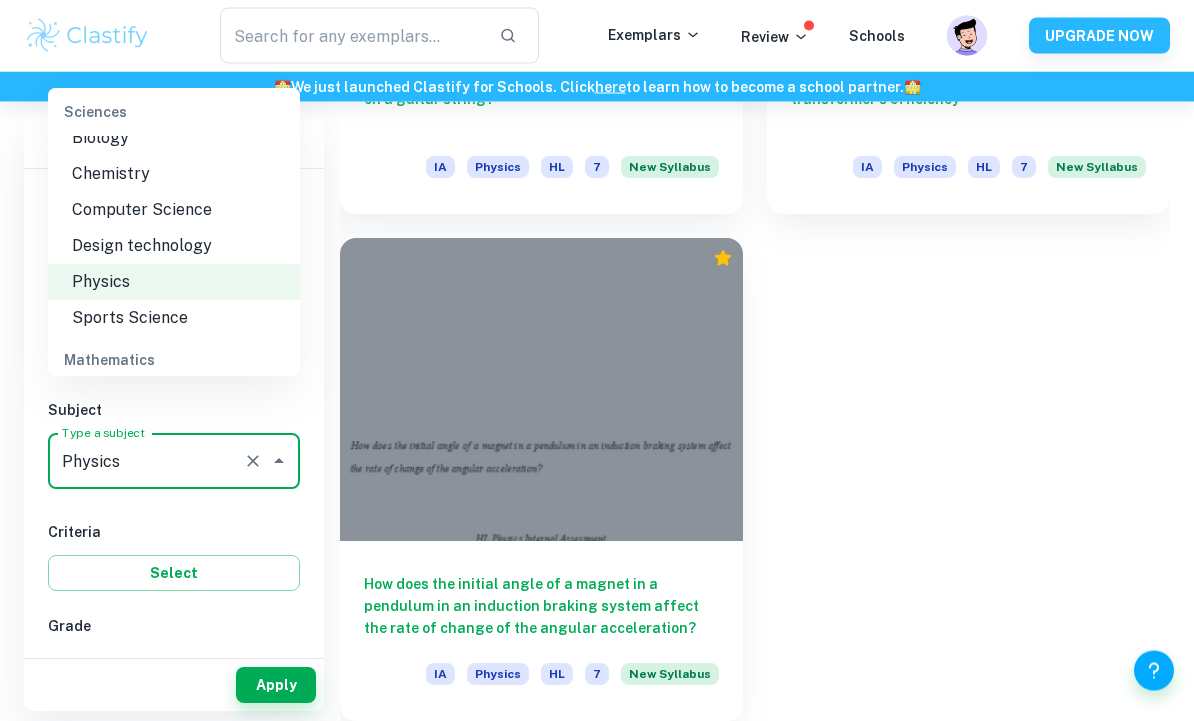 click 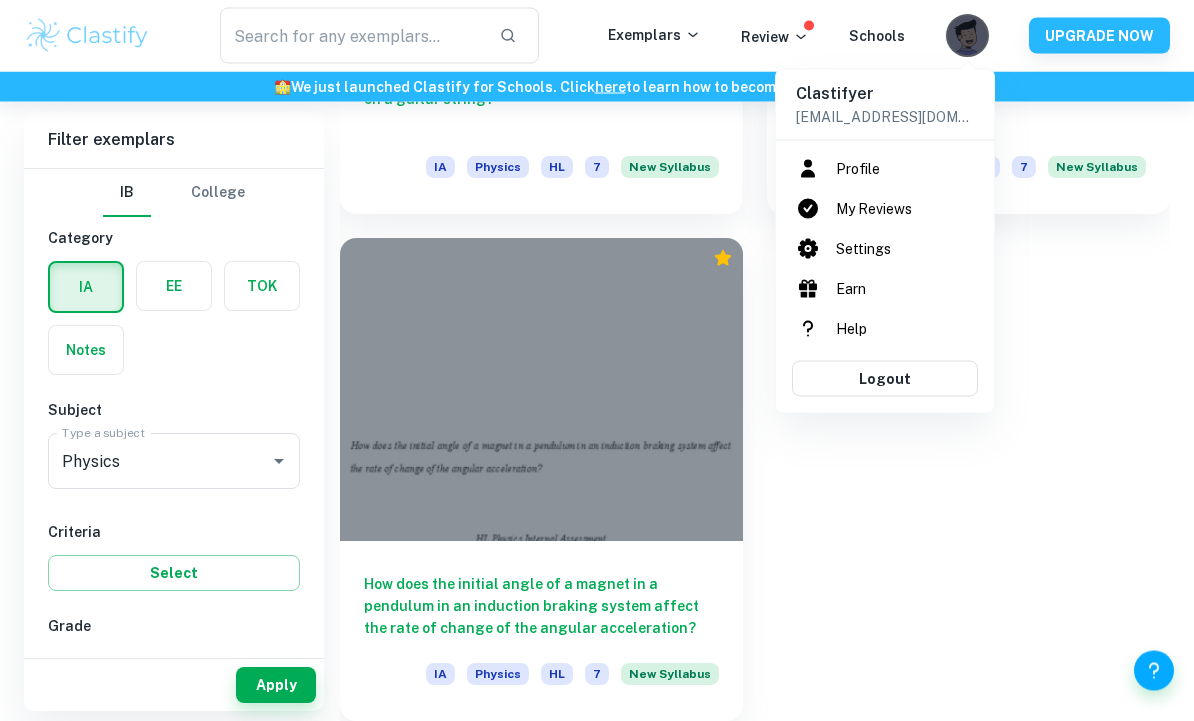 scroll, scrollTop: 7083, scrollLeft: 0, axis: vertical 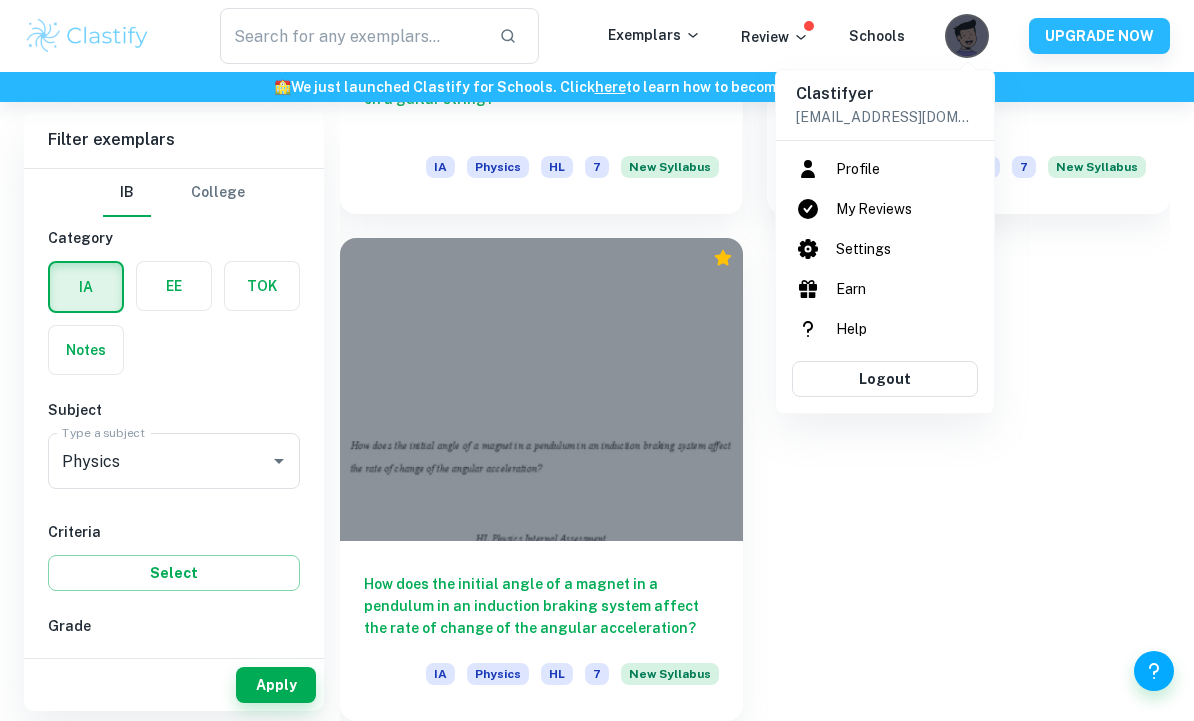 click on "Profile" at bounding box center (885, 169) 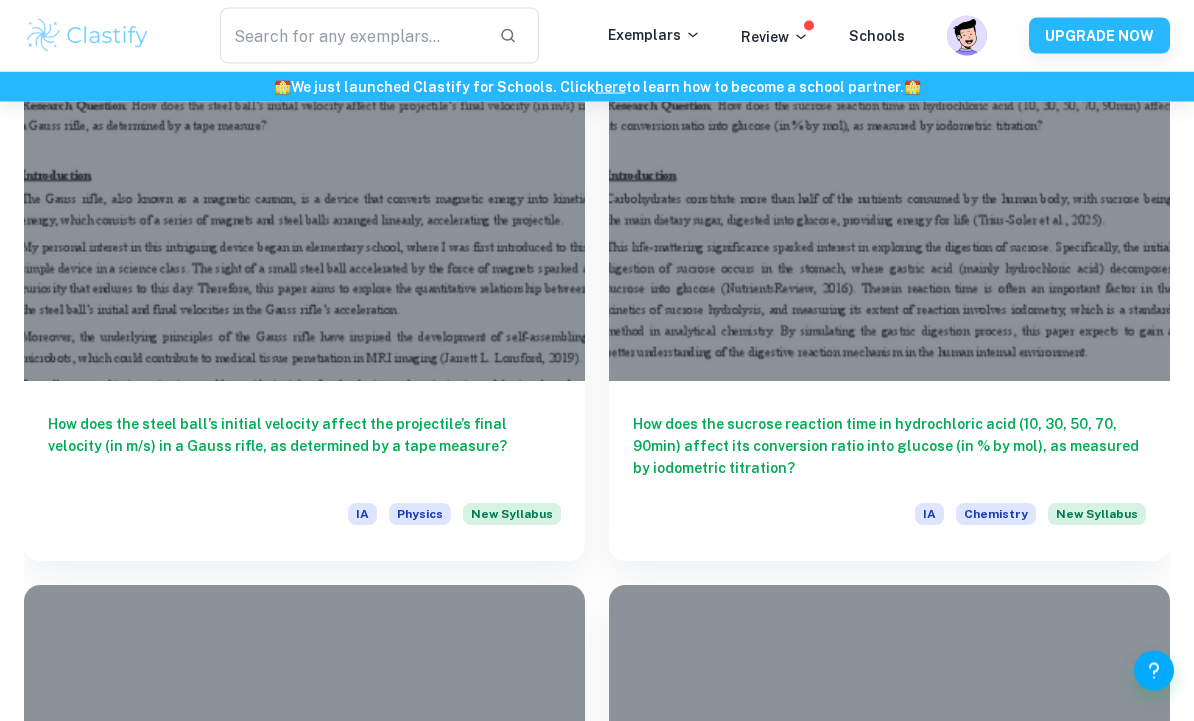 scroll, scrollTop: 614, scrollLeft: 0, axis: vertical 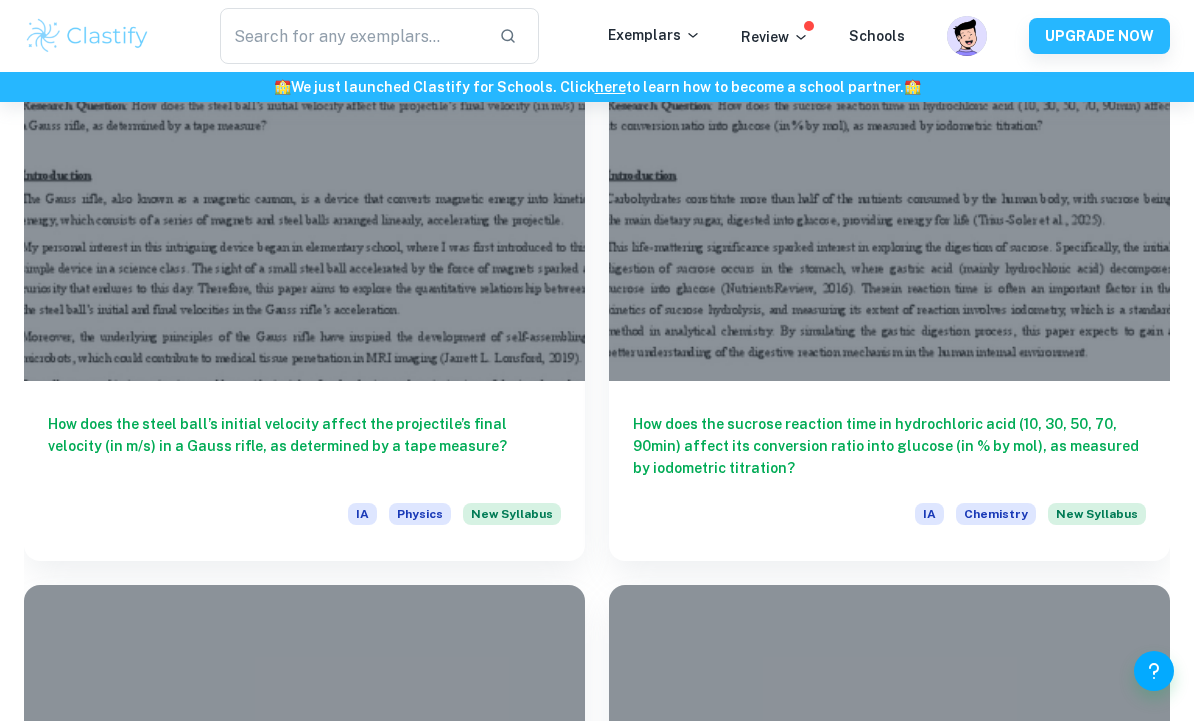 click at bounding box center [304, 170] 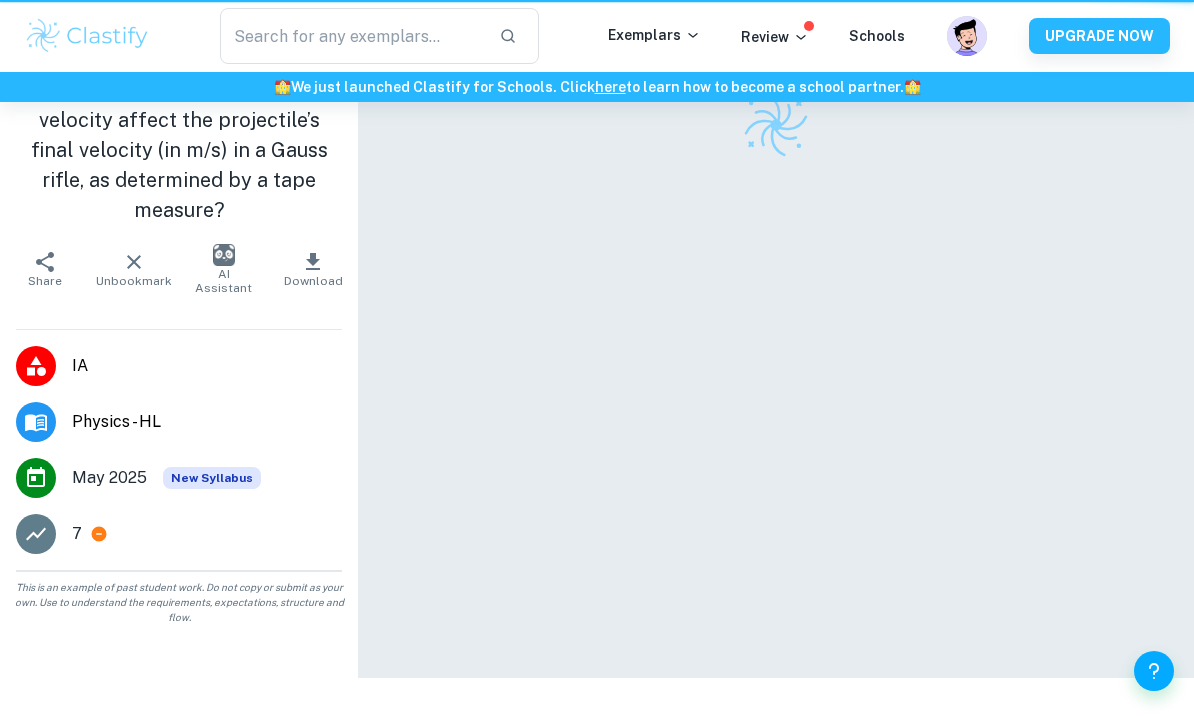 scroll, scrollTop: 0, scrollLeft: 0, axis: both 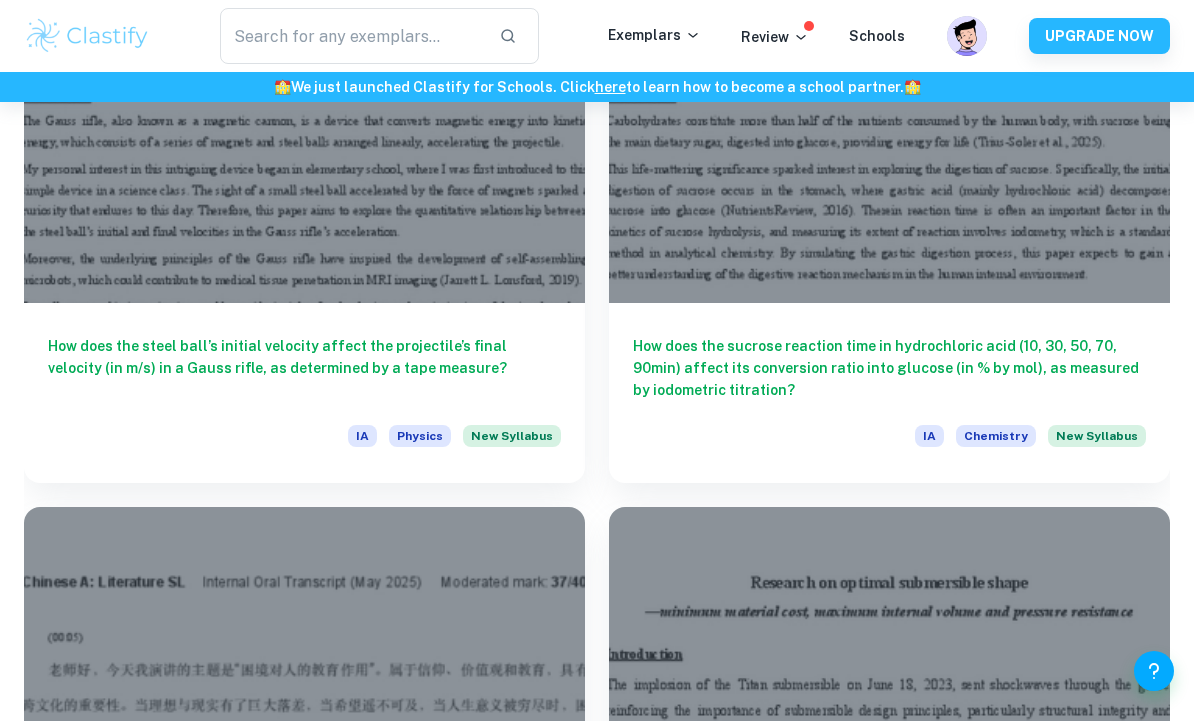 click at bounding box center (889, 92) 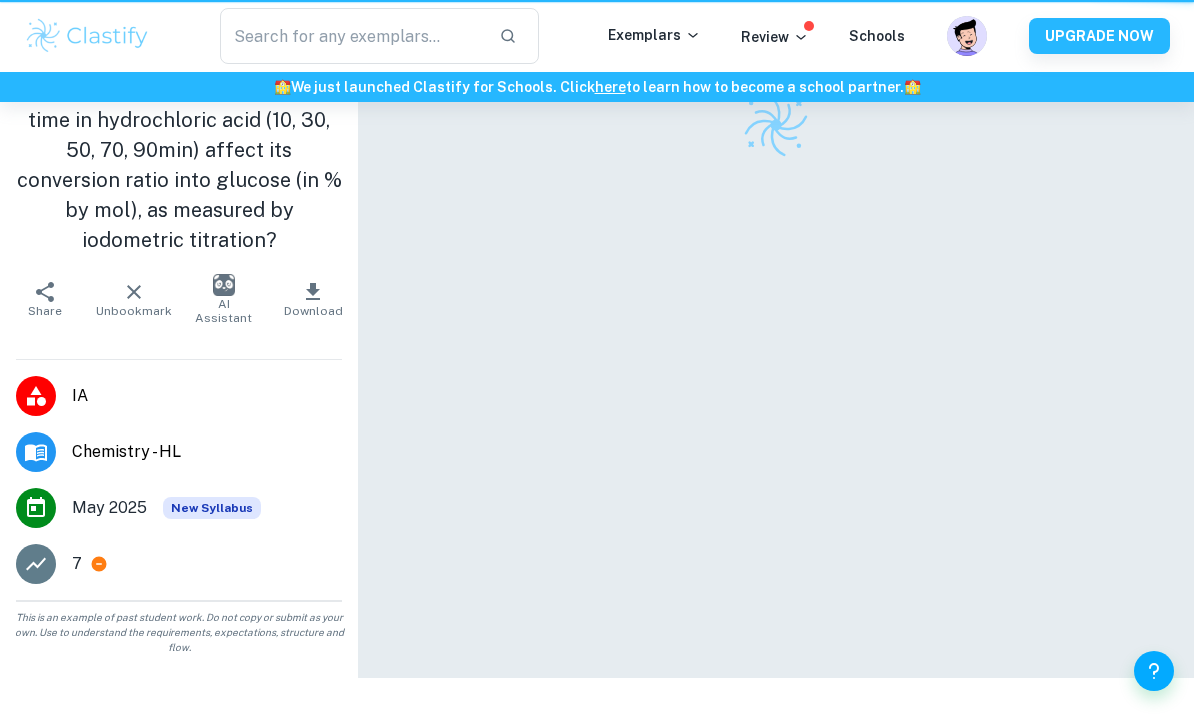 scroll, scrollTop: 0, scrollLeft: 0, axis: both 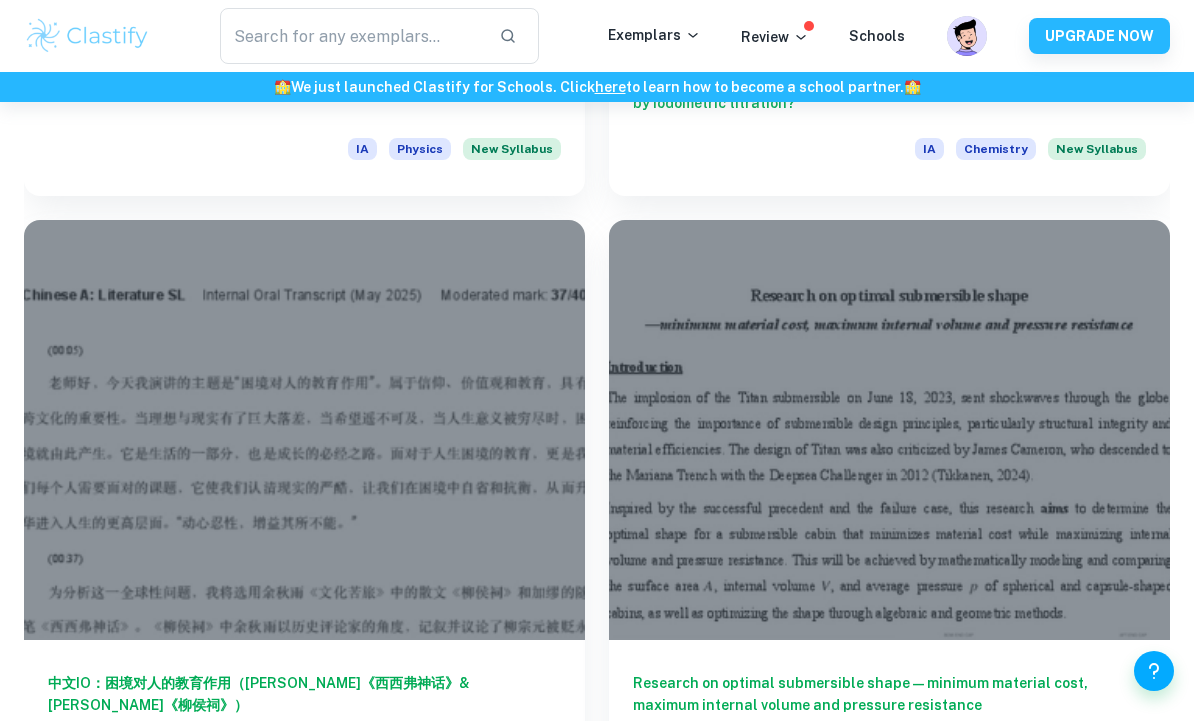click at bounding box center [304, 430] 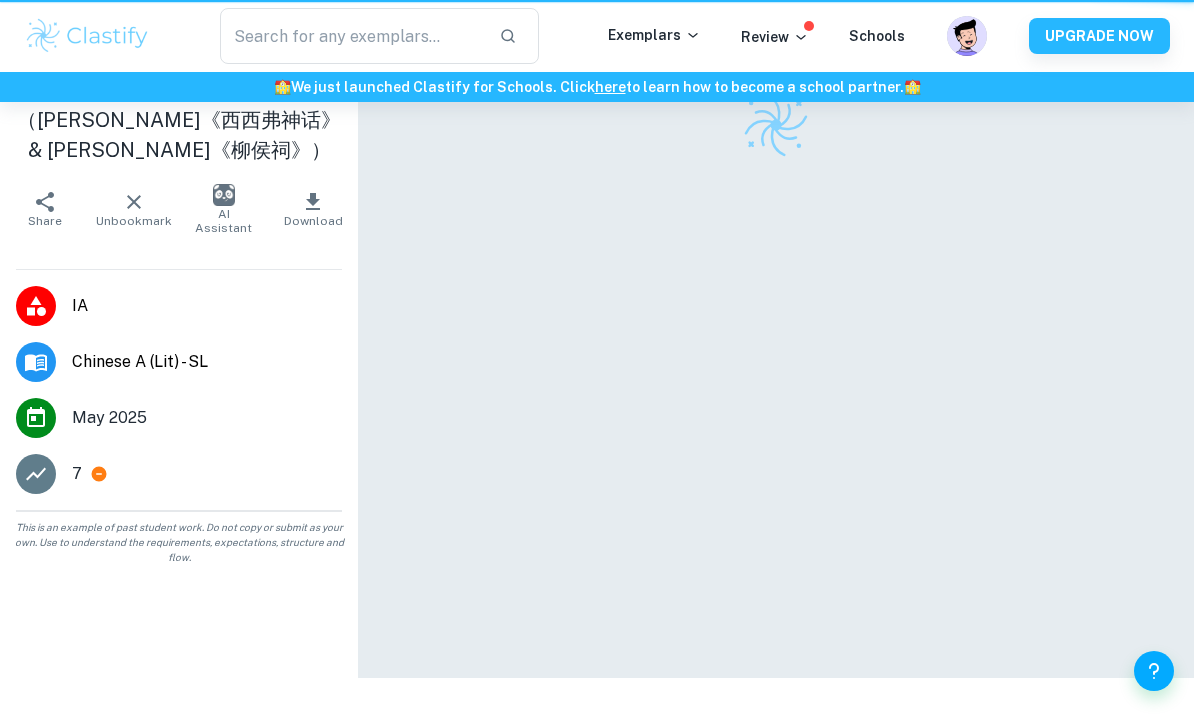 scroll, scrollTop: 0, scrollLeft: 0, axis: both 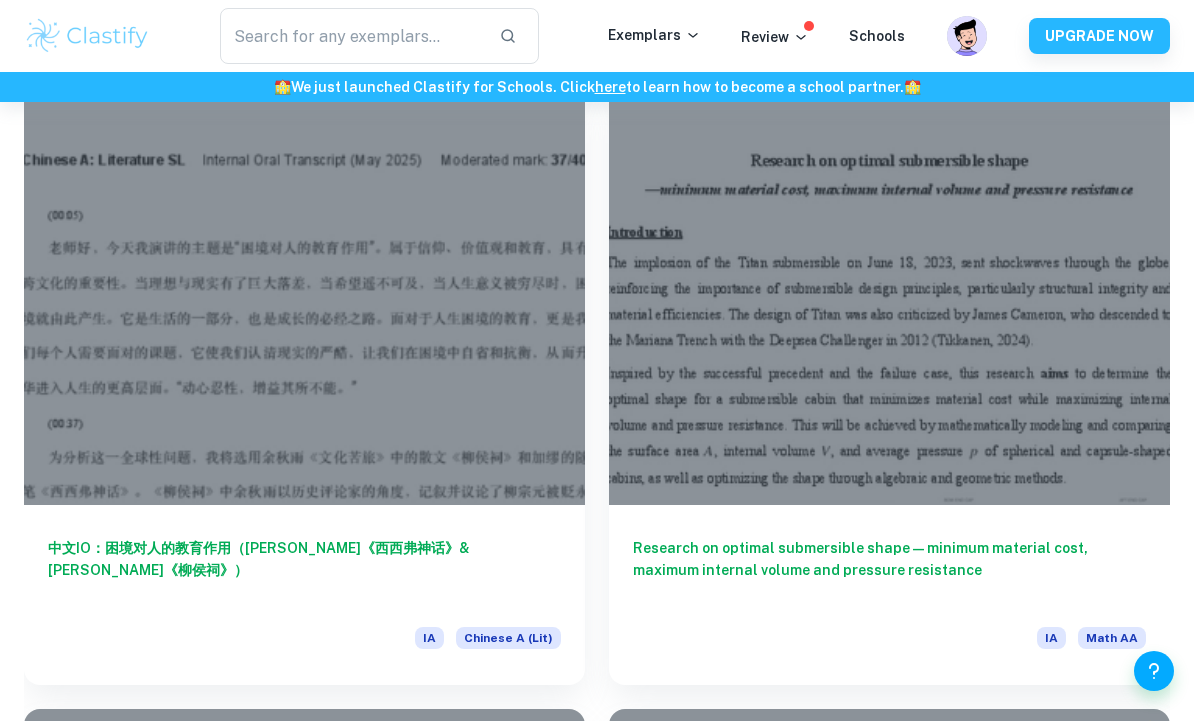 click at bounding box center [889, 295] 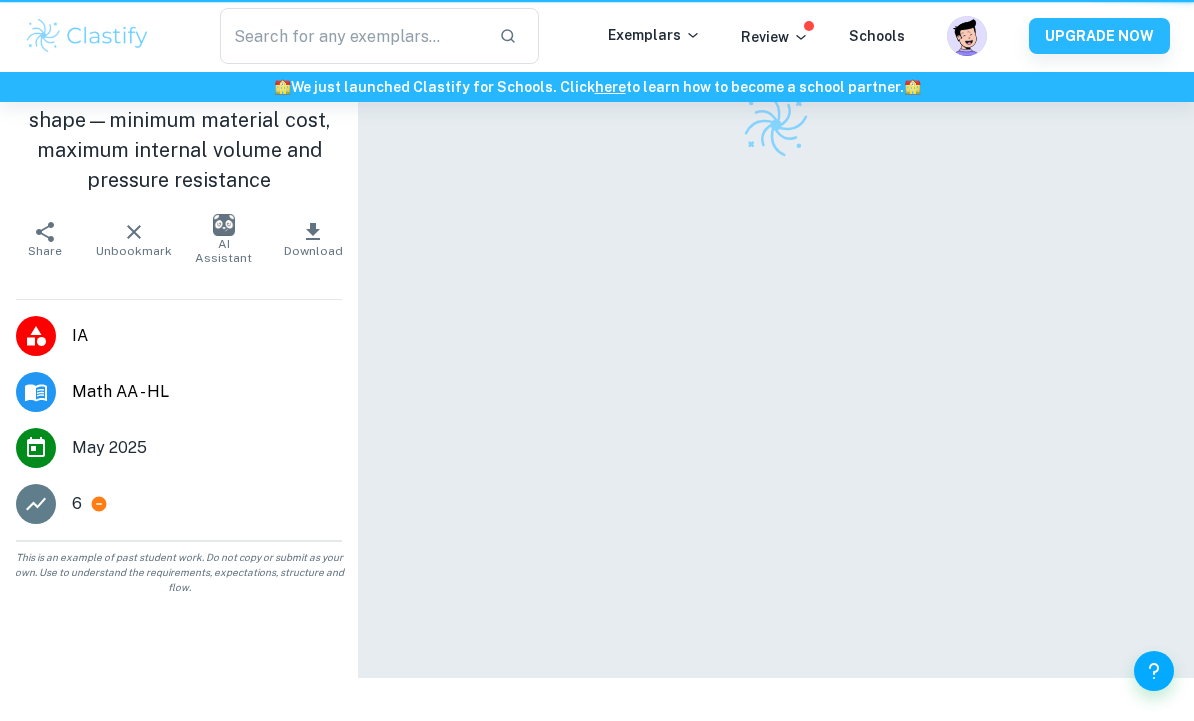 scroll, scrollTop: 0, scrollLeft: 0, axis: both 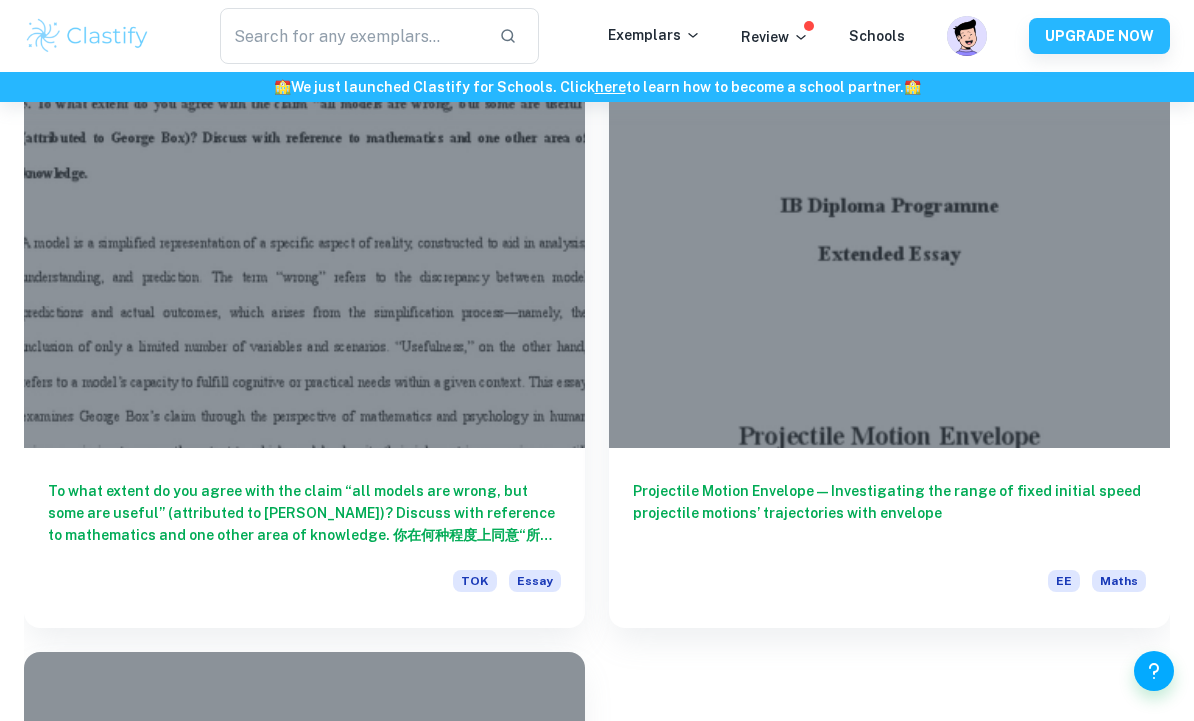 click at bounding box center [304, 237] 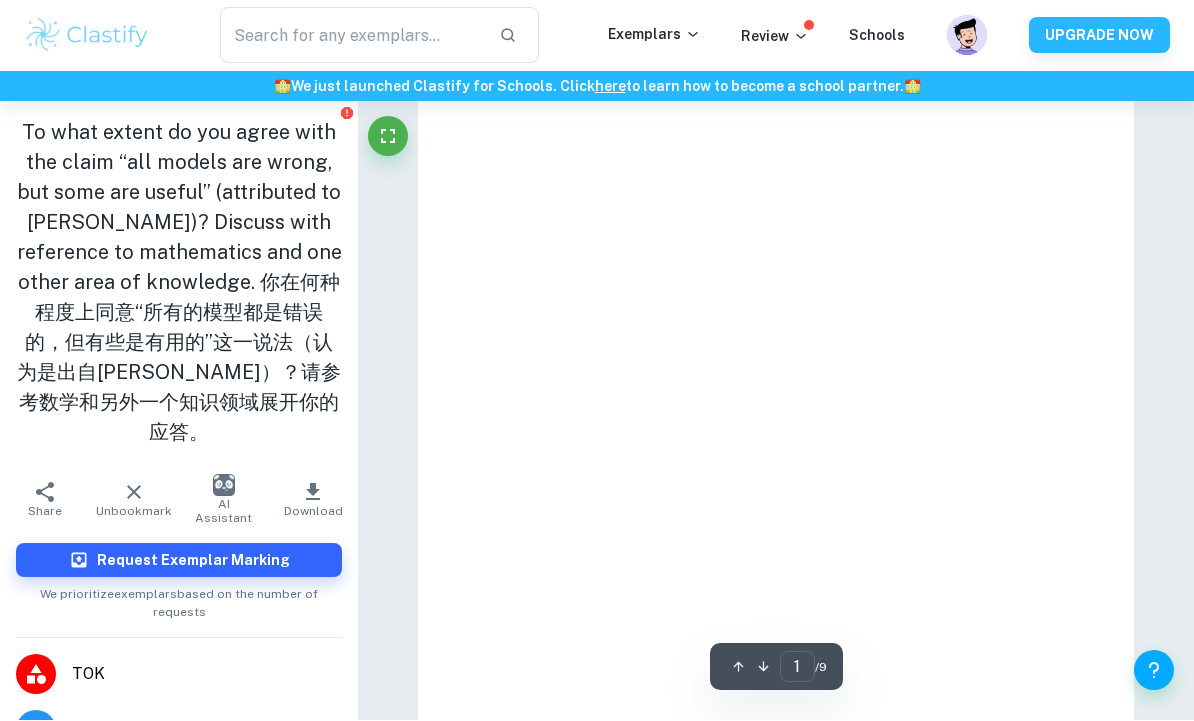 scroll, scrollTop: 55, scrollLeft: 0, axis: vertical 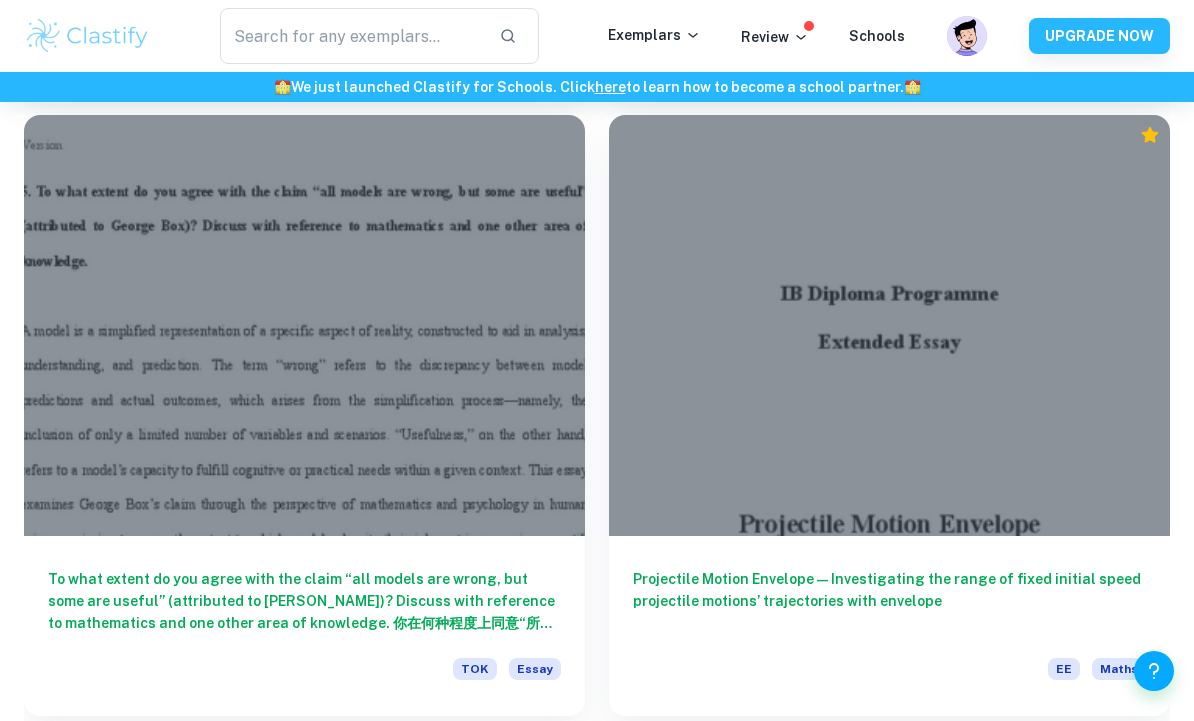click at bounding box center [889, 325] 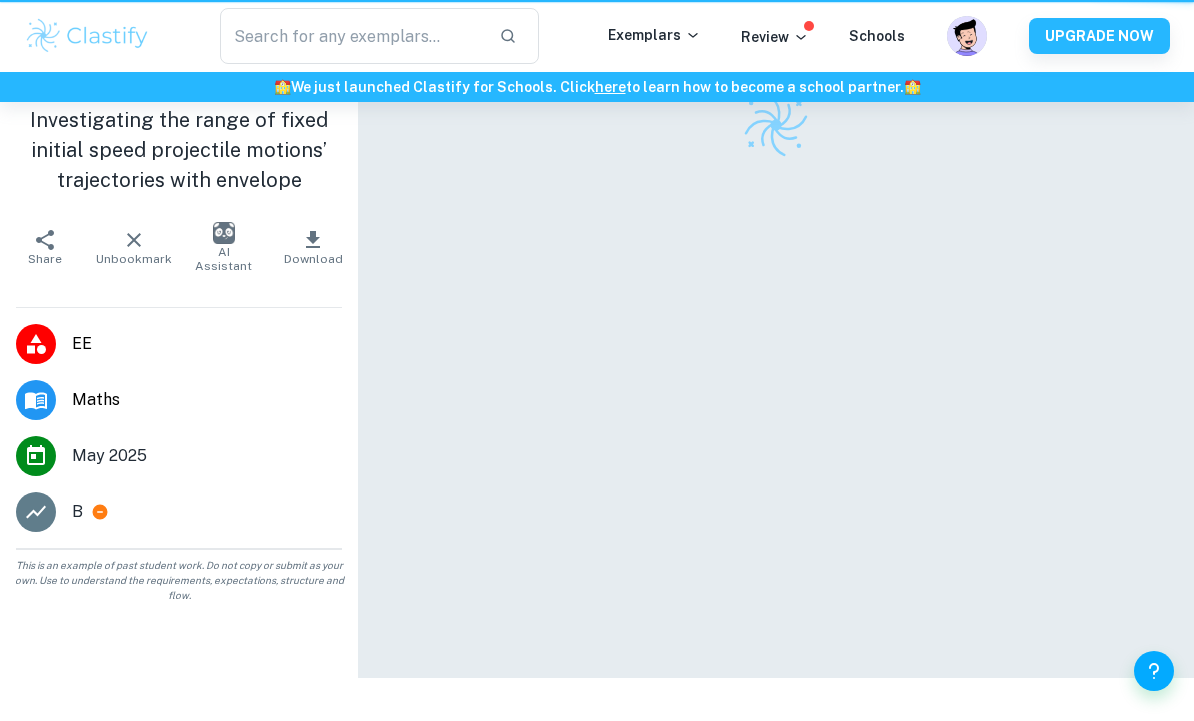 scroll, scrollTop: 0, scrollLeft: 0, axis: both 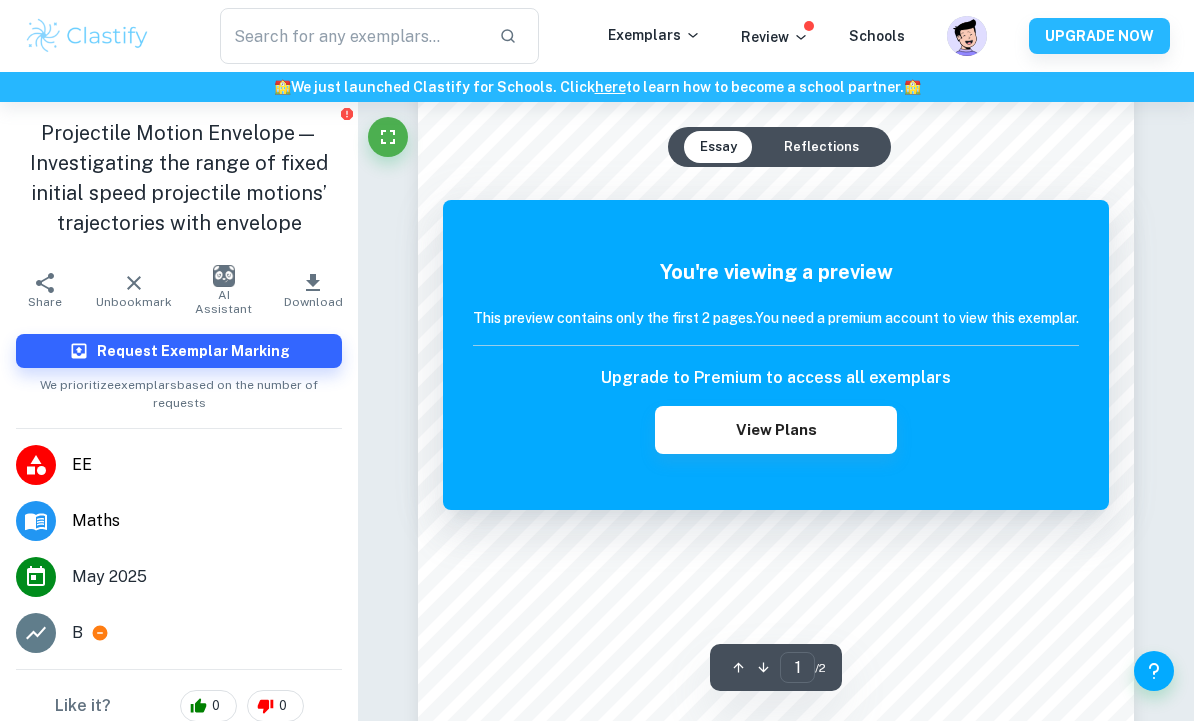 click on "0" at bounding box center (216, 706) 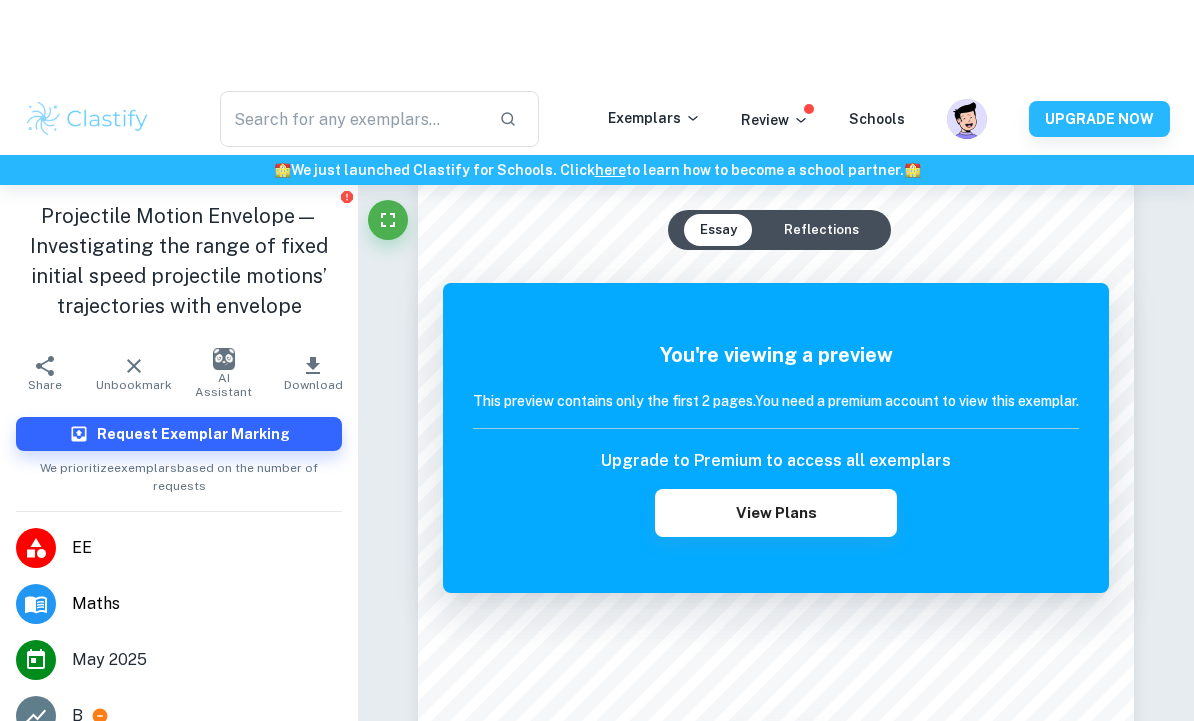 scroll, scrollTop: 0, scrollLeft: 0, axis: both 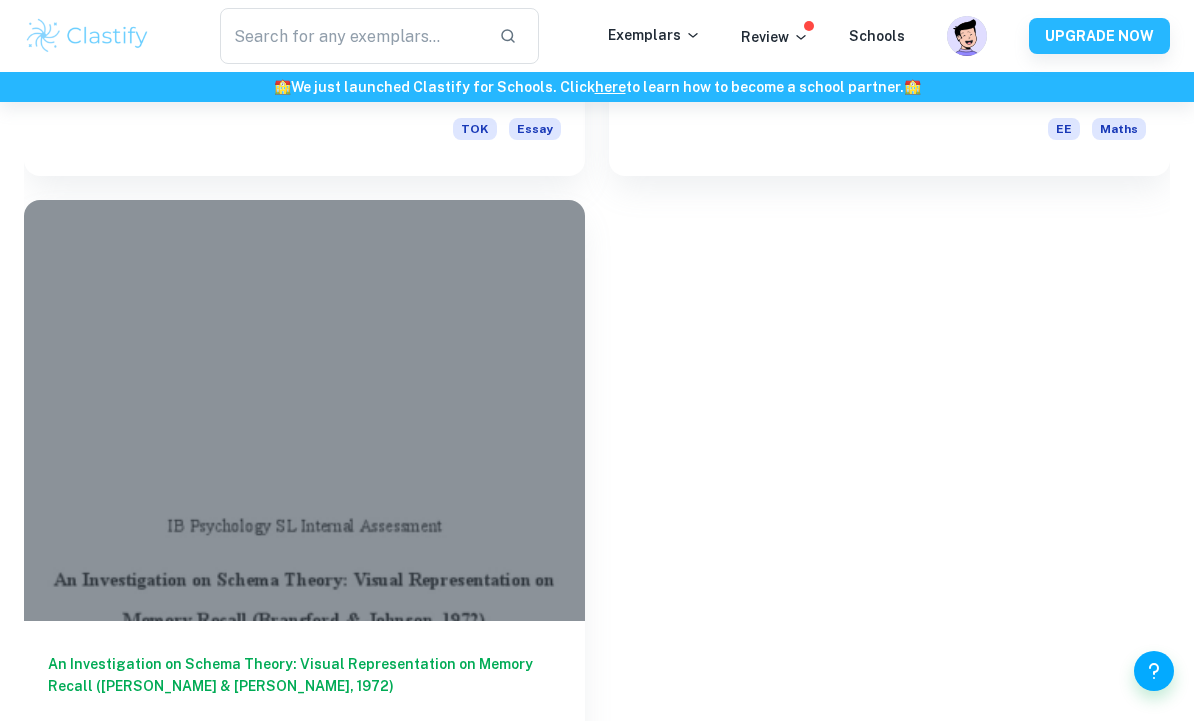 click at bounding box center [304, 410] 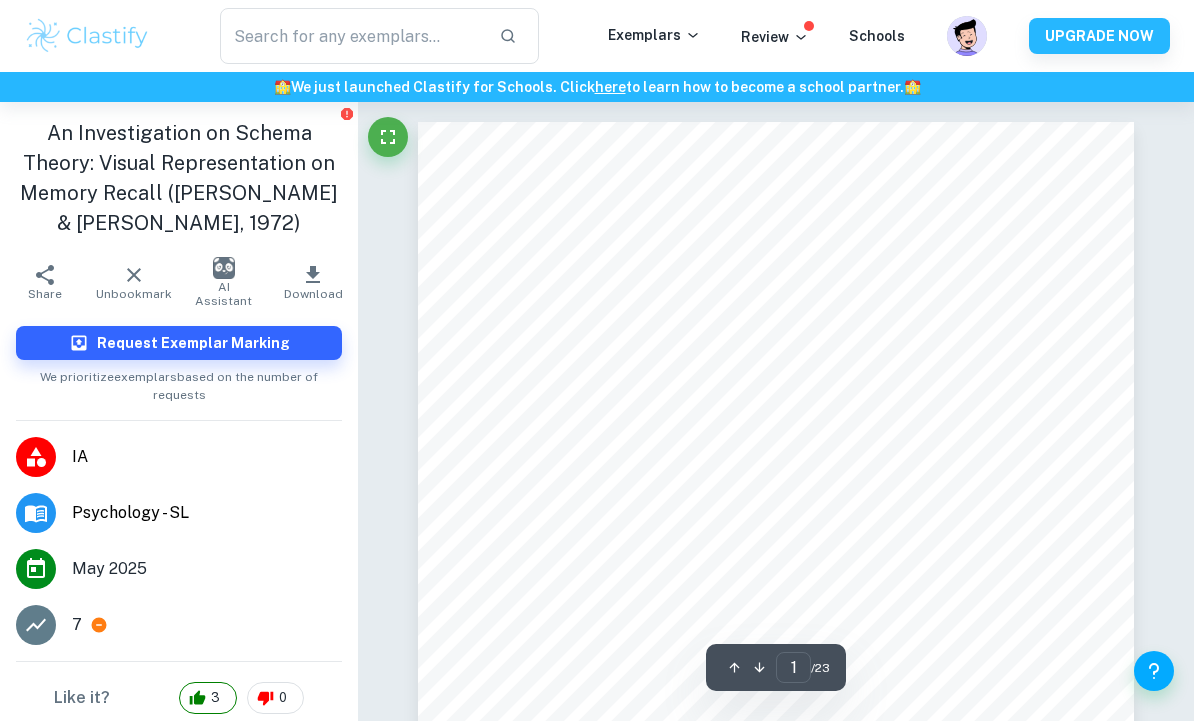 scroll, scrollTop: 0, scrollLeft: 0, axis: both 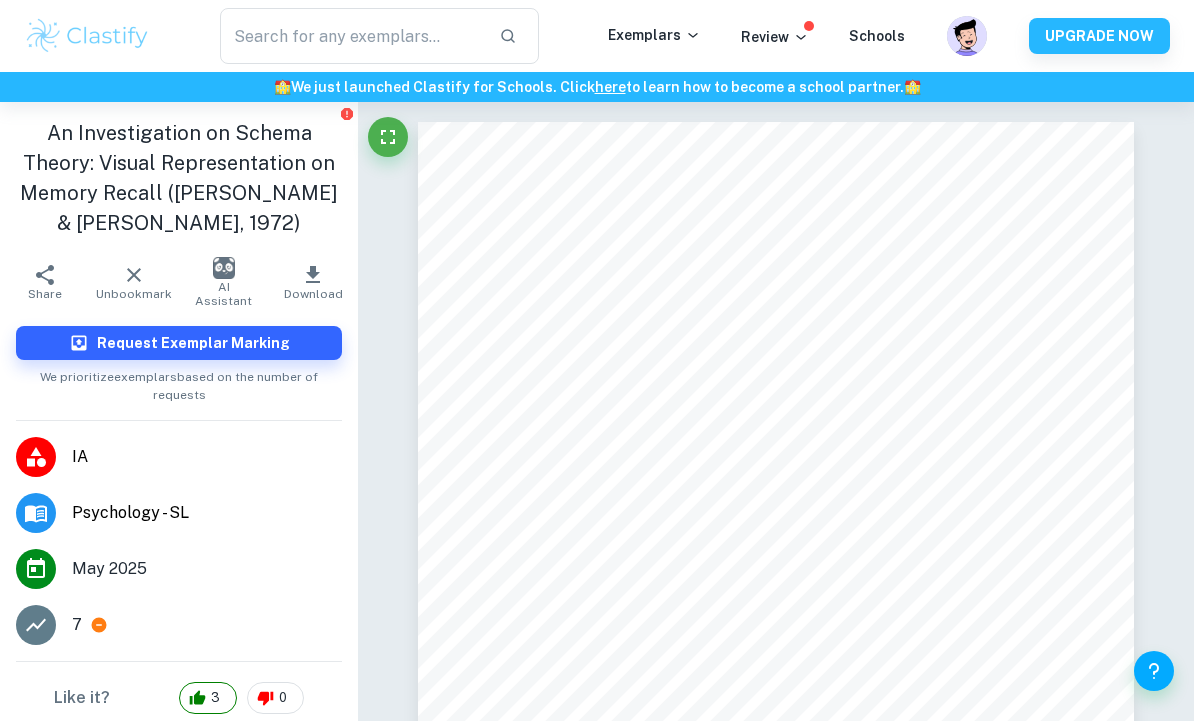 click on "Psychology - SL" at bounding box center [179, 513] 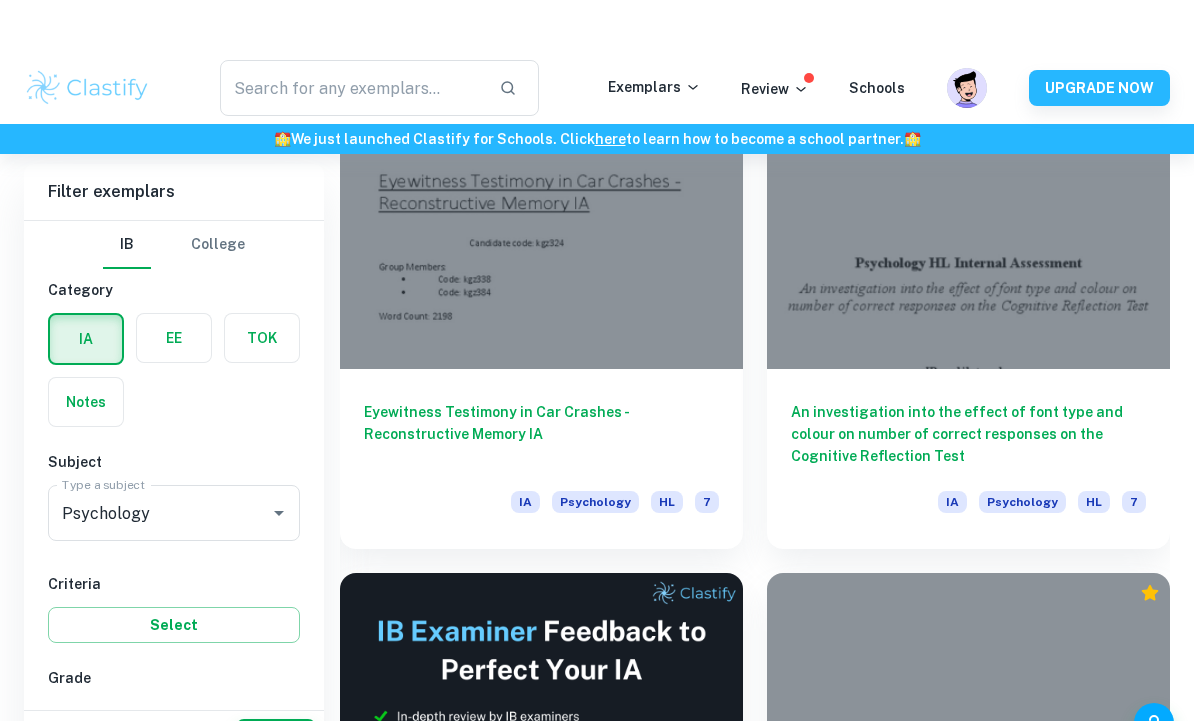 scroll, scrollTop: 603, scrollLeft: 0, axis: vertical 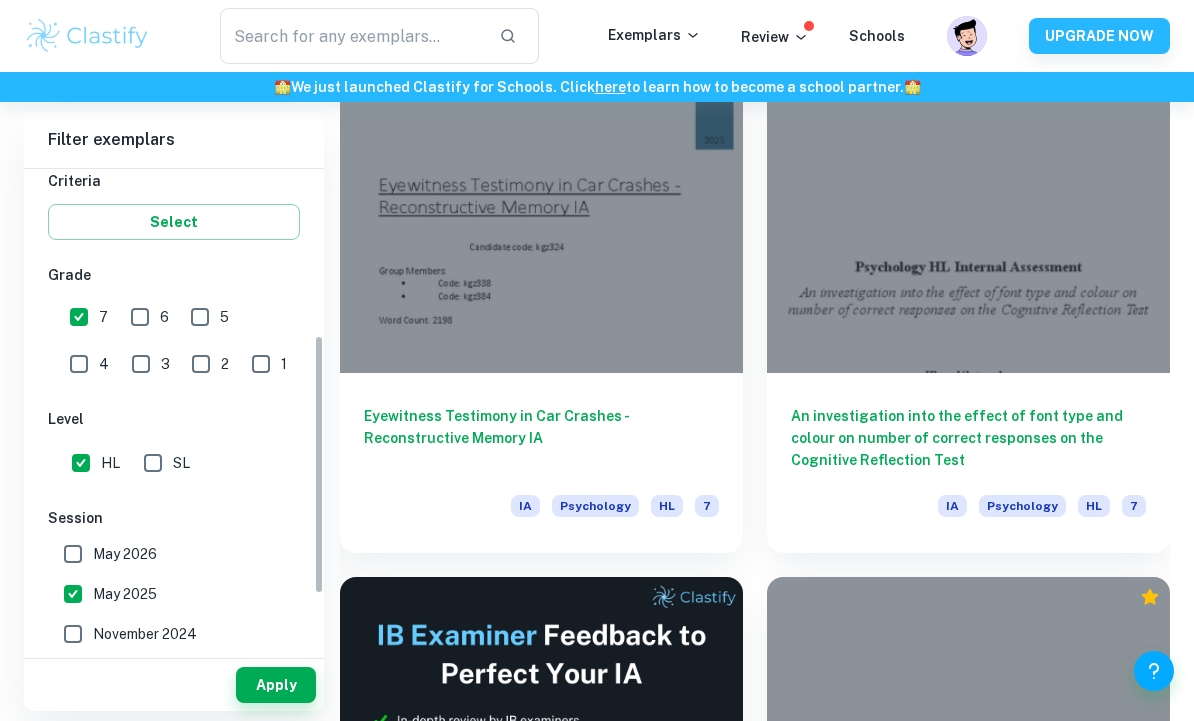 click on "HL" at bounding box center (81, 463) 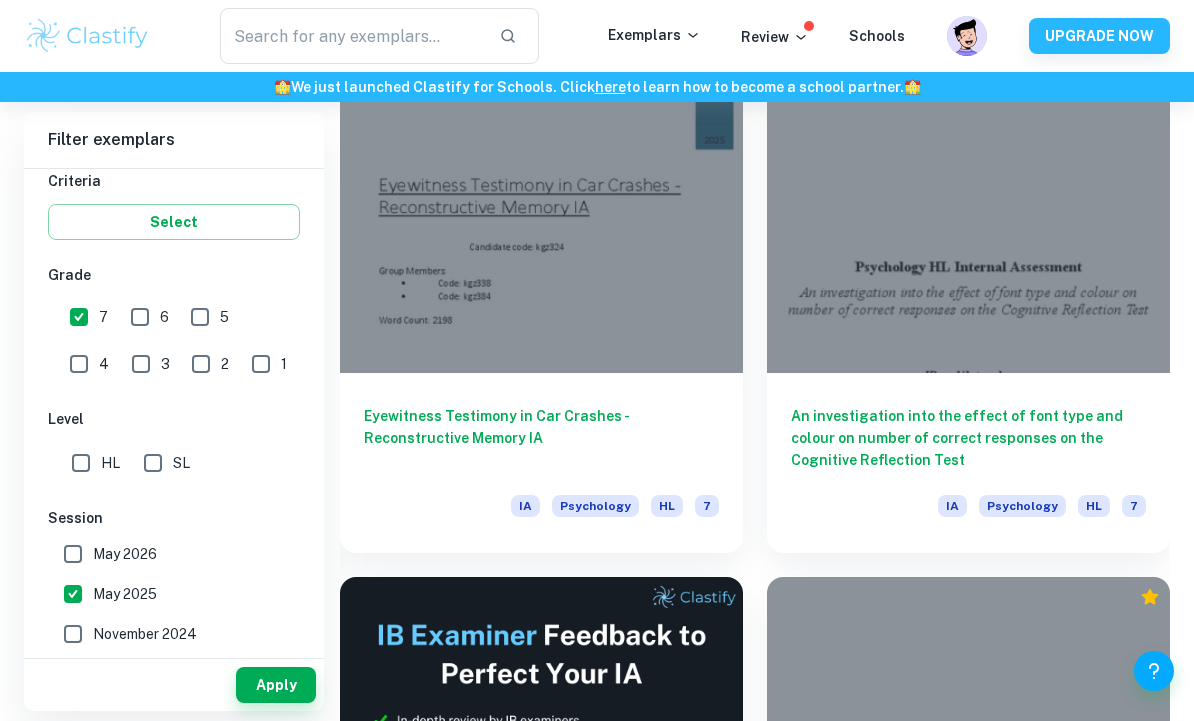 click on "Apply" at bounding box center (276, 685) 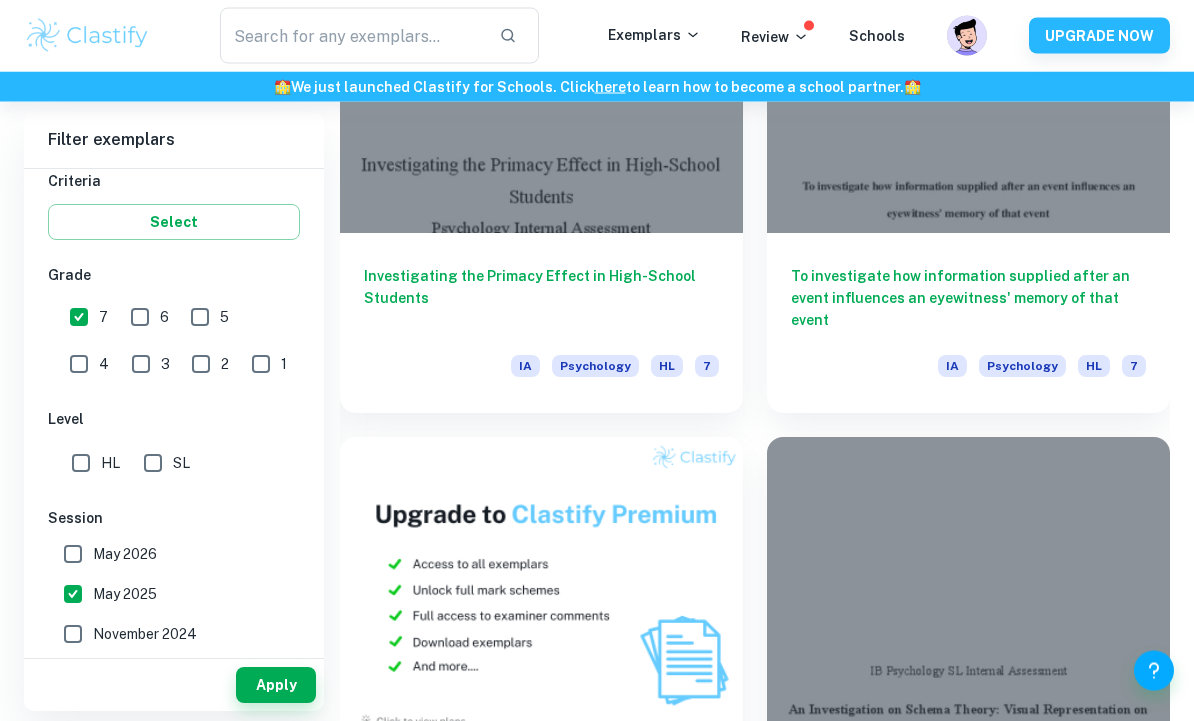 scroll, scrollTop: 1756, scrollLeft: 0, axis: vertical 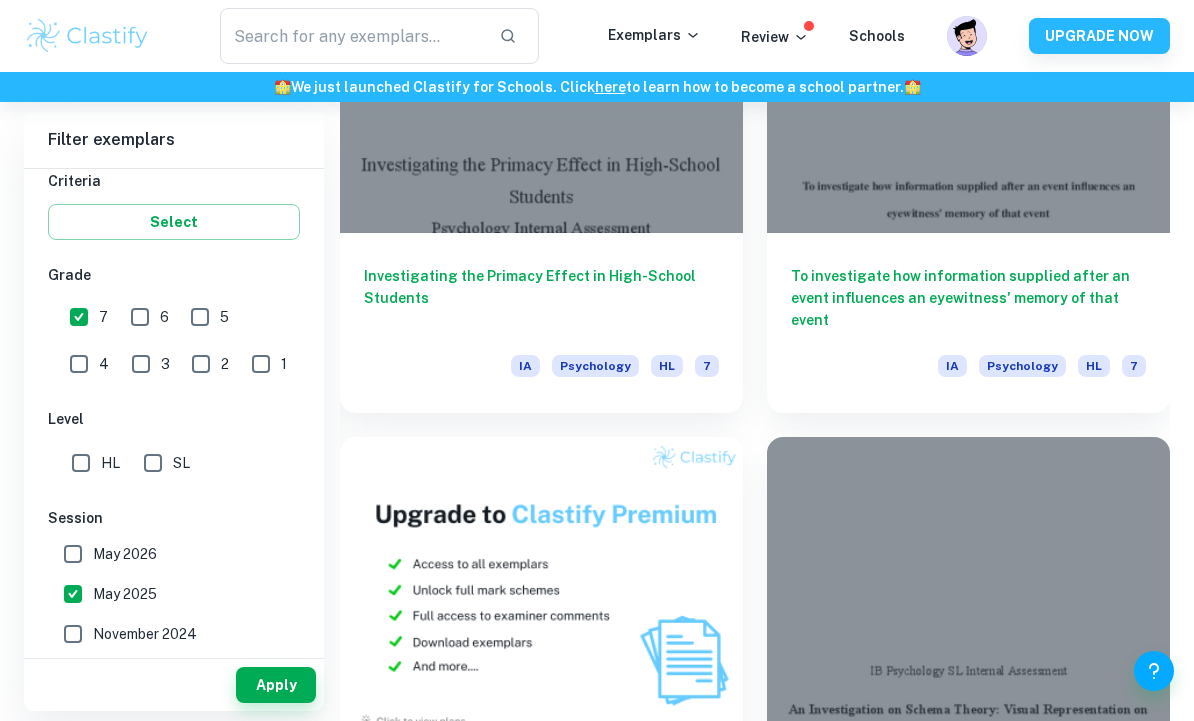 click at bounding box center [968, 82] 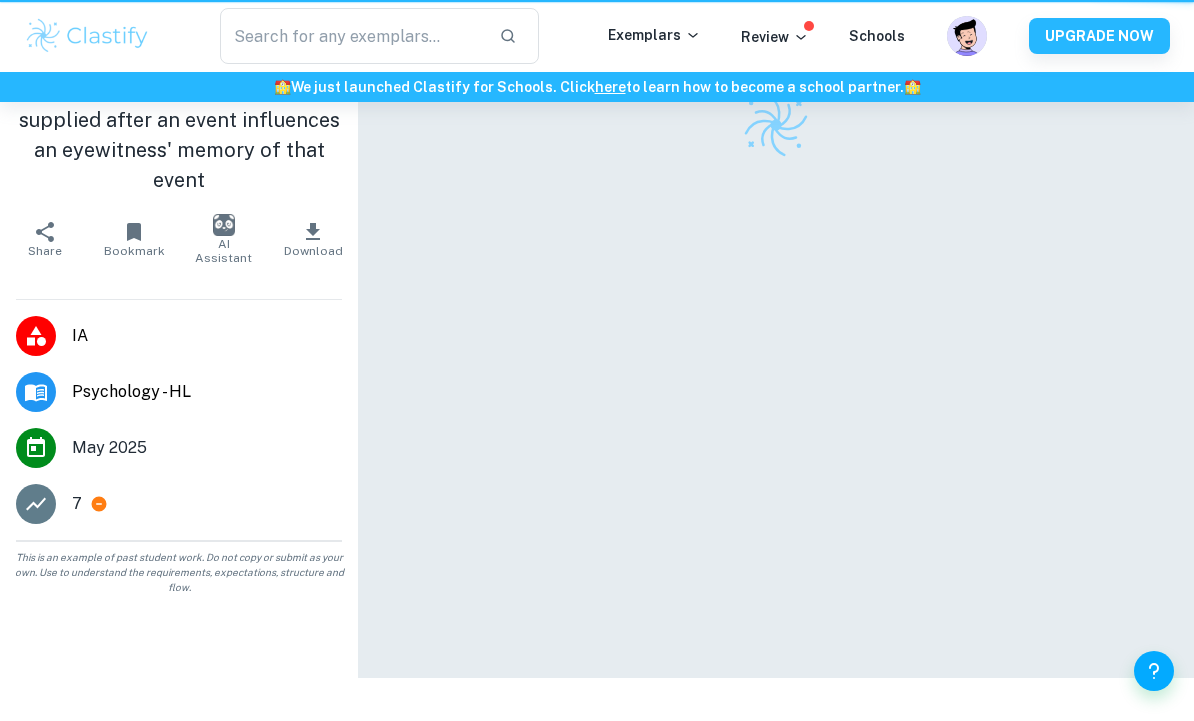 scroll, scrollTop: 0, scrollLeft: 0, axis: both 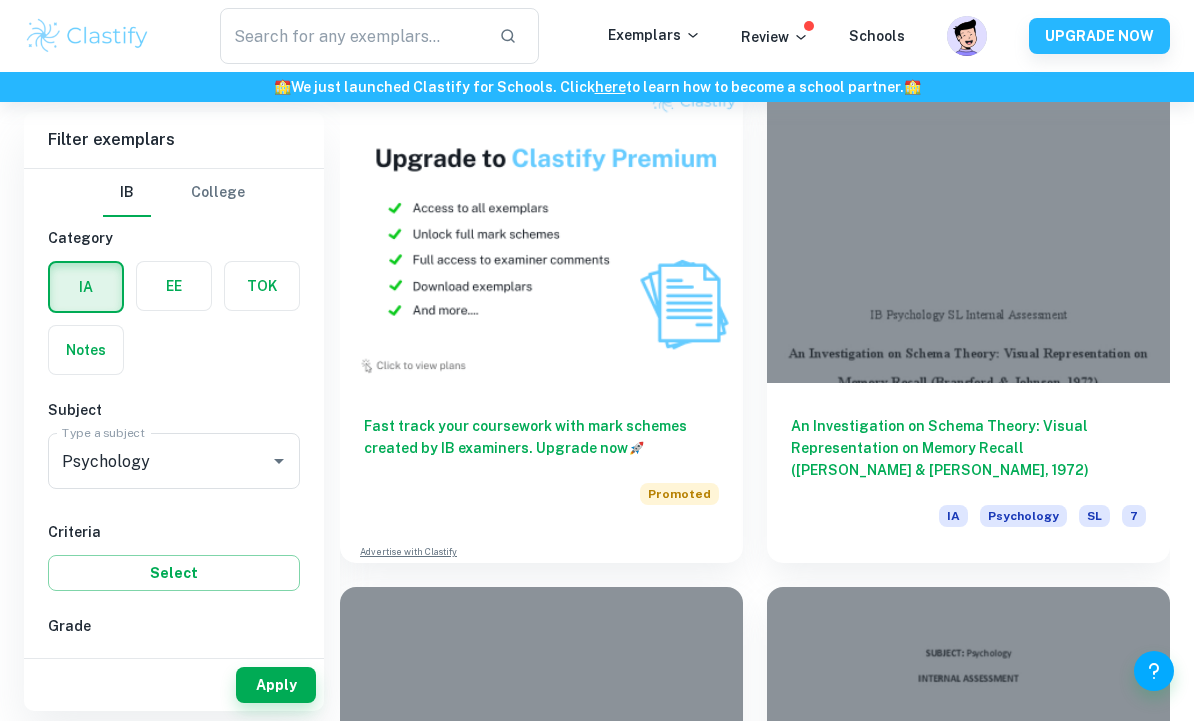 click at bounding box center [968, 232] 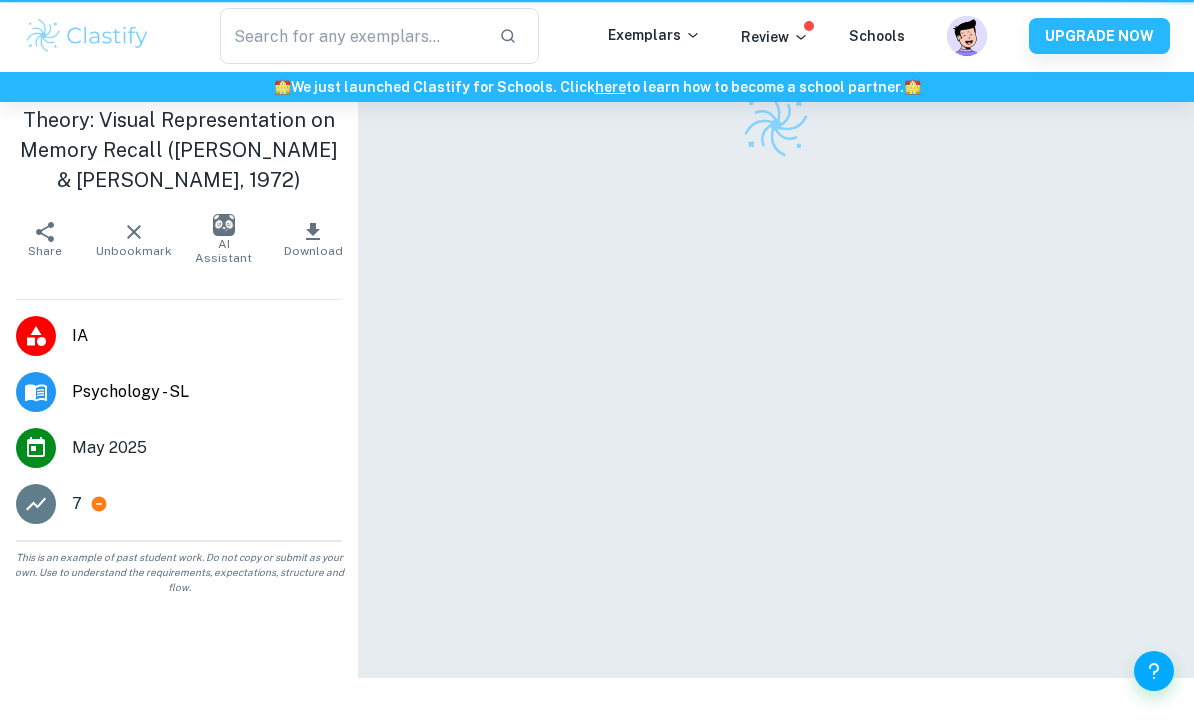 scroll, scrollTop: 0, scrollLeft: 0, axis: both 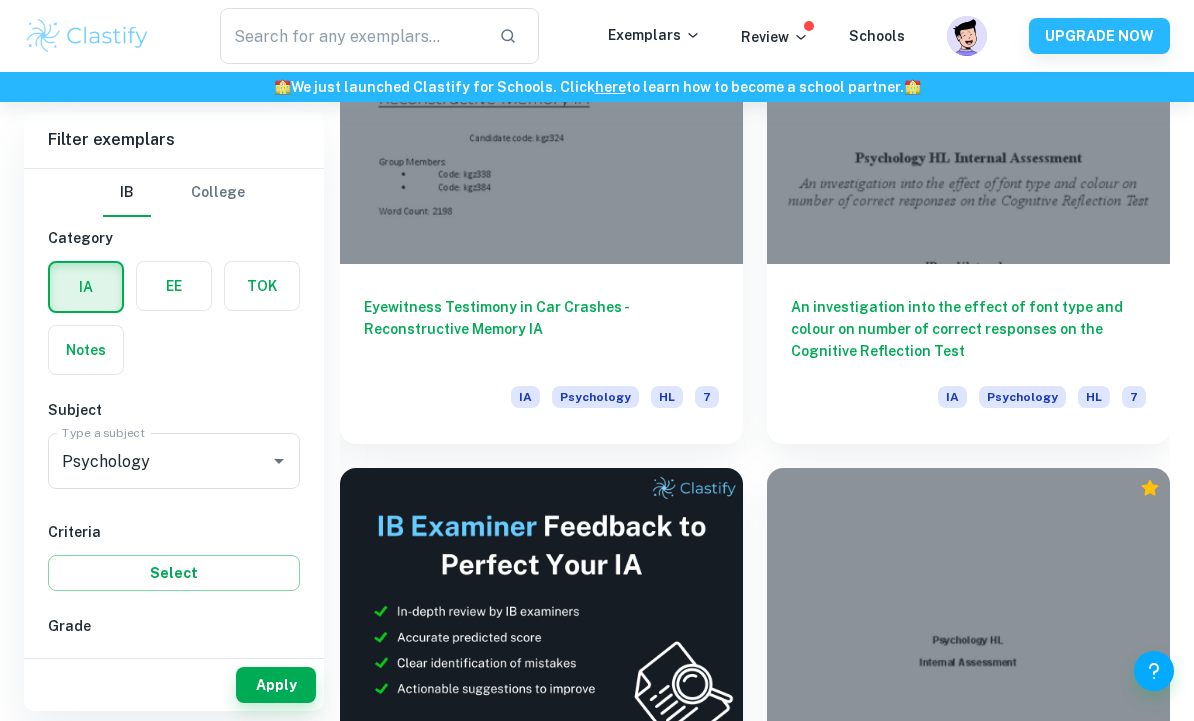 click at bounding box center (541, 113) 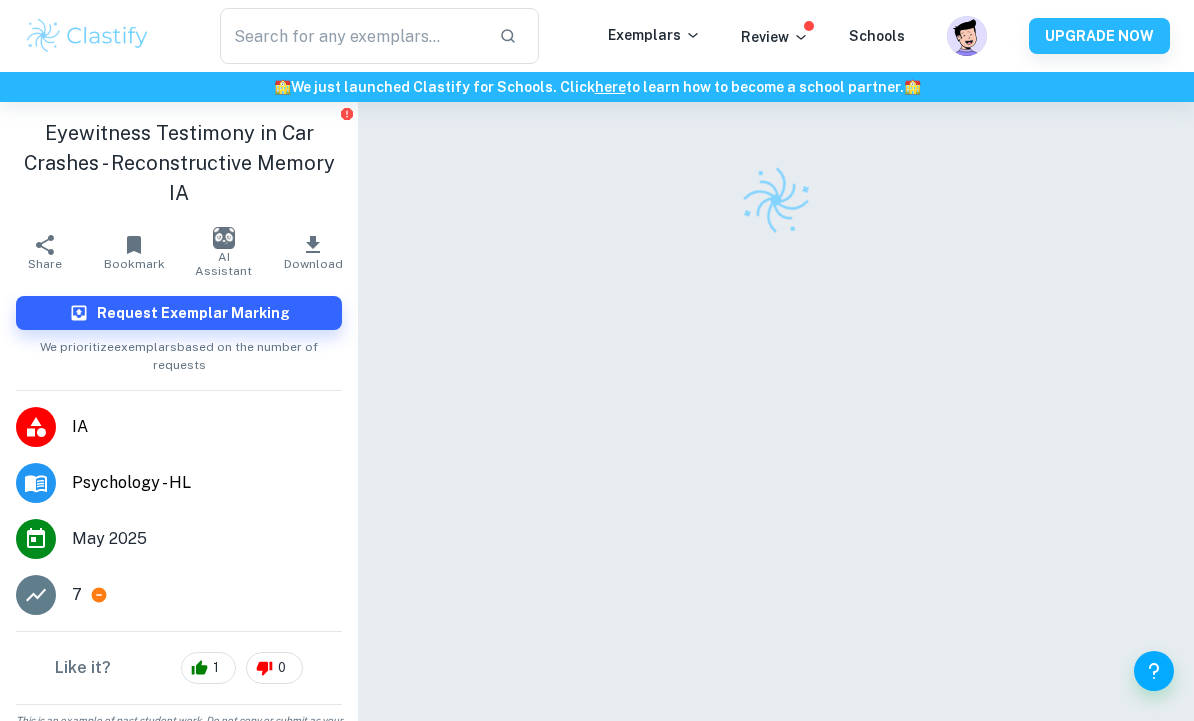 scroll, scrollTop: 0, scrollLeft: 0, axis: both 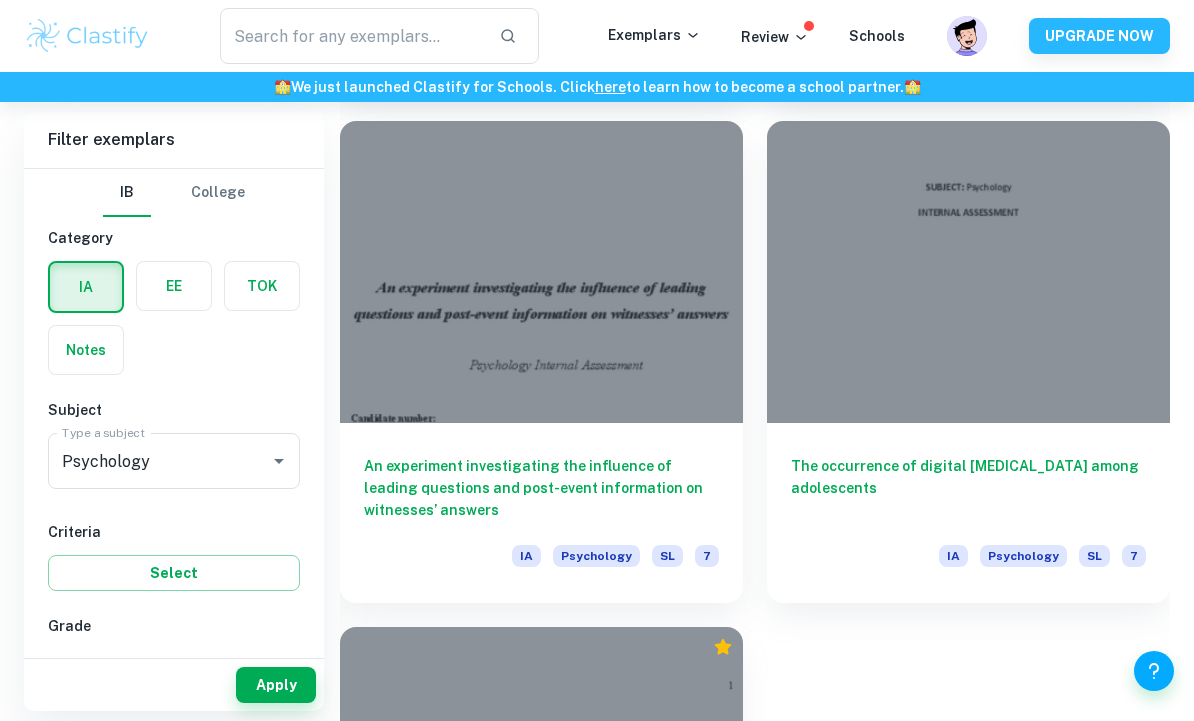click at bounding box center [541, 272] 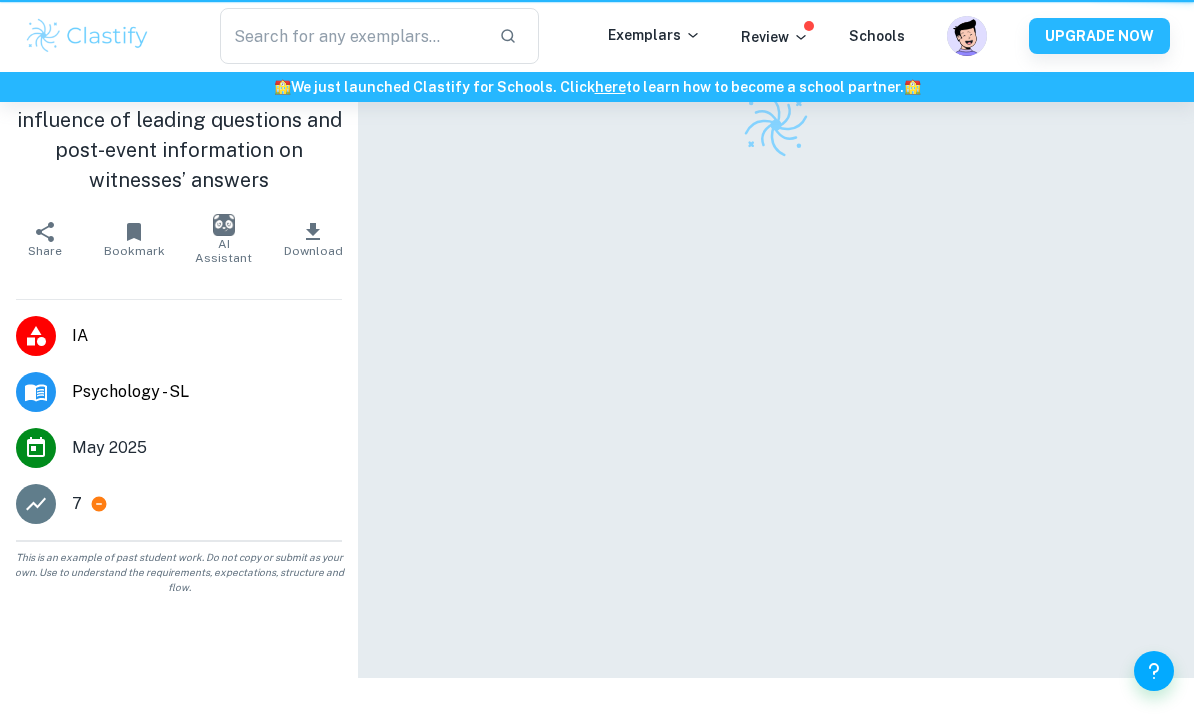 scroll, scrollTop: 0, scrollLeft: 0, axis: both 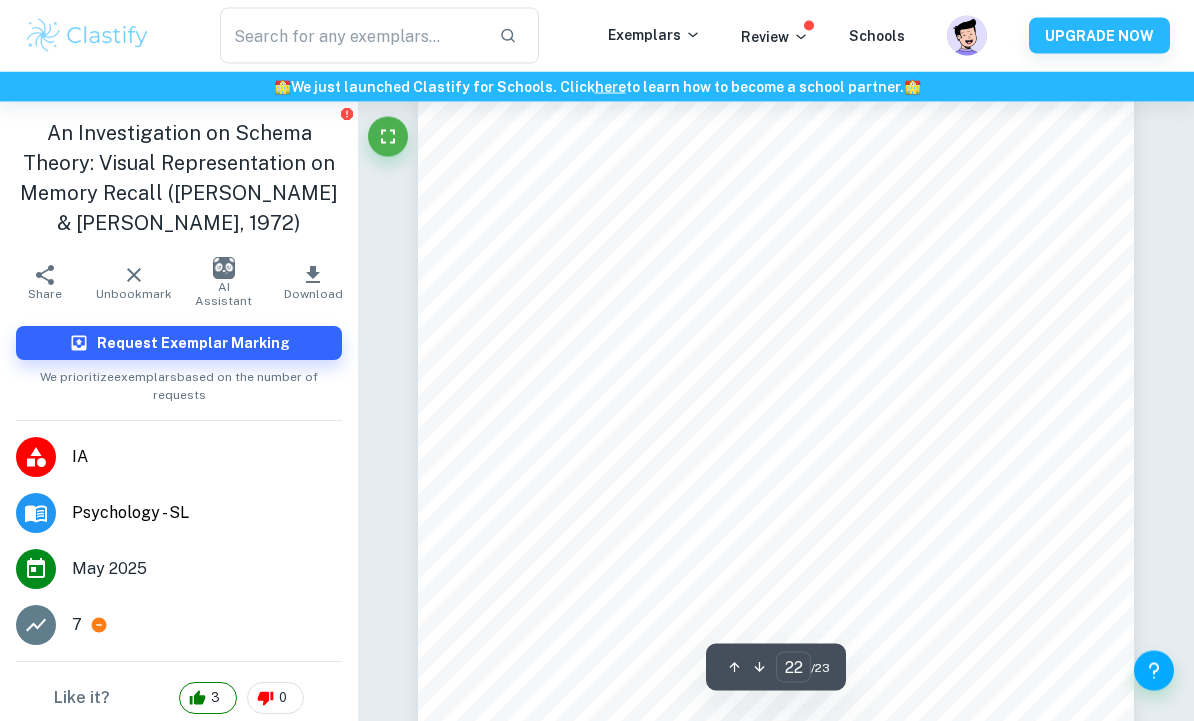 type on "23" 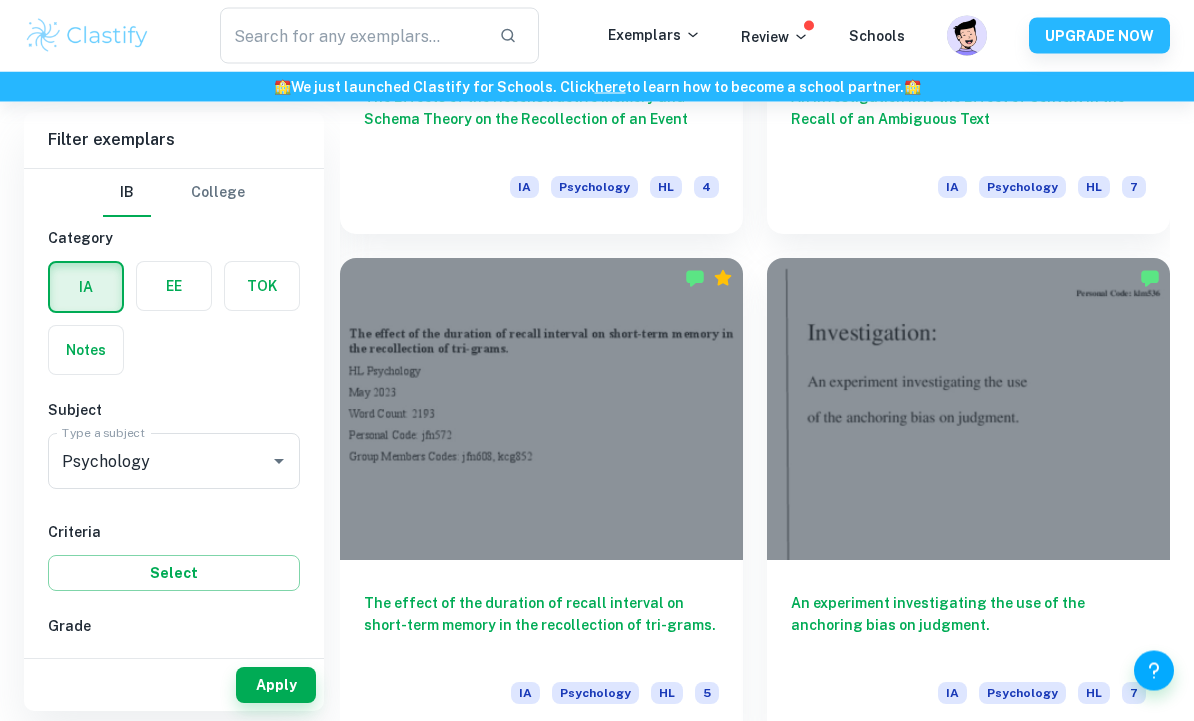 scroll, scrollTop: 3961, scrollLeft: 0, axis: vertical 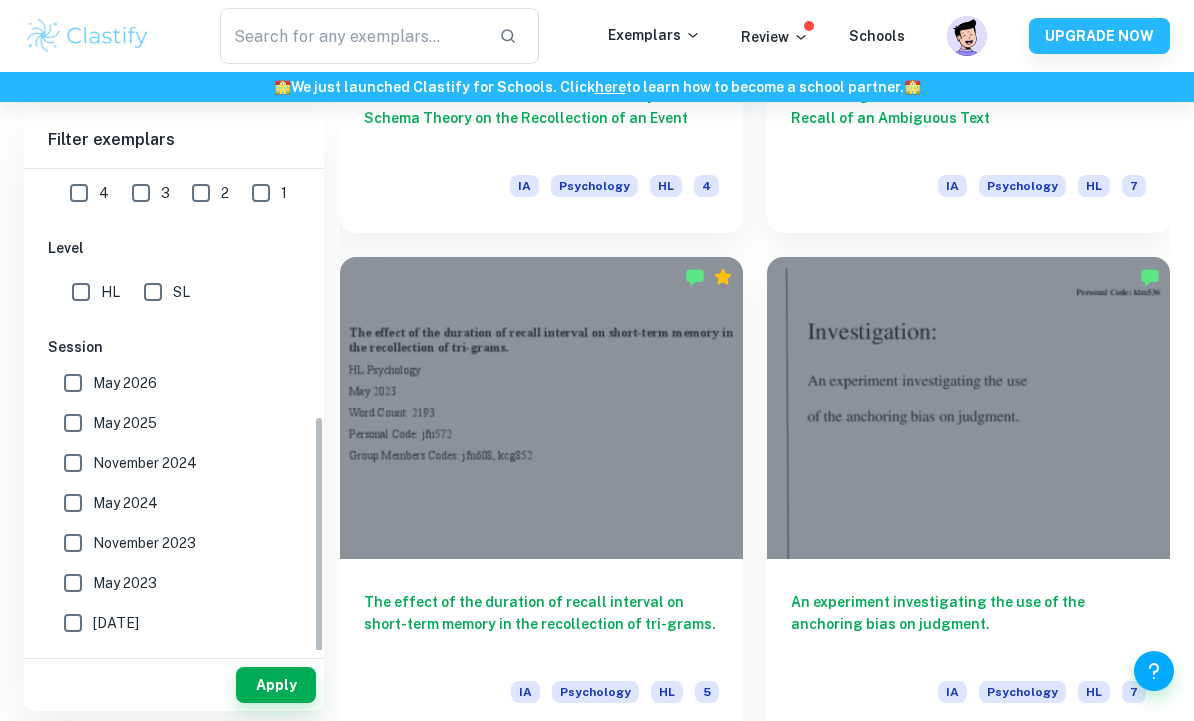 click on "May 2025" at bounding box center [73, 423] 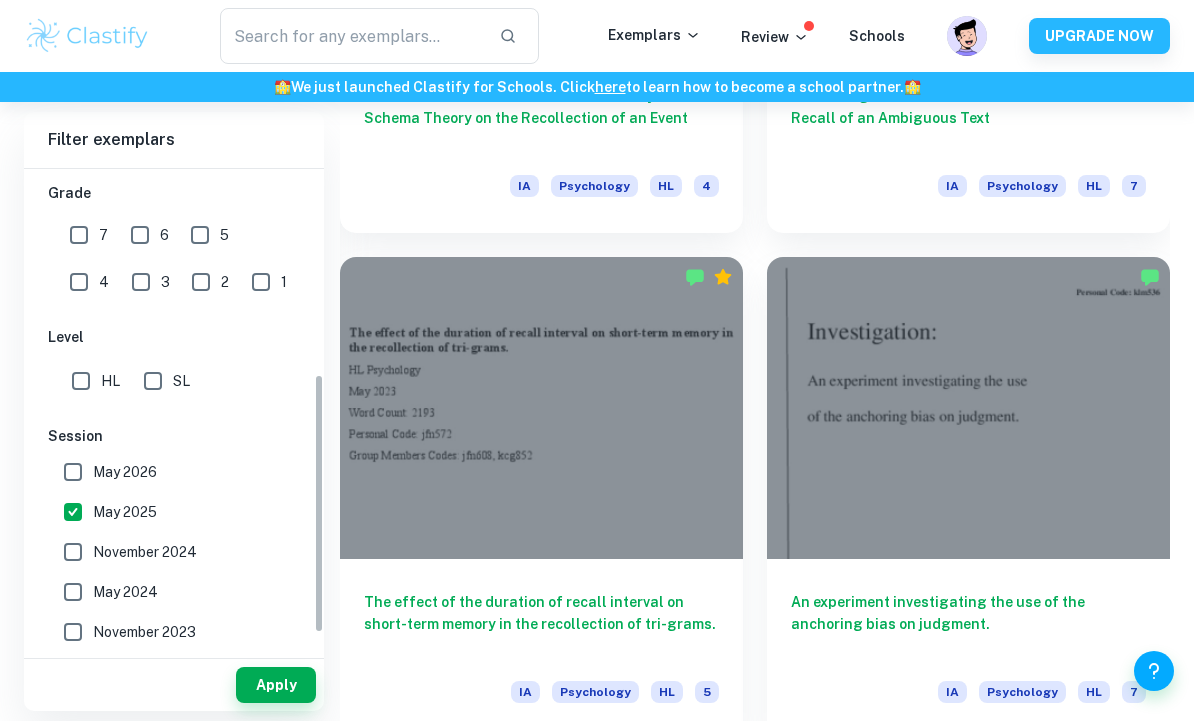 scroll, scrollTop: 432, scrollLeft: 0, axis: vertical 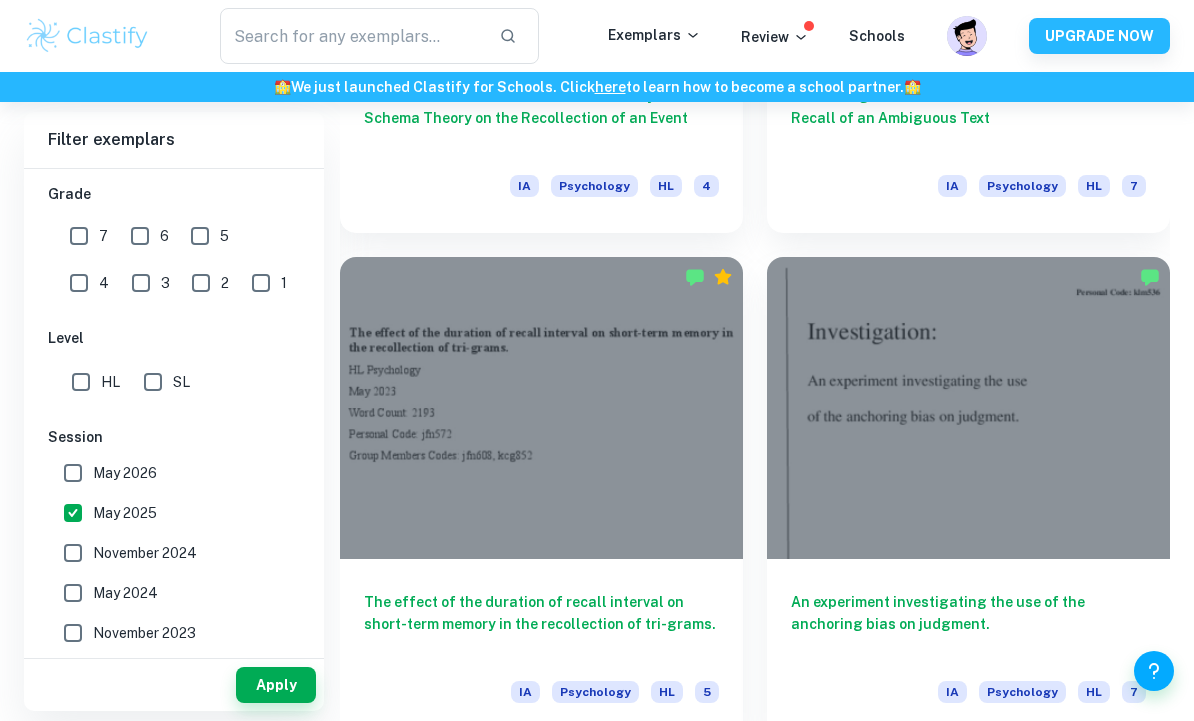 click on "7" at bounding box center [79, 236] 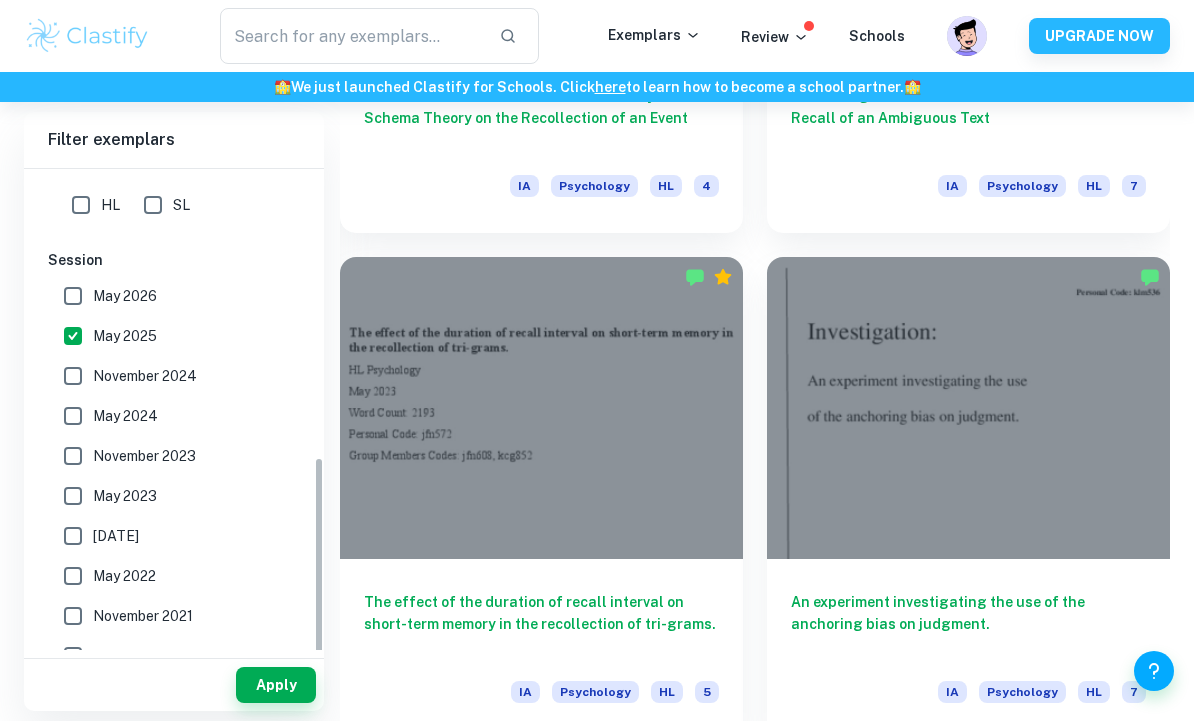 scroll, scrollTop: 608, scrollLeft: 0, axis: vertical 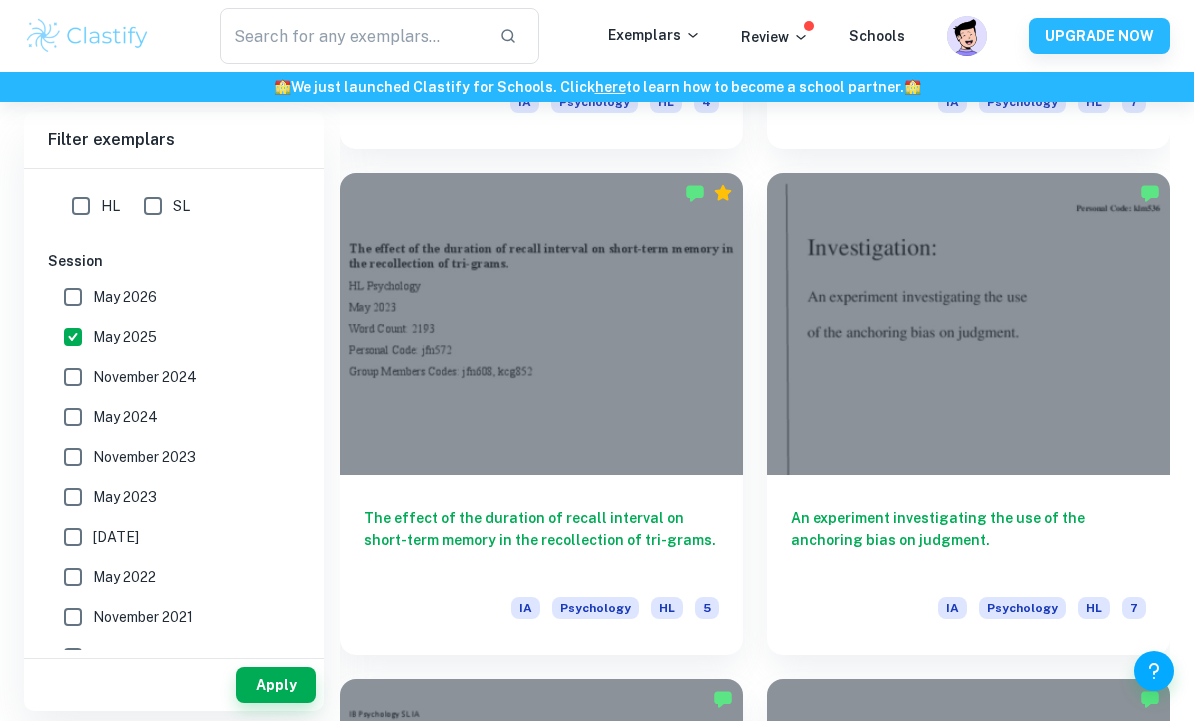 click on "Apply" at bounding box center [276, 685] 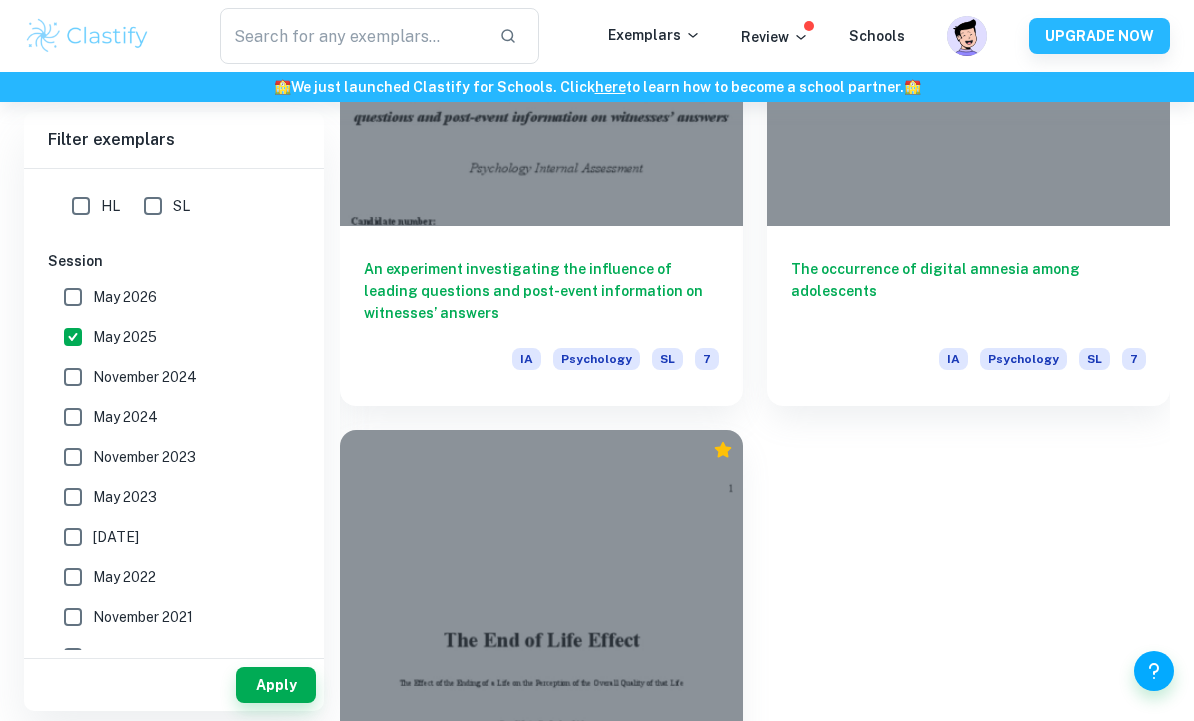 scroll, scrollTop: 2774, scrollLeft: 0, axis: vertical 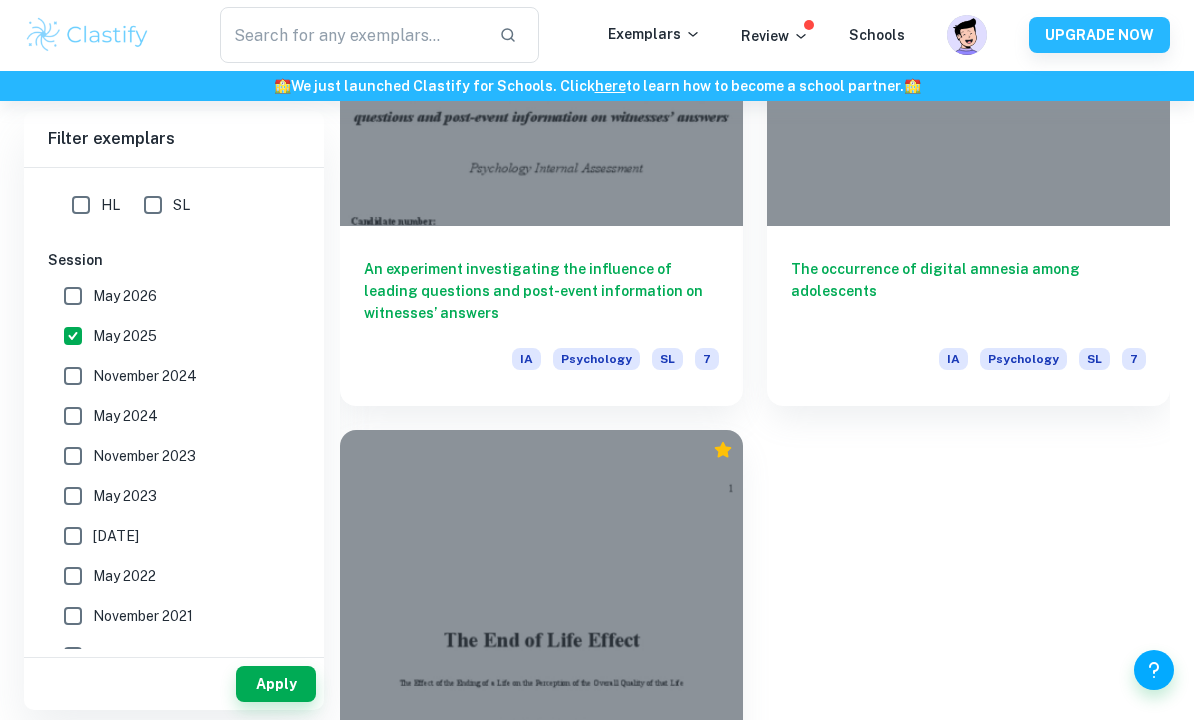 click at bounding box center [968, 76] 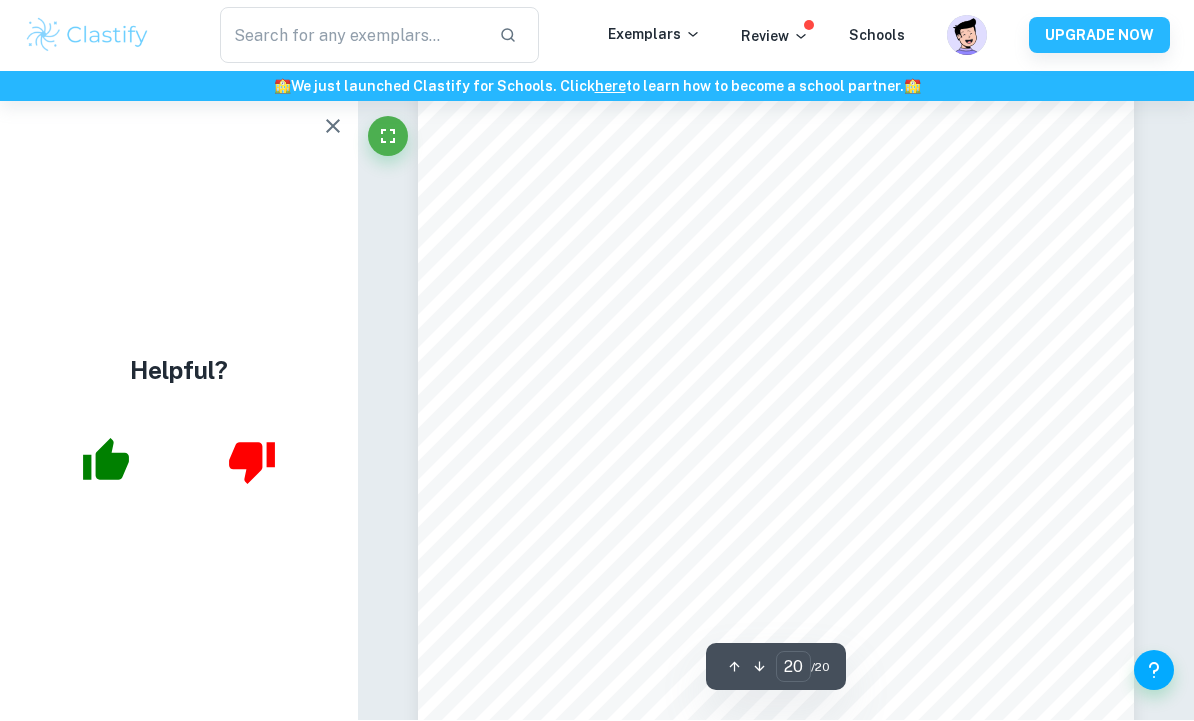 scroll, scrollTop: 19966, scrollLeft: 0, axis: vertical 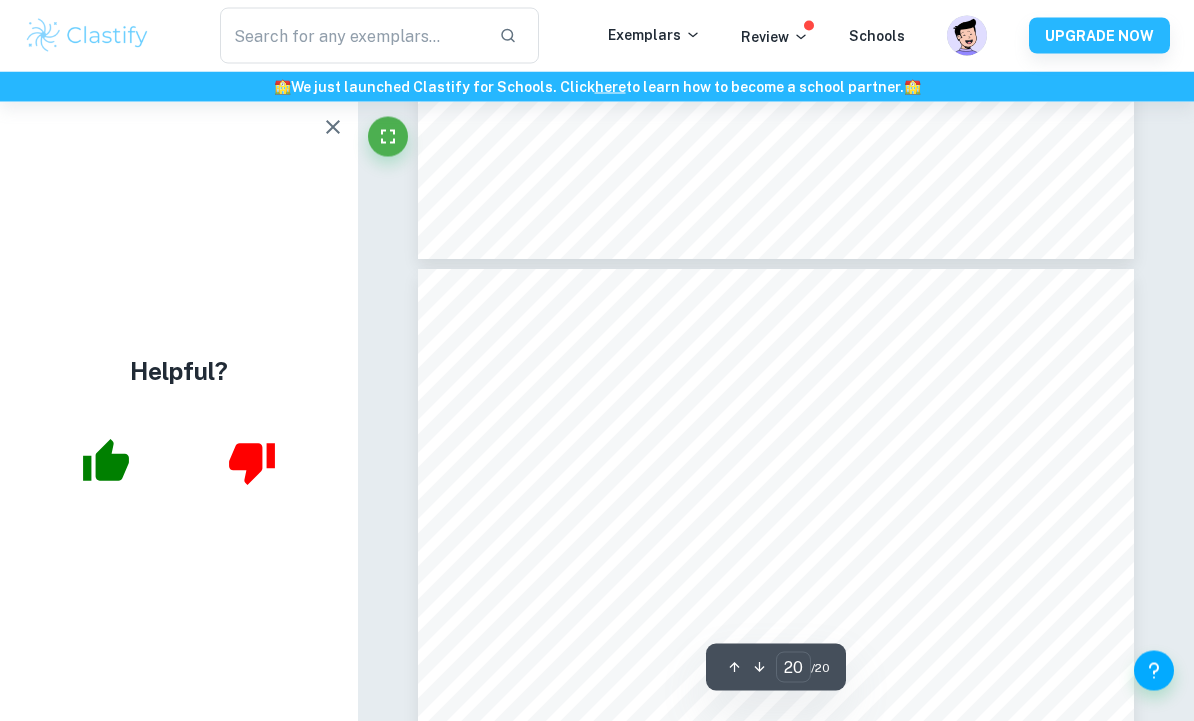 type on "19" 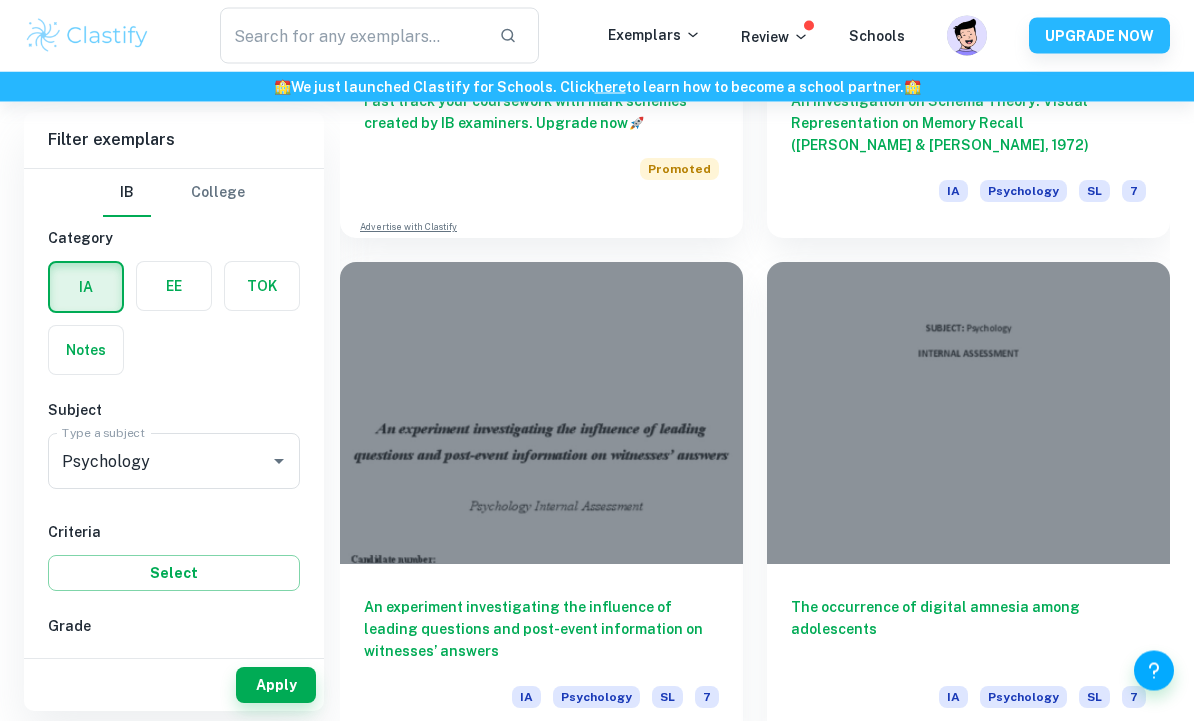 scroll, scrollTop: 2437, scrollLeft: 0, axis: vertical 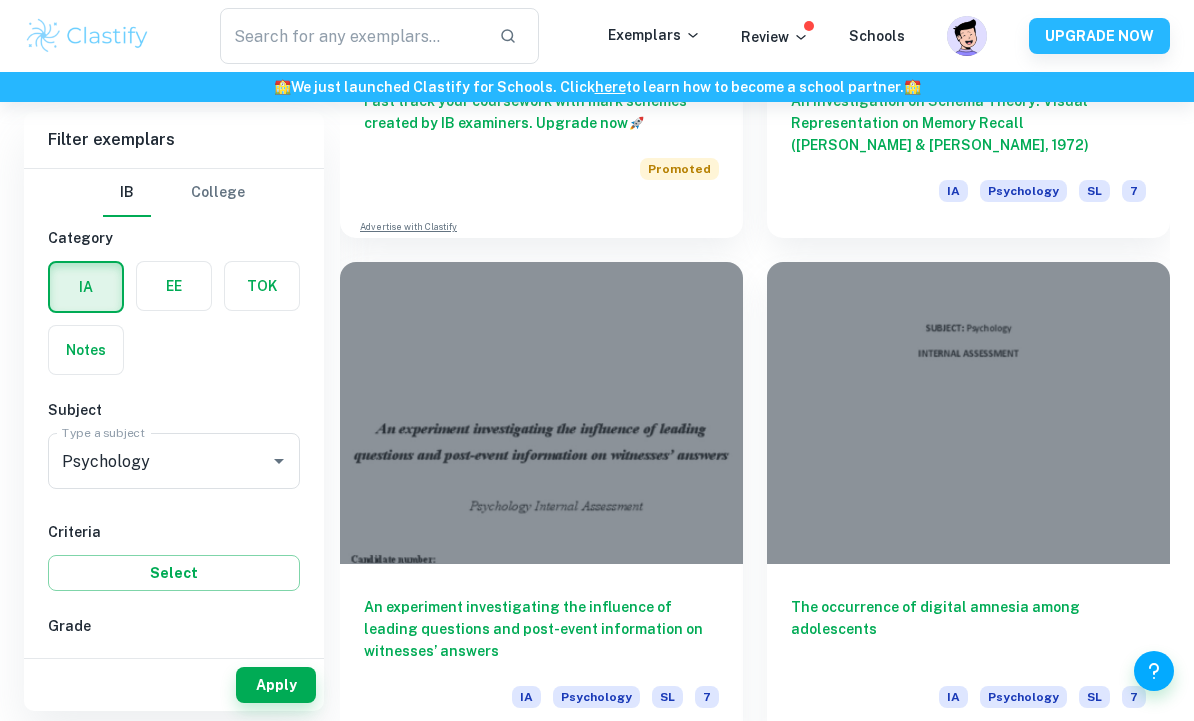 click at bounding box center [541, 413] 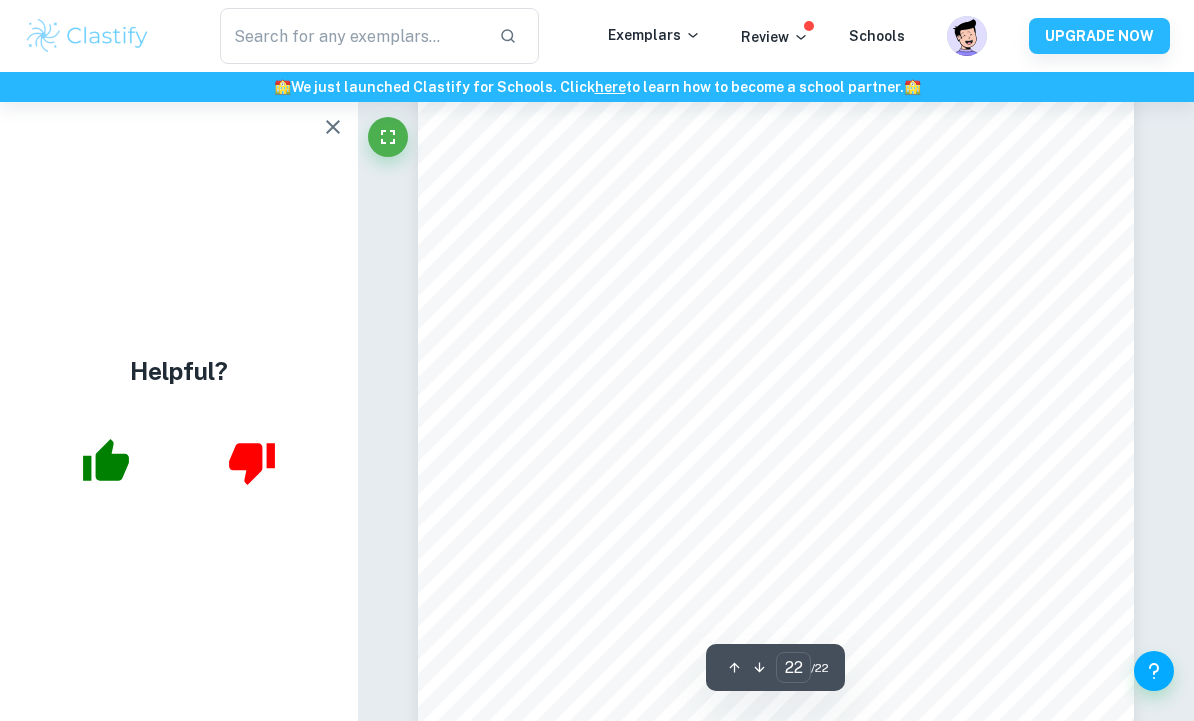 scroll, scrollTop: 22092, scrollLeft: 0, axis: vertical 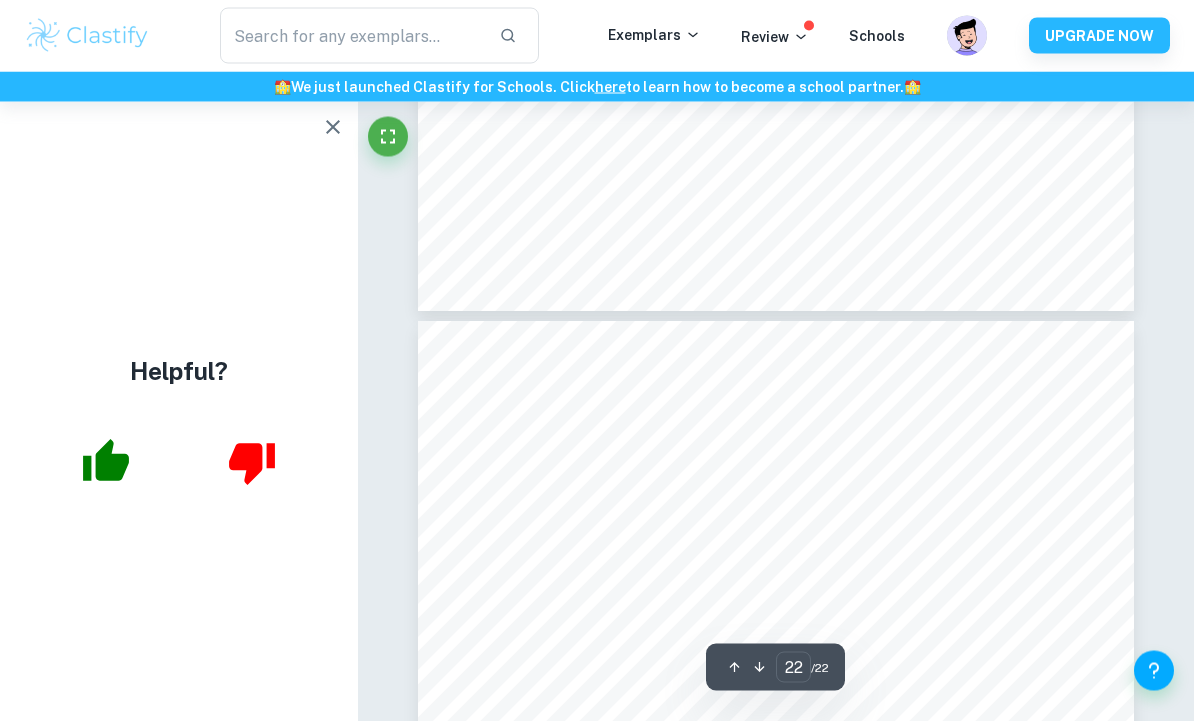 type on "21" 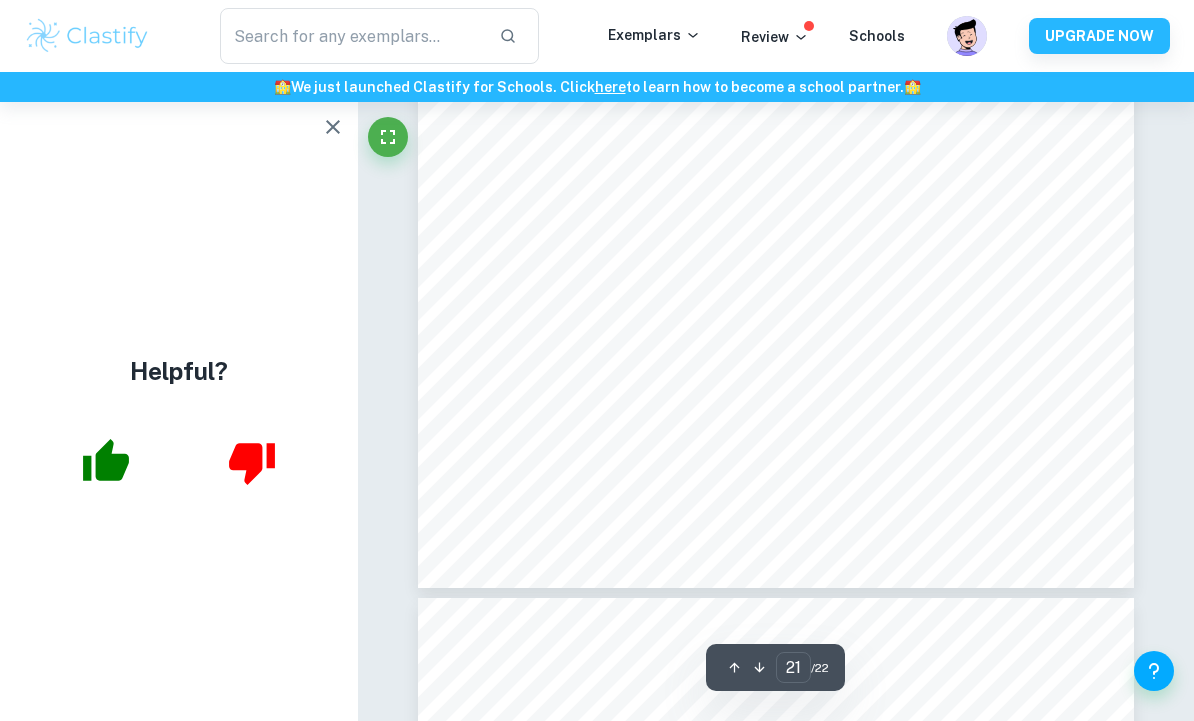 scroll, scrollTop: 21503, scrollLeft: 0, axis: vertical 